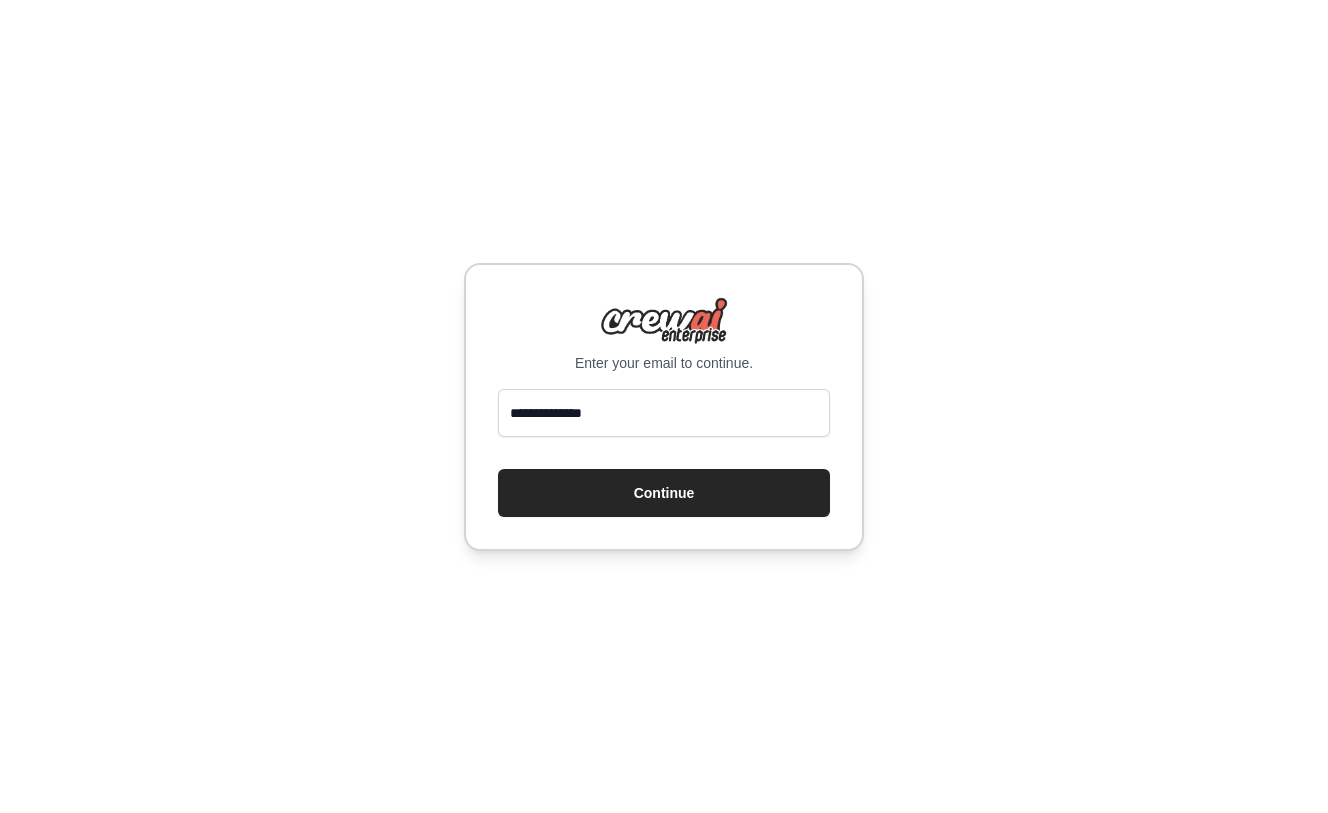 scroll, scrollTop: 0, scrollLeft: 0, axis: both 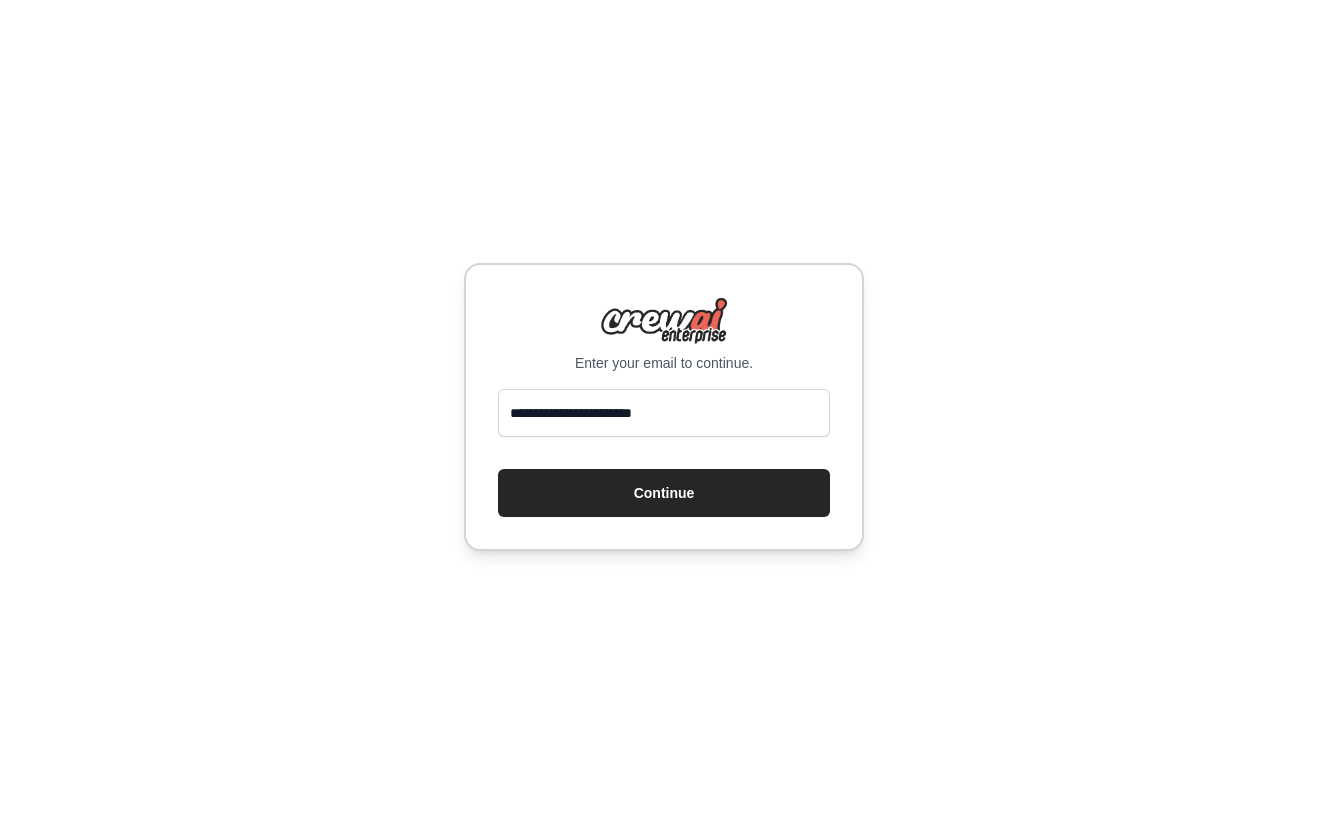 type on "**********" 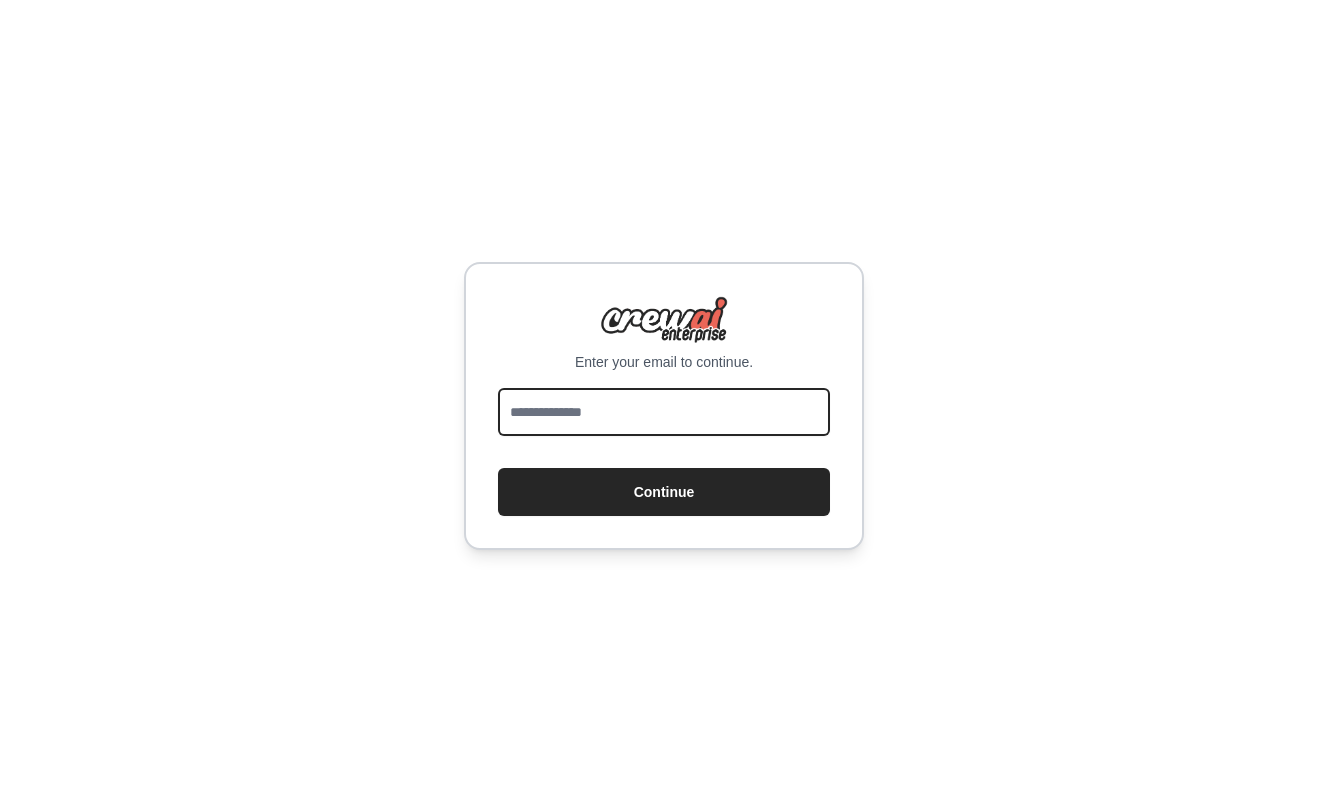 scroll, scrollTop: 0, scrollLeft: 0, axis: both 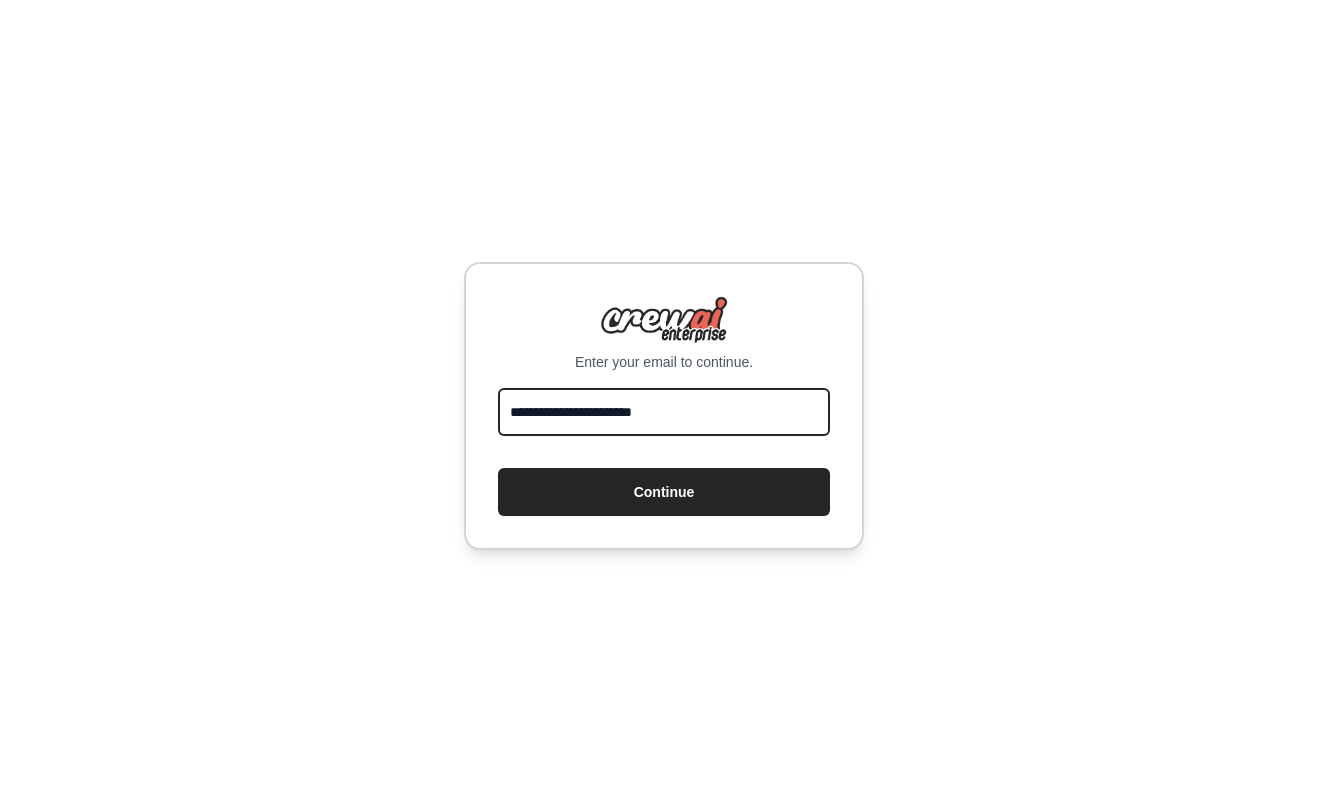 type on "**********" 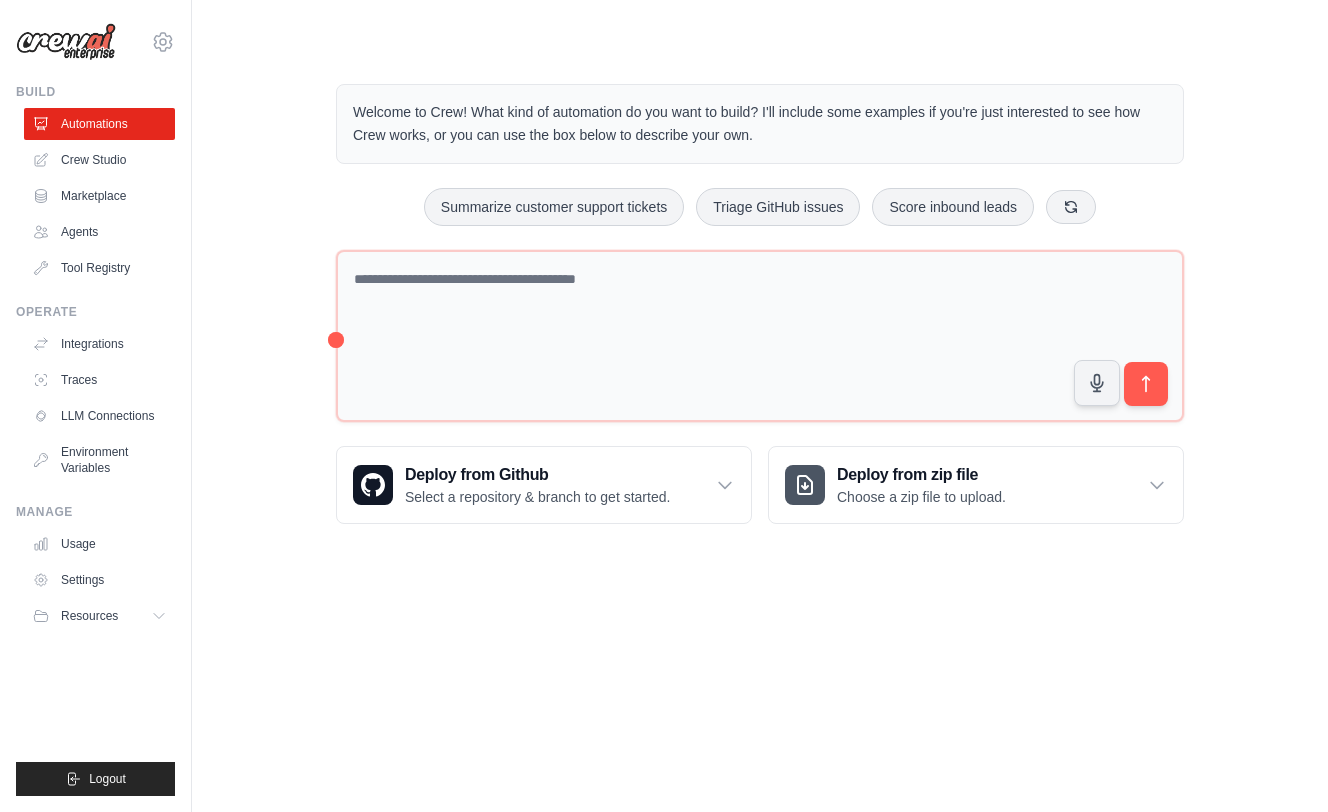 scroll, scrollTop: 0, scrollLeft: 0, axis: both 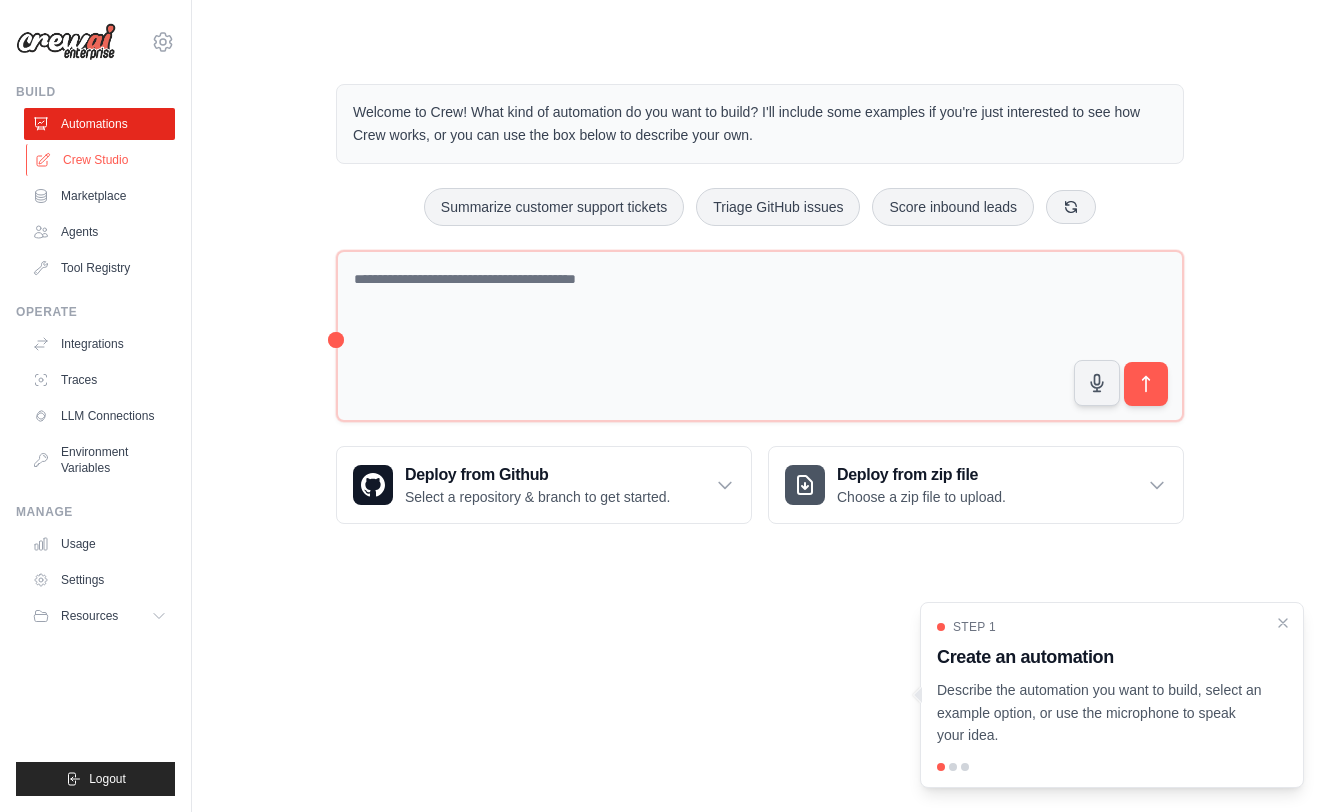 click on "Crew Studio" at bounding box center (101, 160) 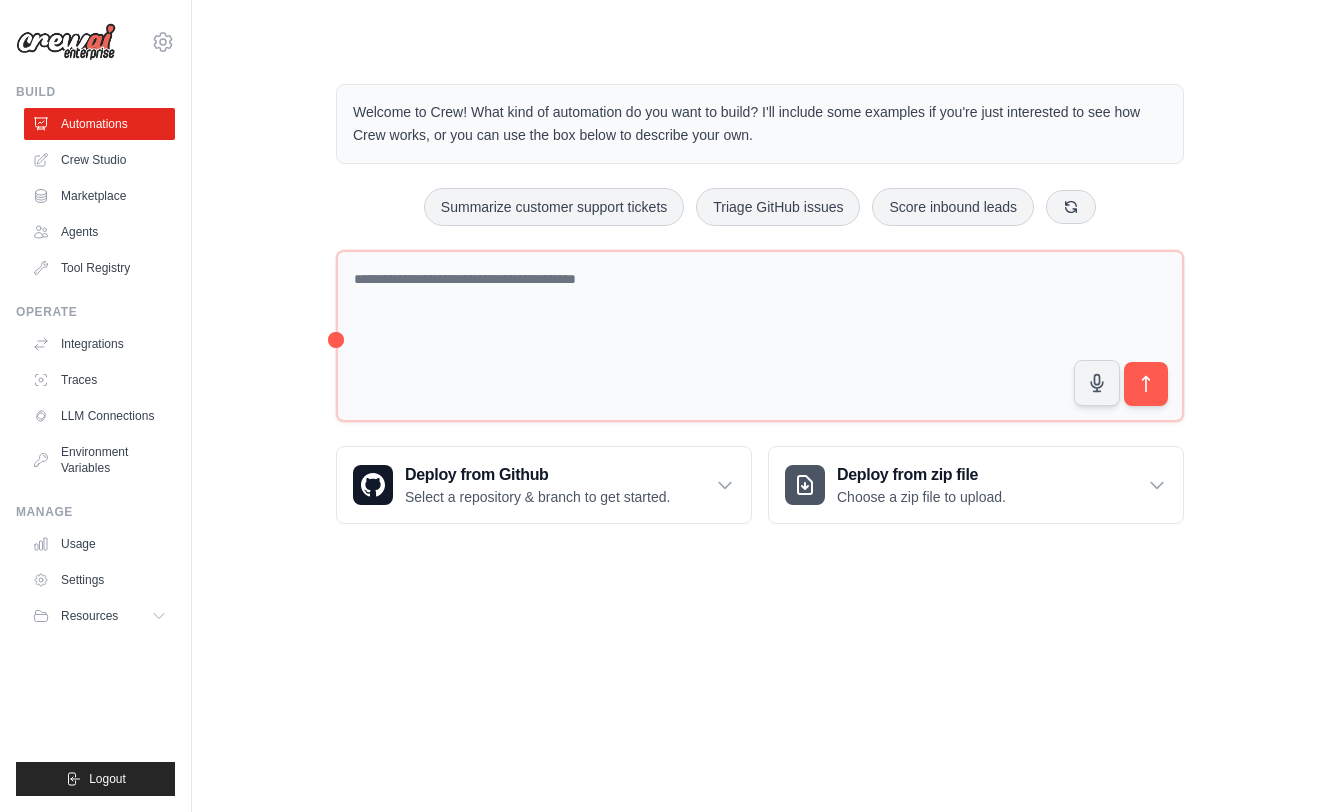 scroll, scrollTop: 0, scrollLeft: 0, axis: both 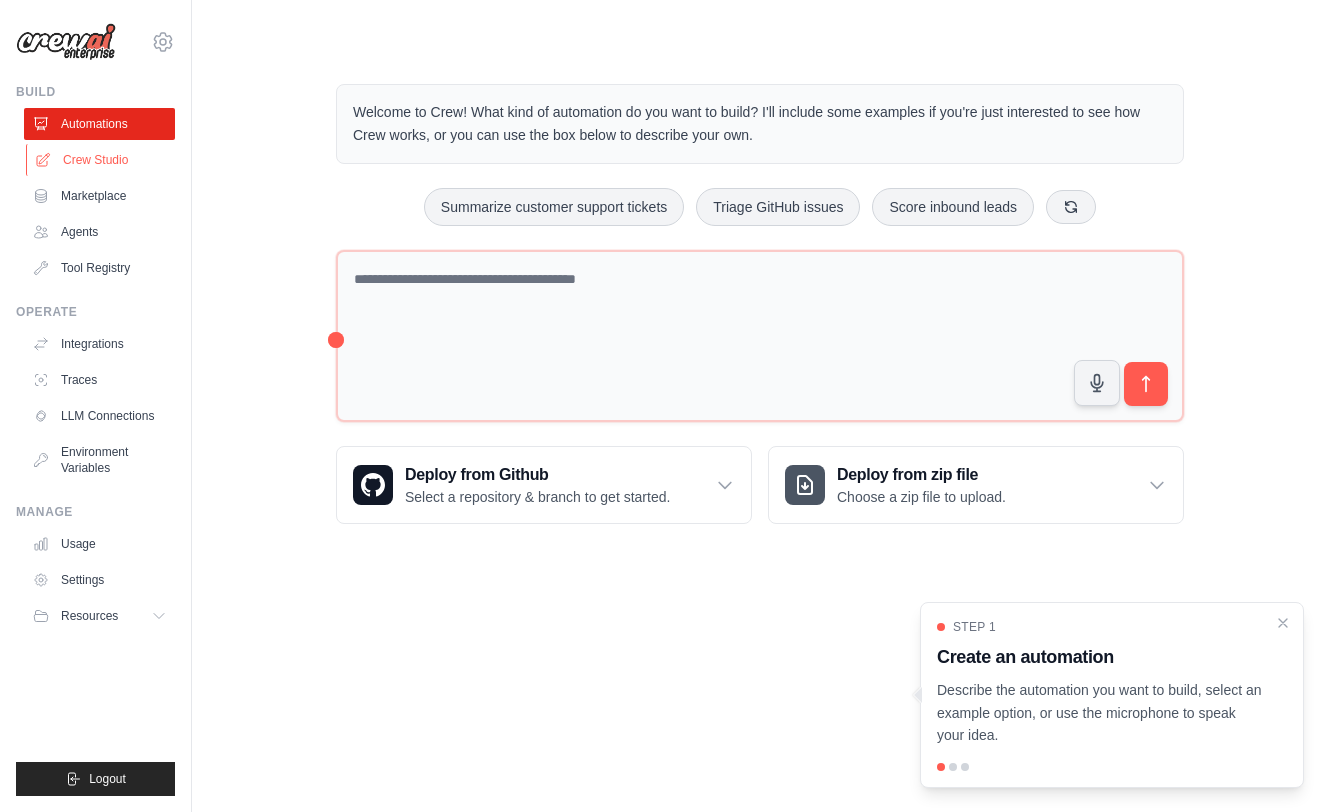 click on "Crew Studio" at bounding box center (101, 160) 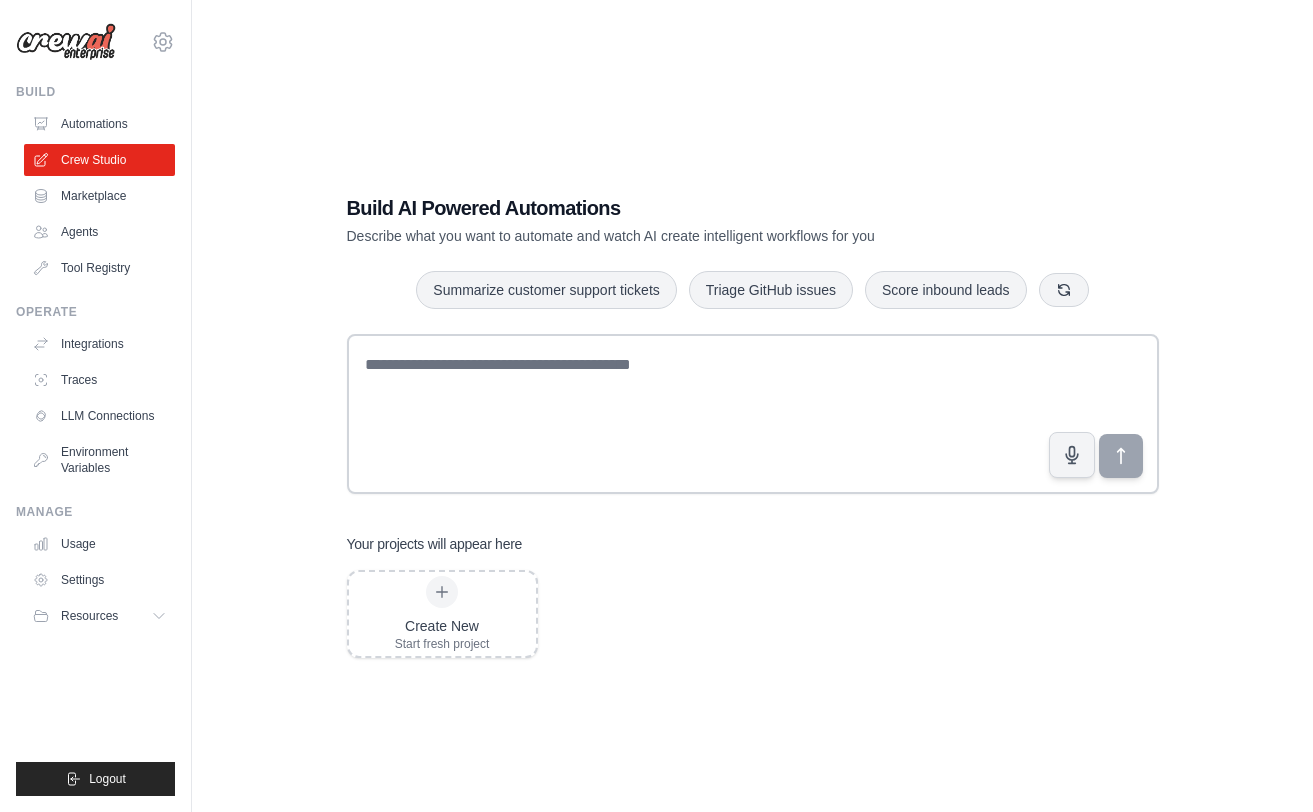 scroll, scrollTop: 0, scrollLeft: 0, axis: both 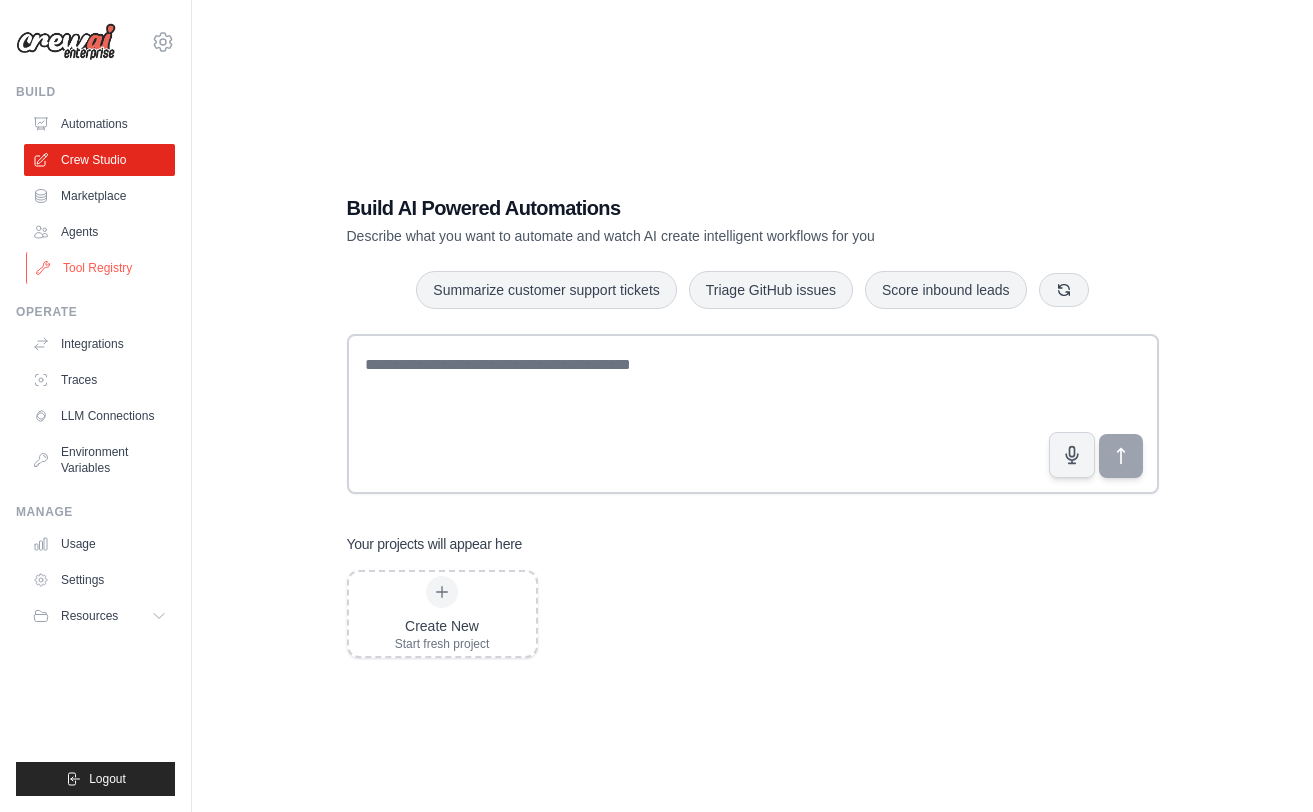click on "Tool Registry" at bounding box center [101, 268] 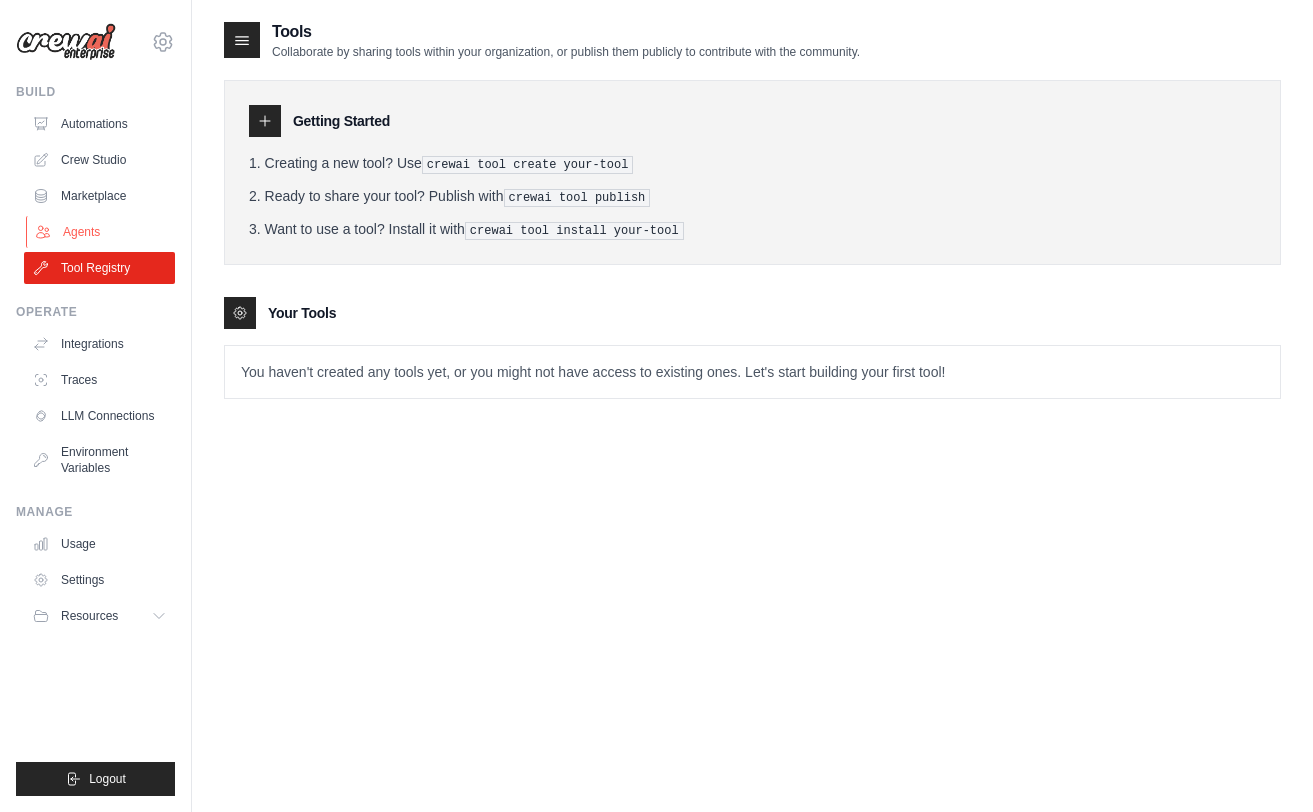 click on "Agents" at bounding box center (101, 232) 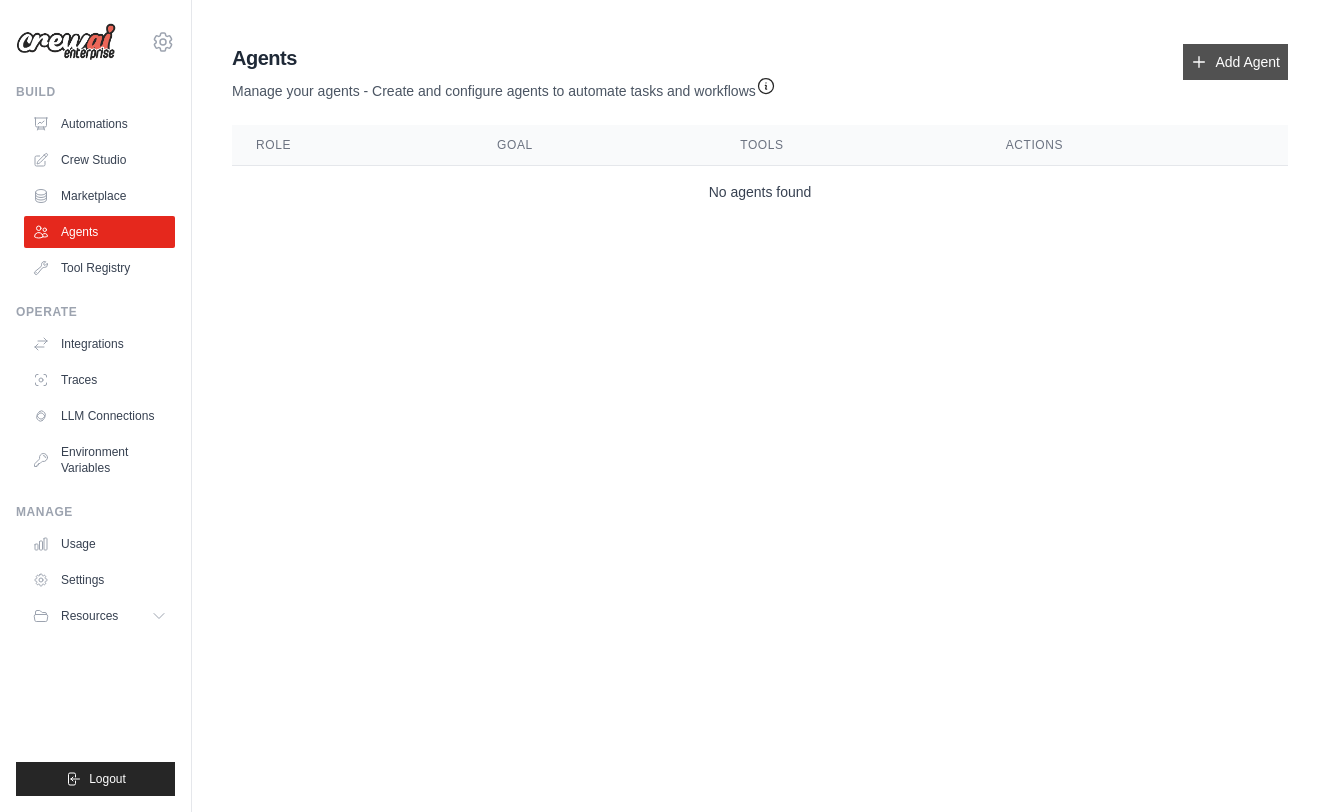 click on "Add Agent" at bounding box center (1235, 62) 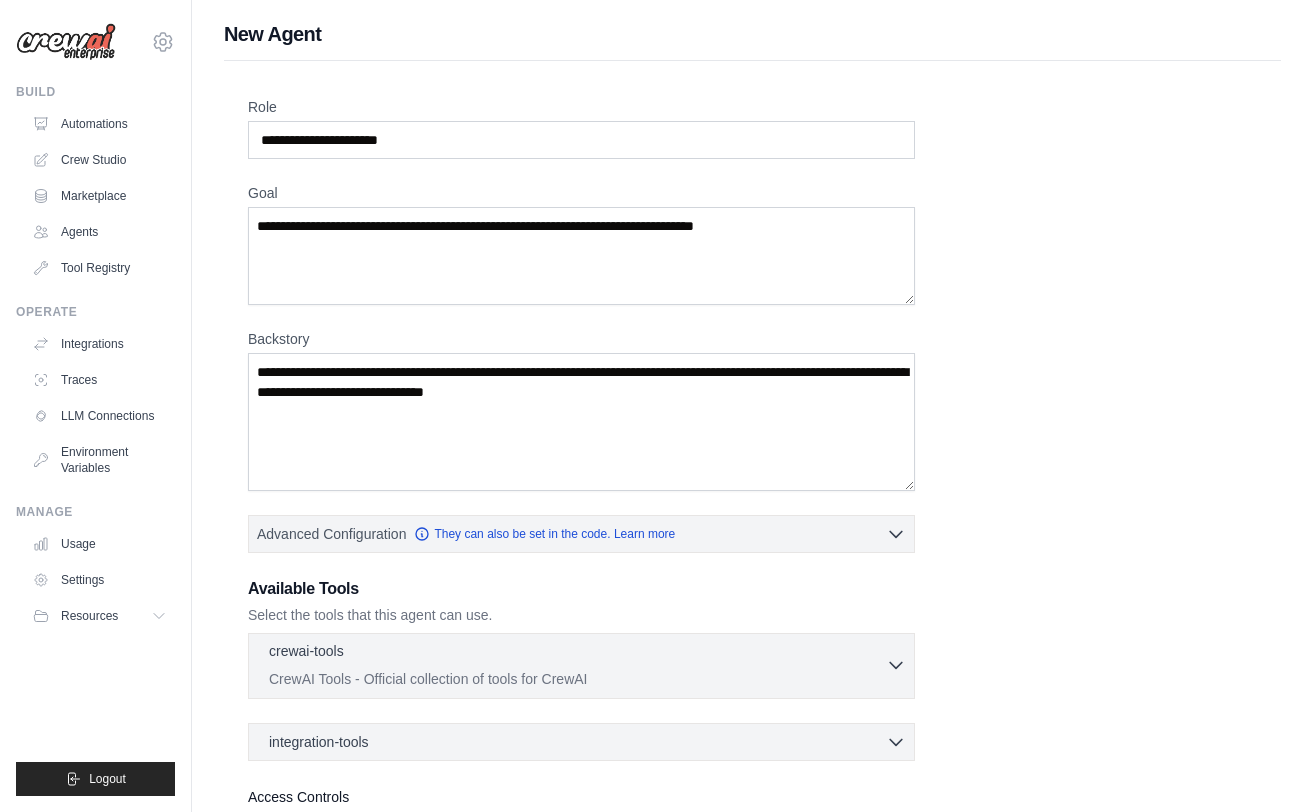 click 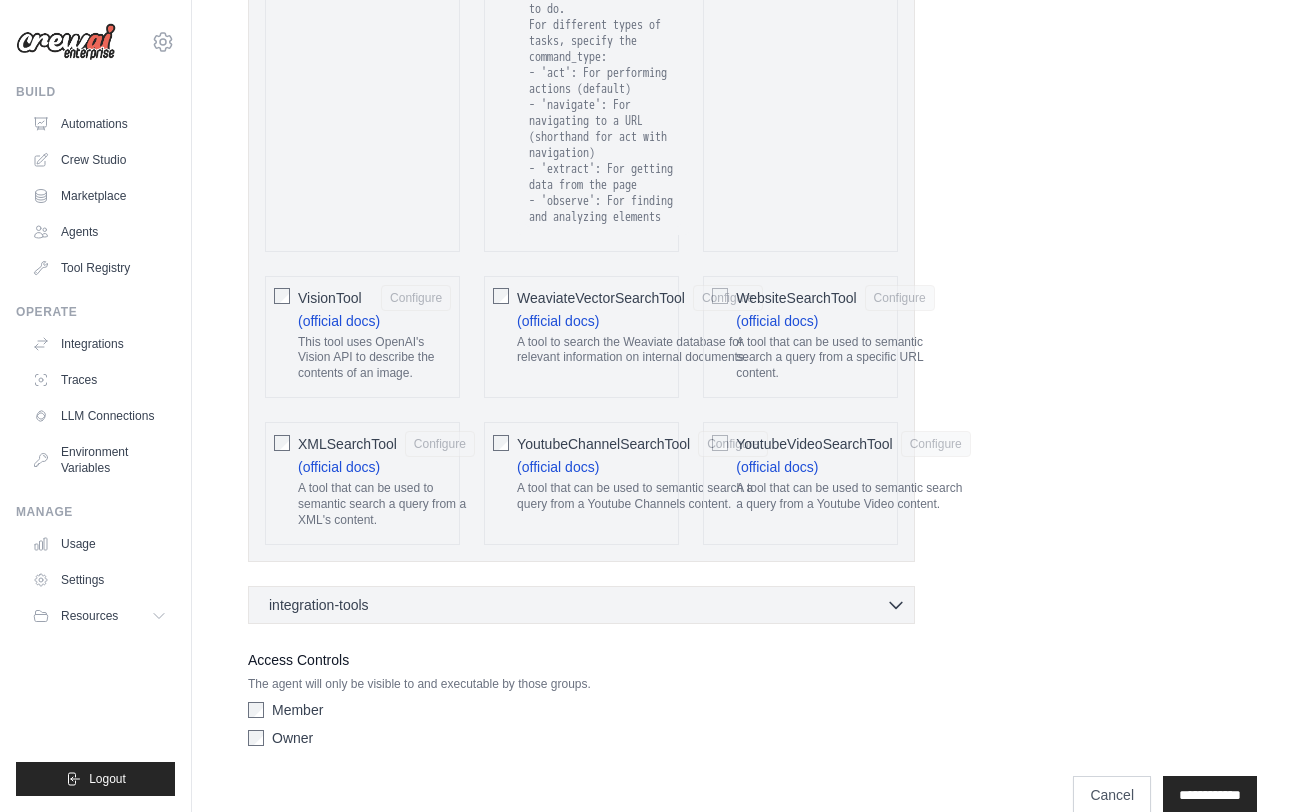 scroll, scrollTop: 4195, scrollLeft: 0, axis: vertical 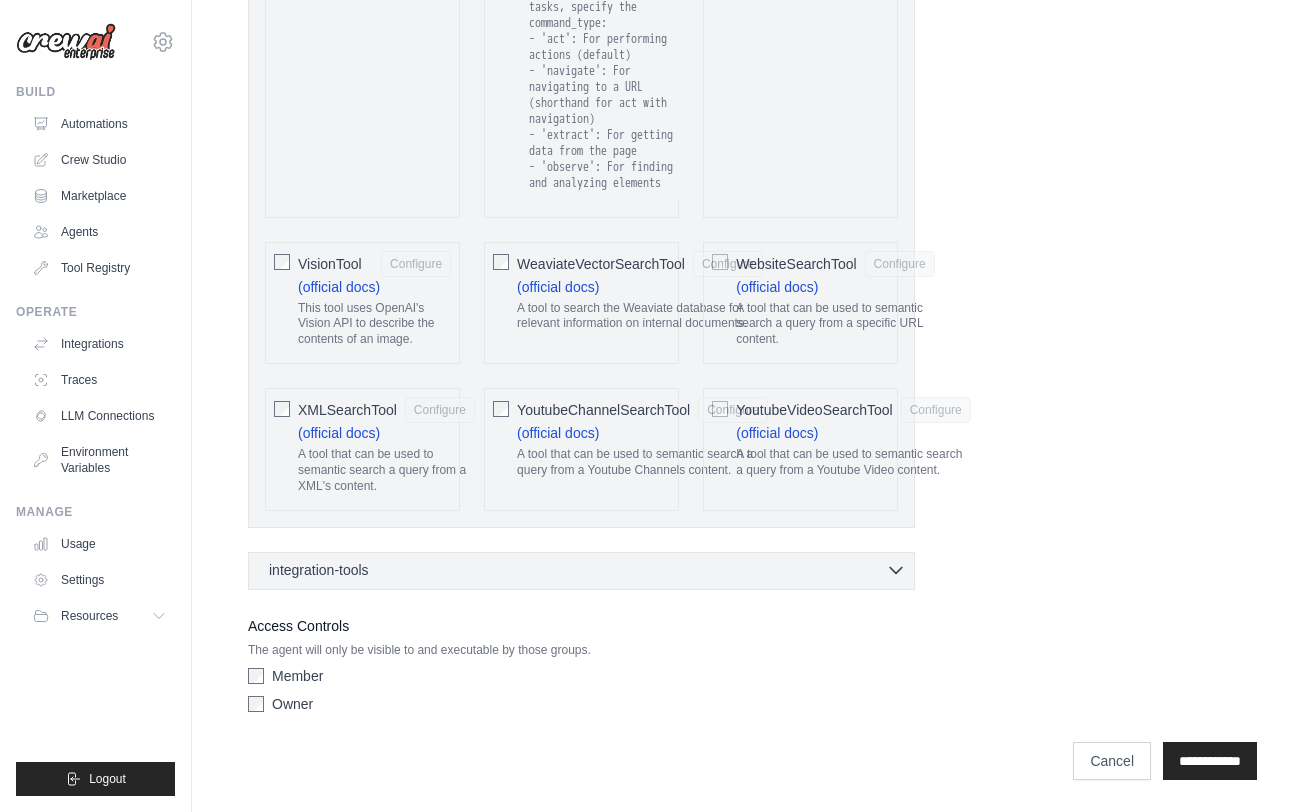 click 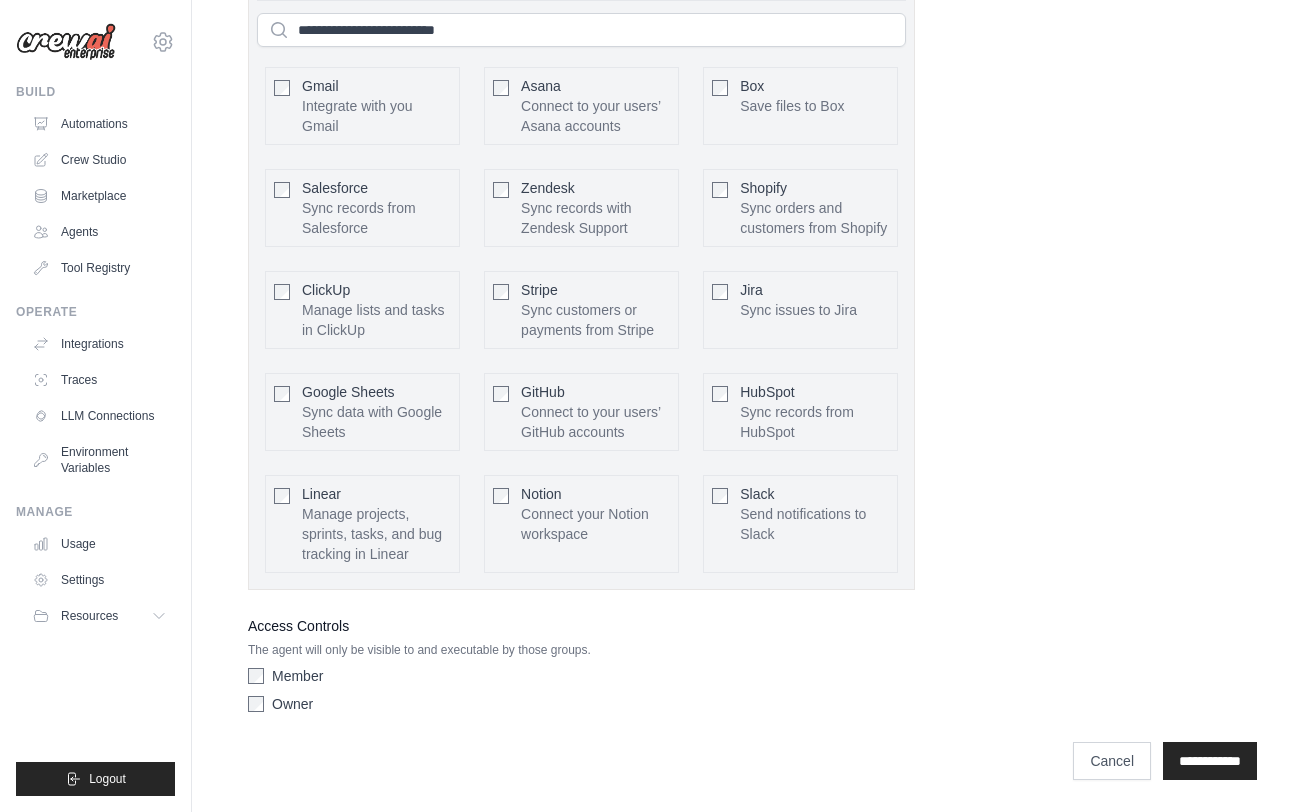 scroll, scrollTop: 4788, scrollLeft: 0, axis: vertical 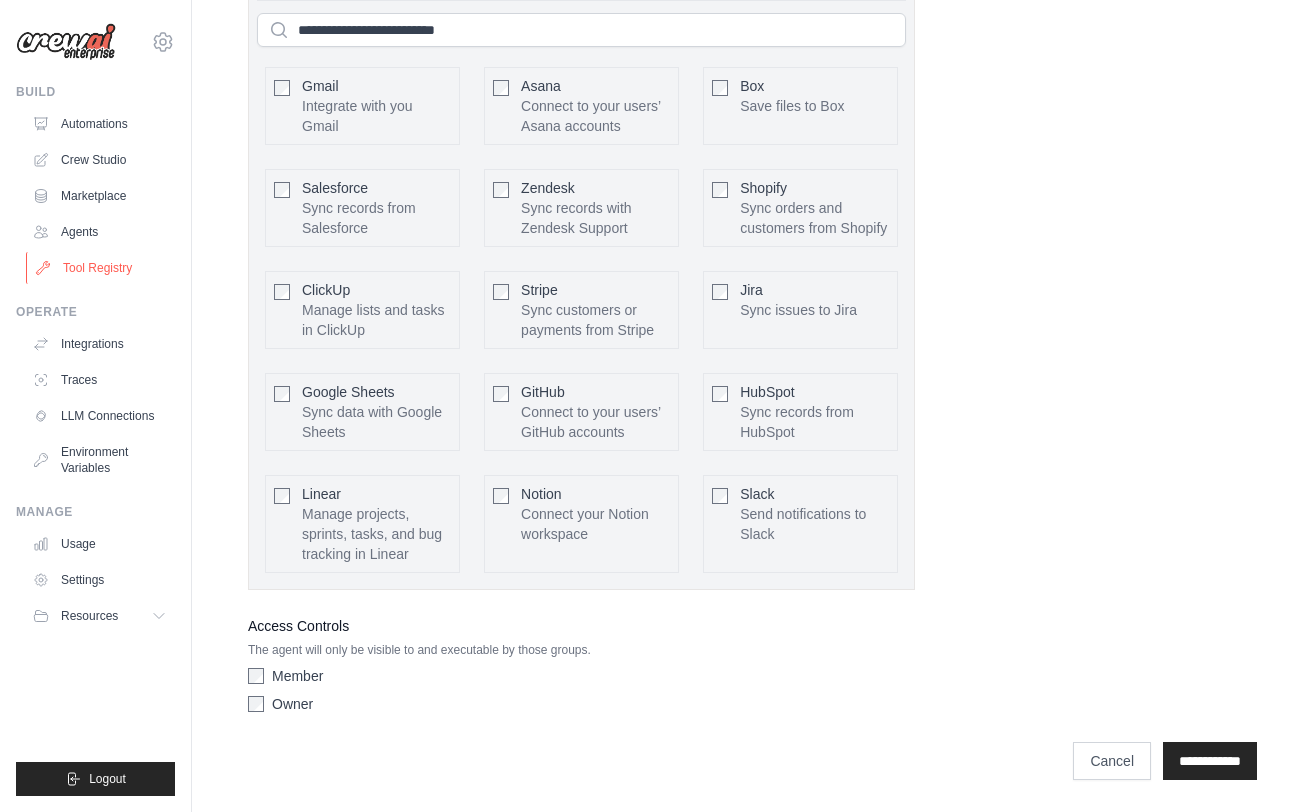 click on "Tool Registry" at bounding box center (101, 268) 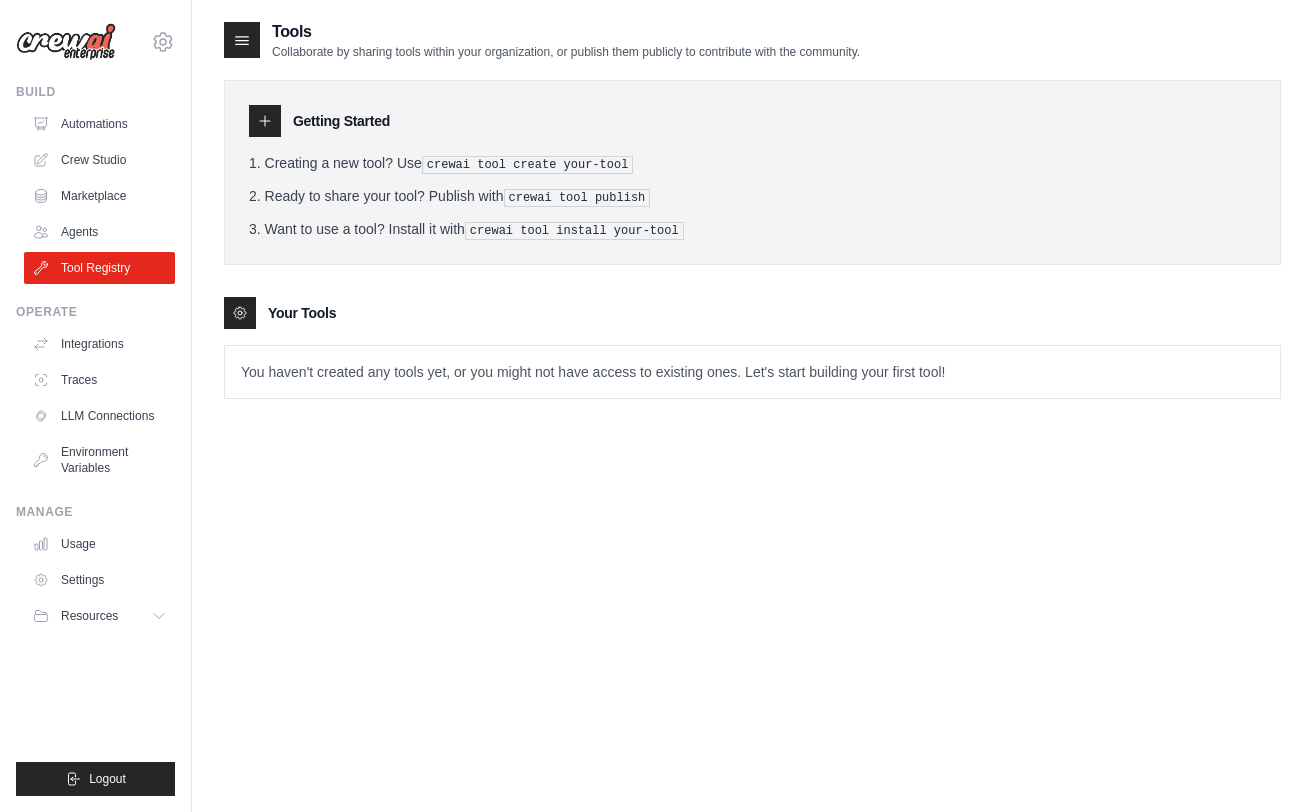 click at bounding box center (265, 121) 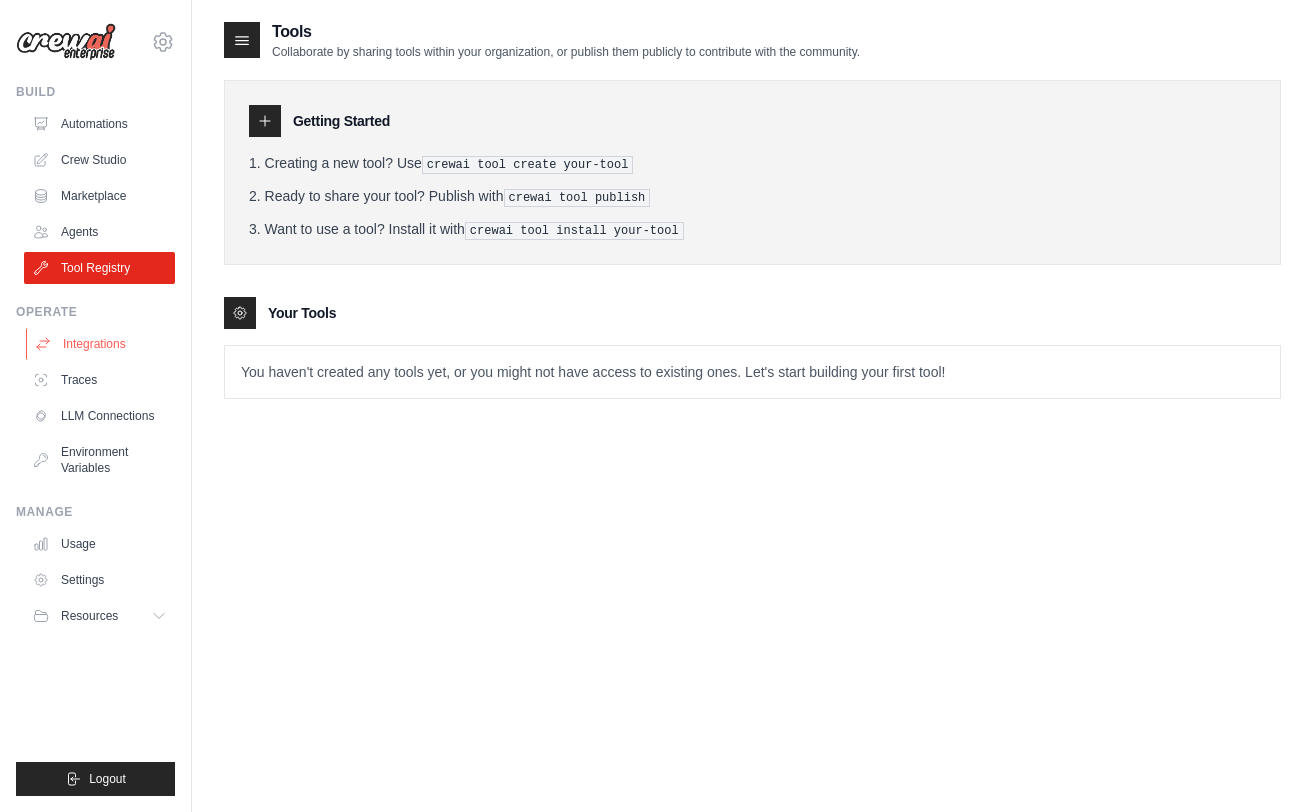 click on "Integrations" at bounding box center [101, 344] 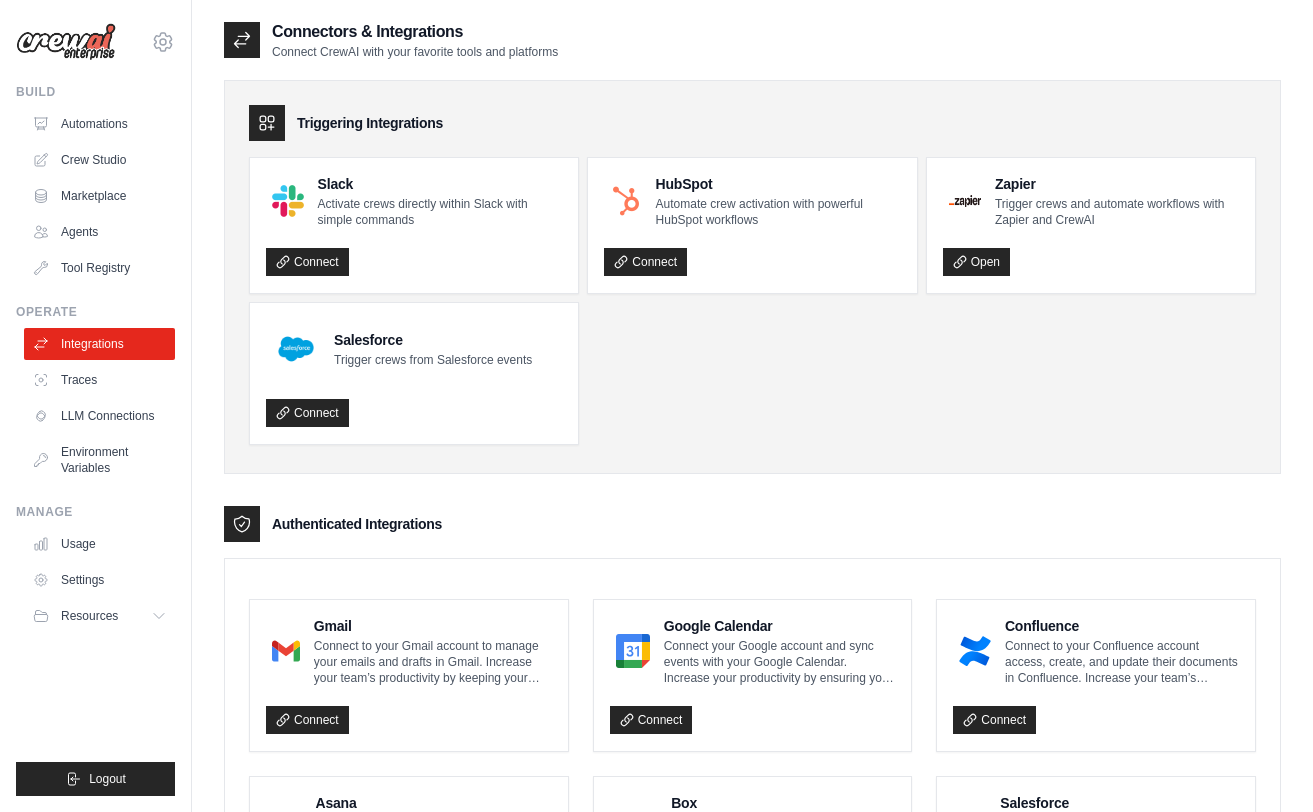 click at bounding box center [267, 123] 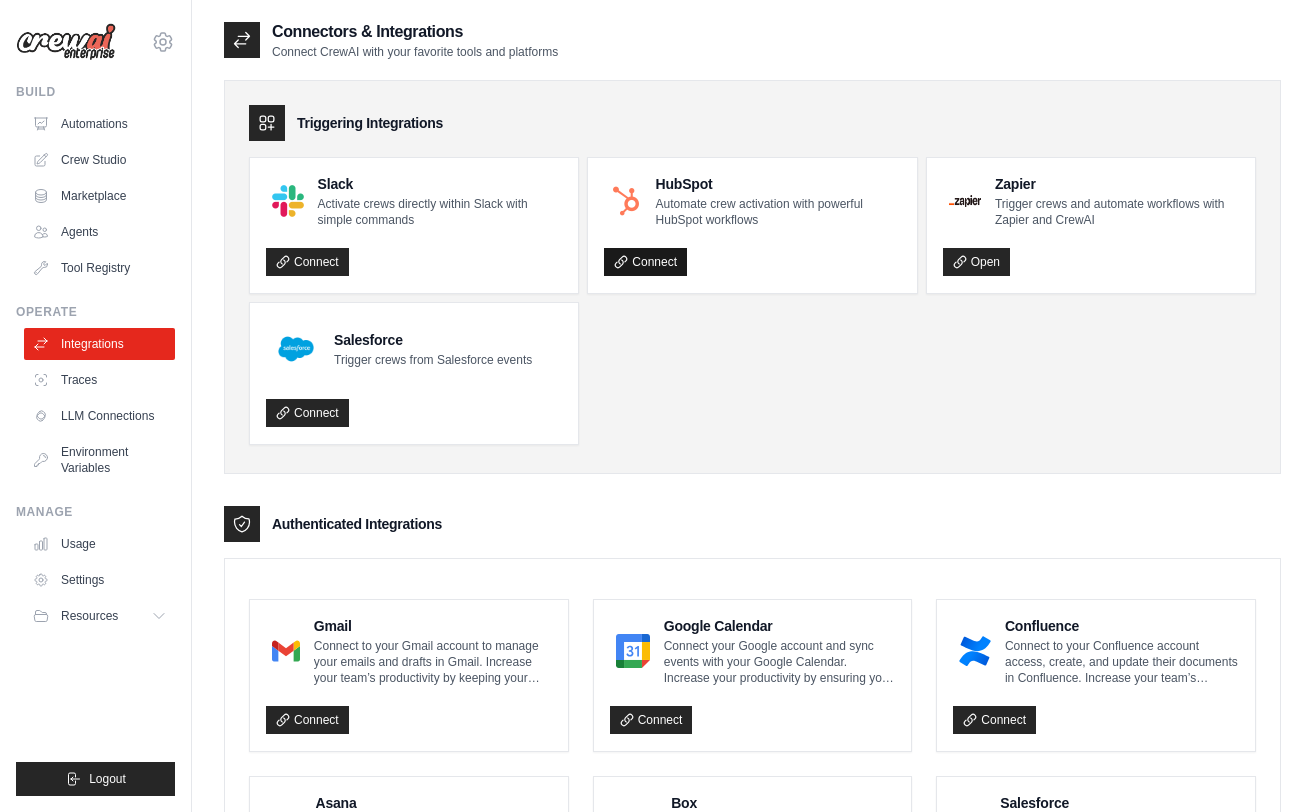 click on "Connect" at bounding box center [645, 262] 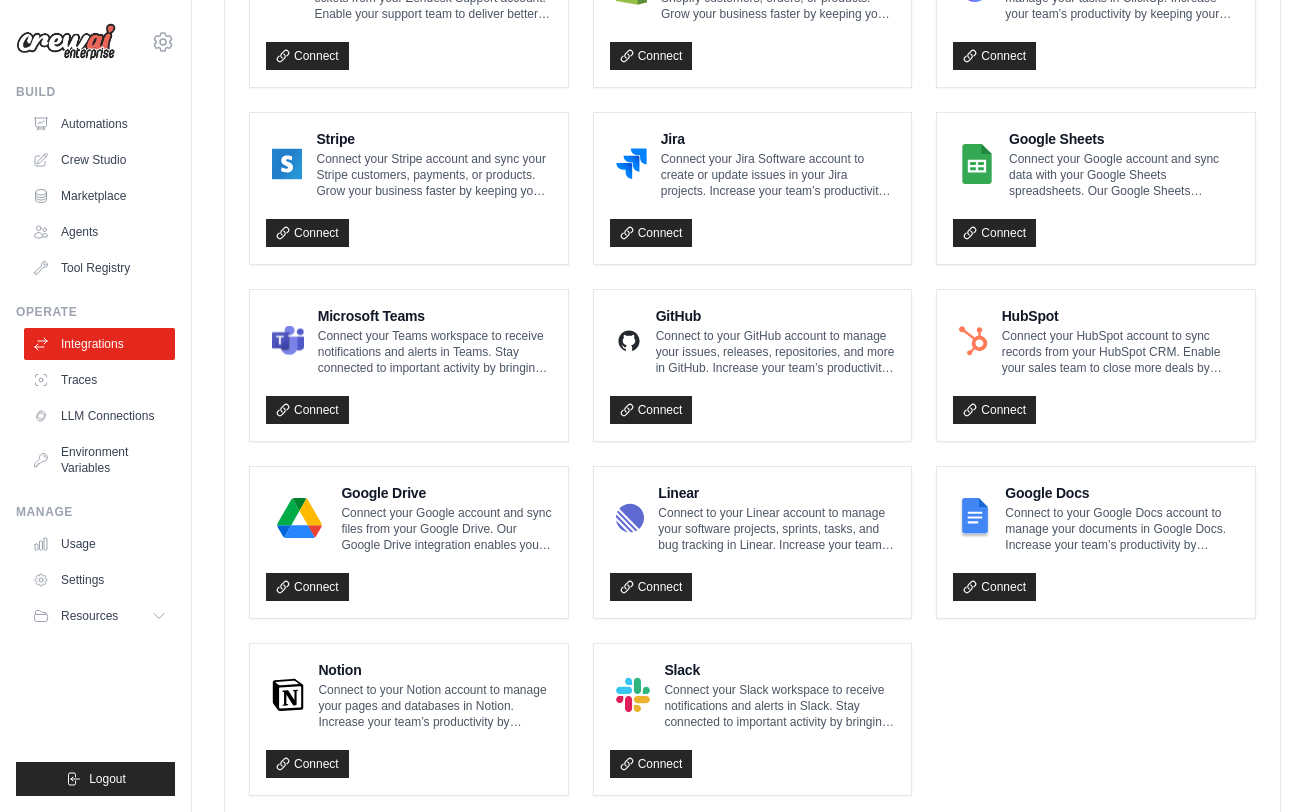 scroll, scrollTop: 1062, scrollLeft: 0, axis: vertical 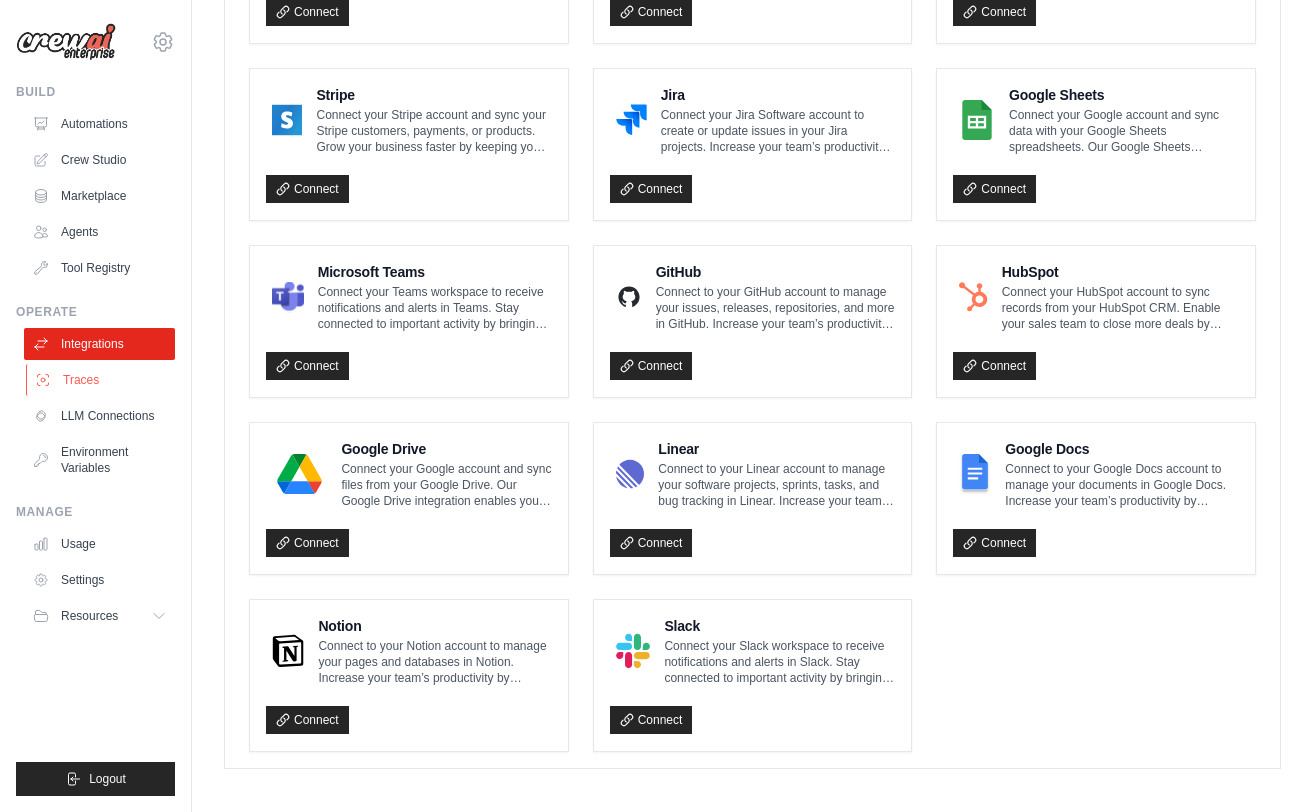 click on "Traces" at bounding box center [101, 380] 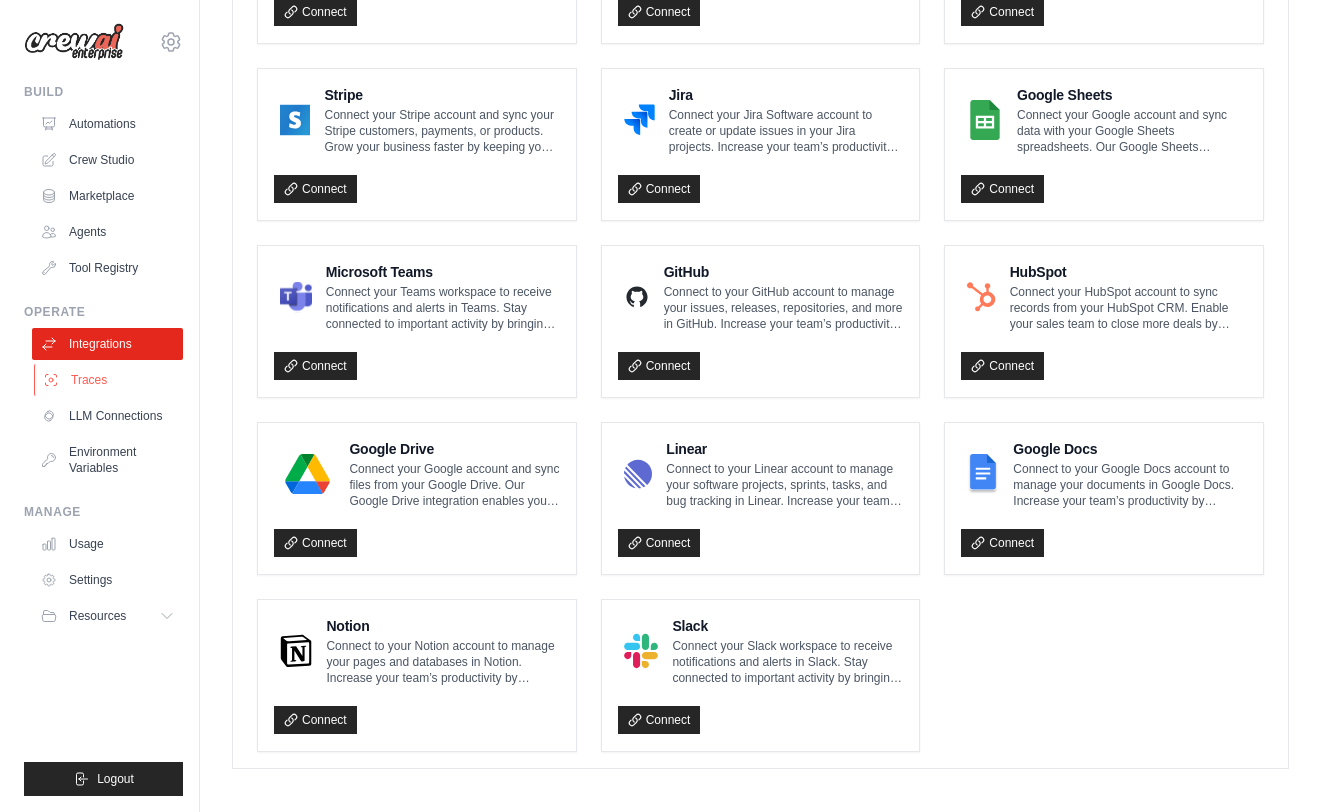 scroll, scrollTop: 0, scrollLeft: 0, axis: both 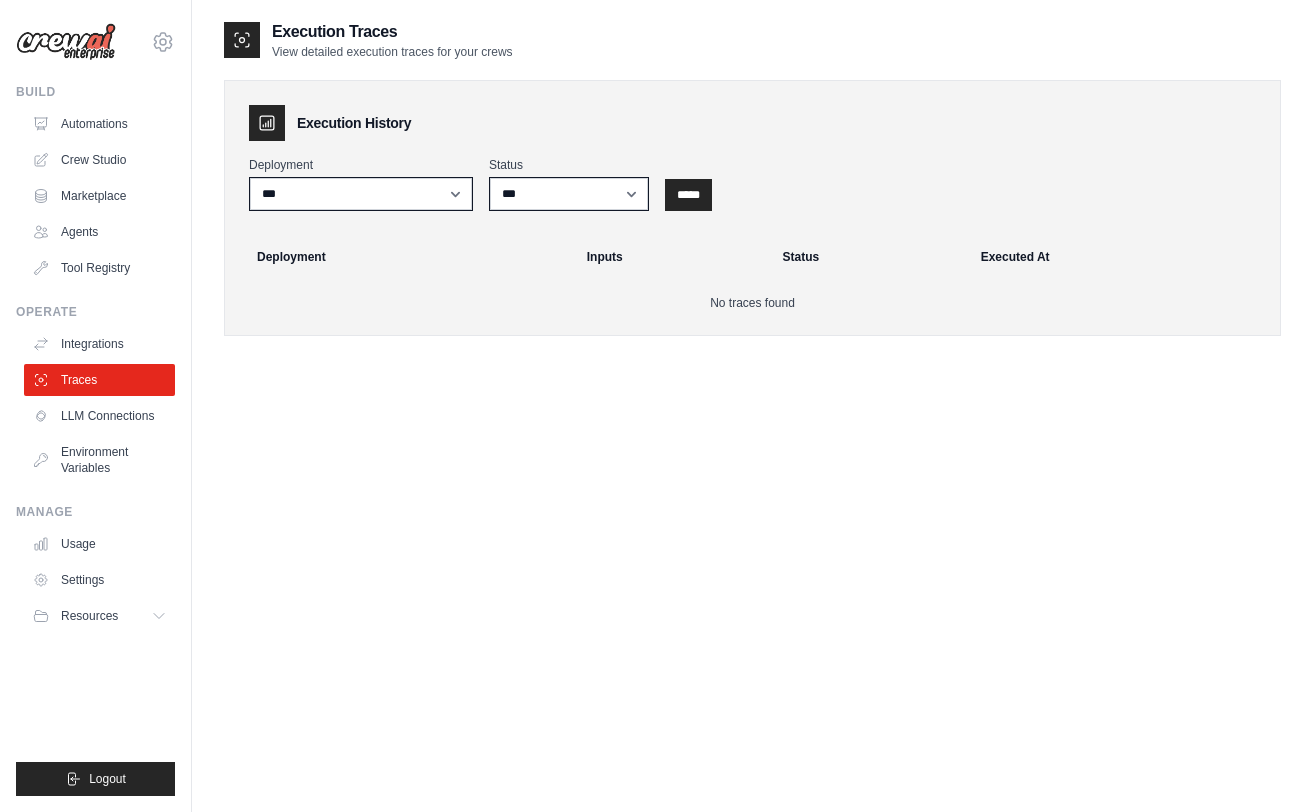 click on "Status" at bounding box center (569, 165) 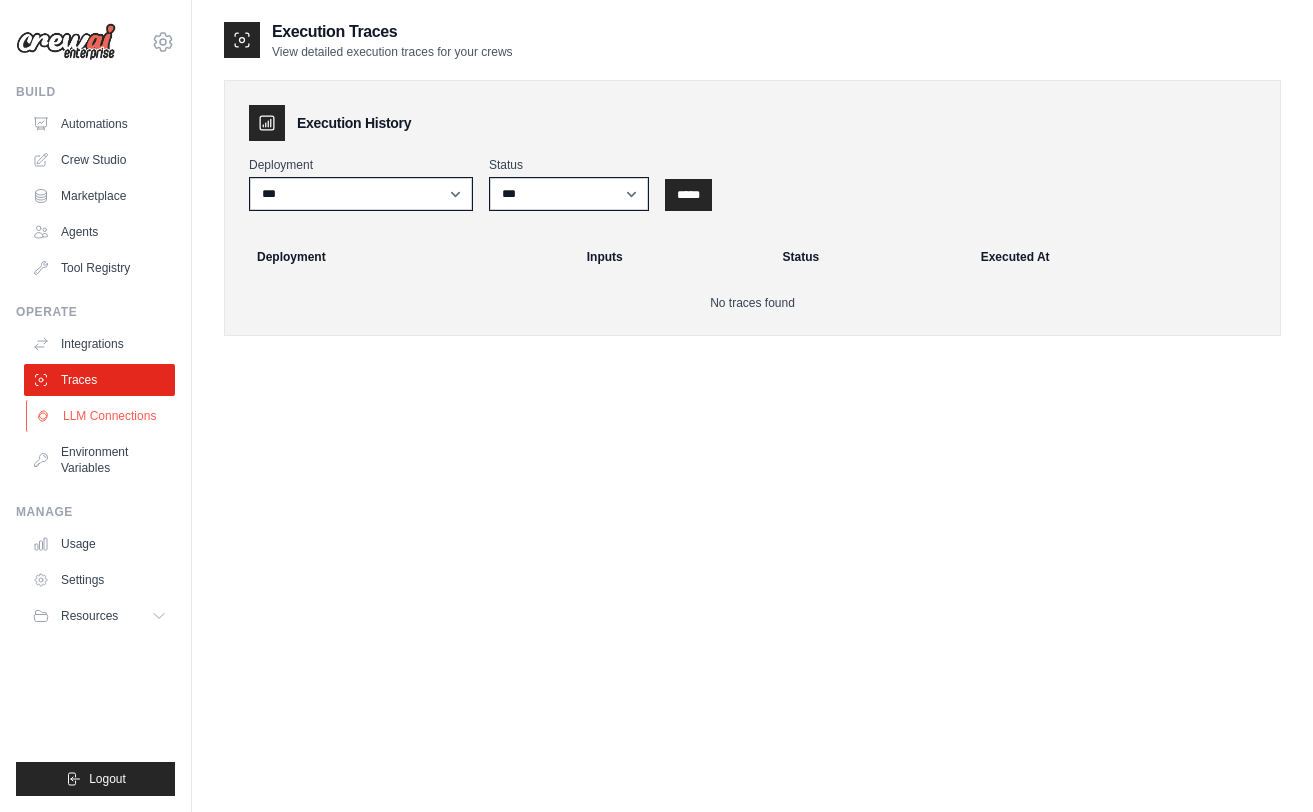 click on "LLM Connections" at bounding box center [101, 416] 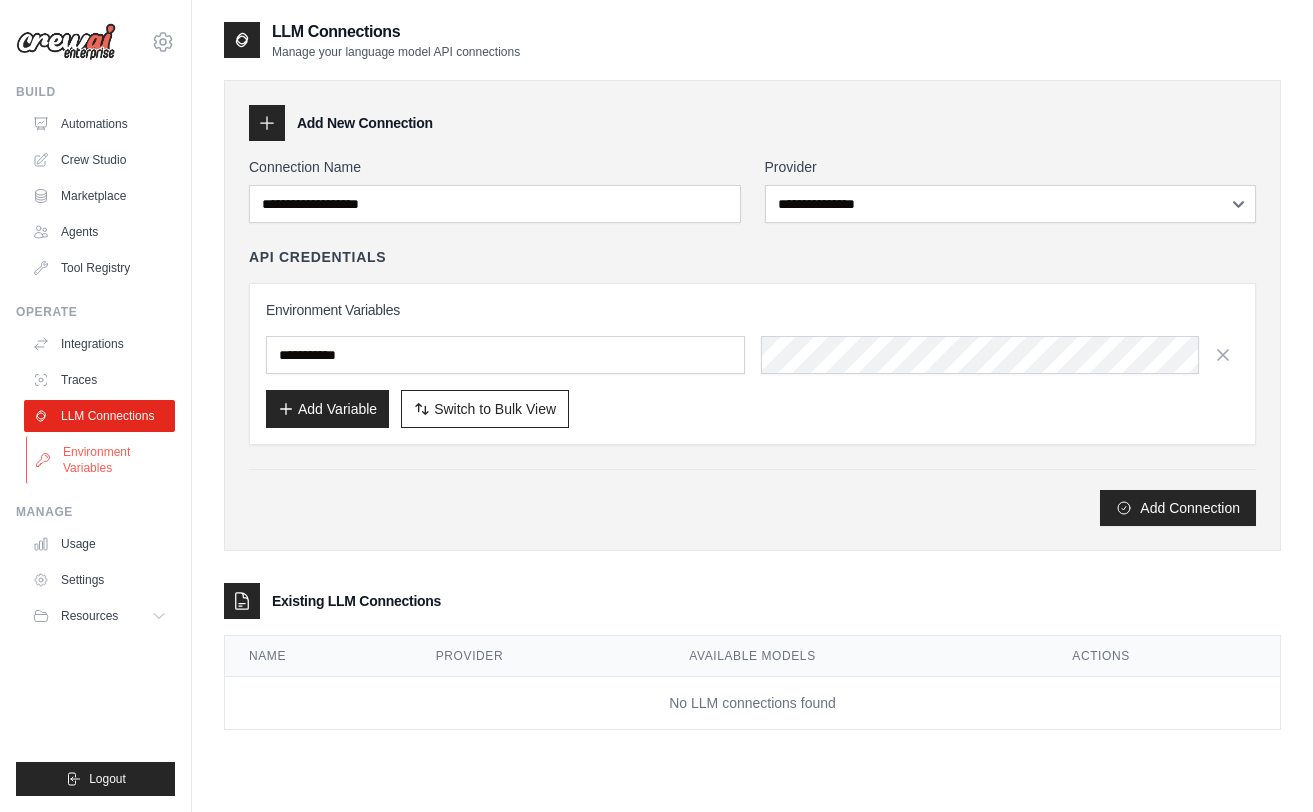 click on "Environment Variables" at bounding box center [101, 460] 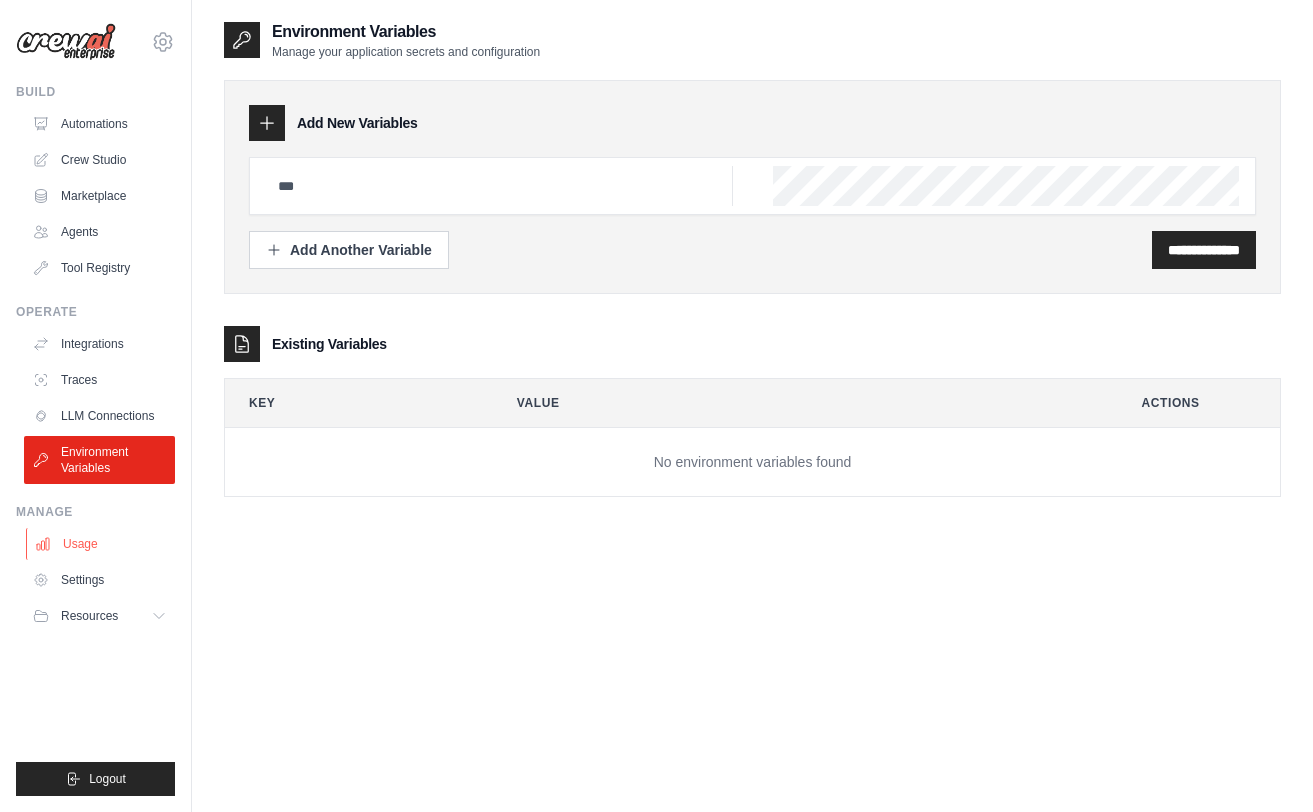click on "Usage" at bounding box center (101, 544) 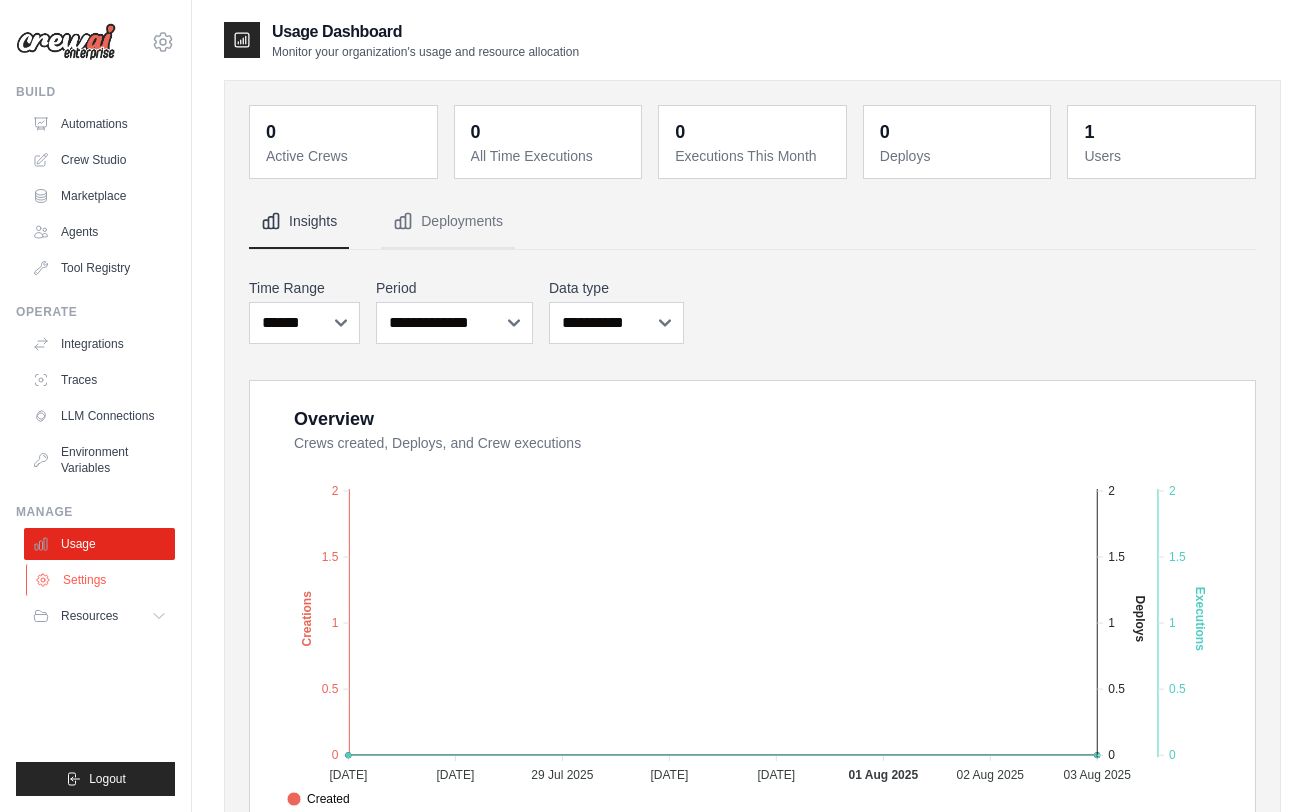 click on "Settings" at bounding box center (101, 580) 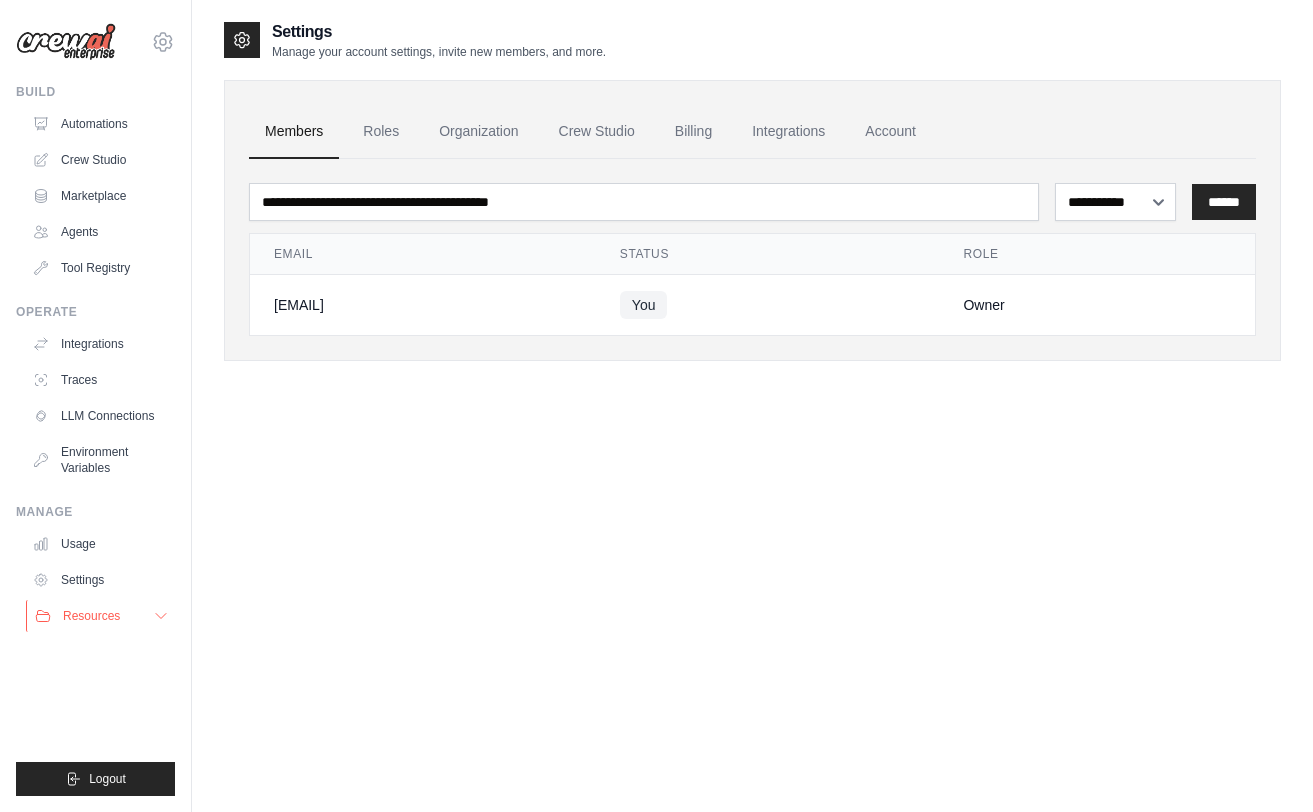 click on "Resources" at bounding box center [91, 616] 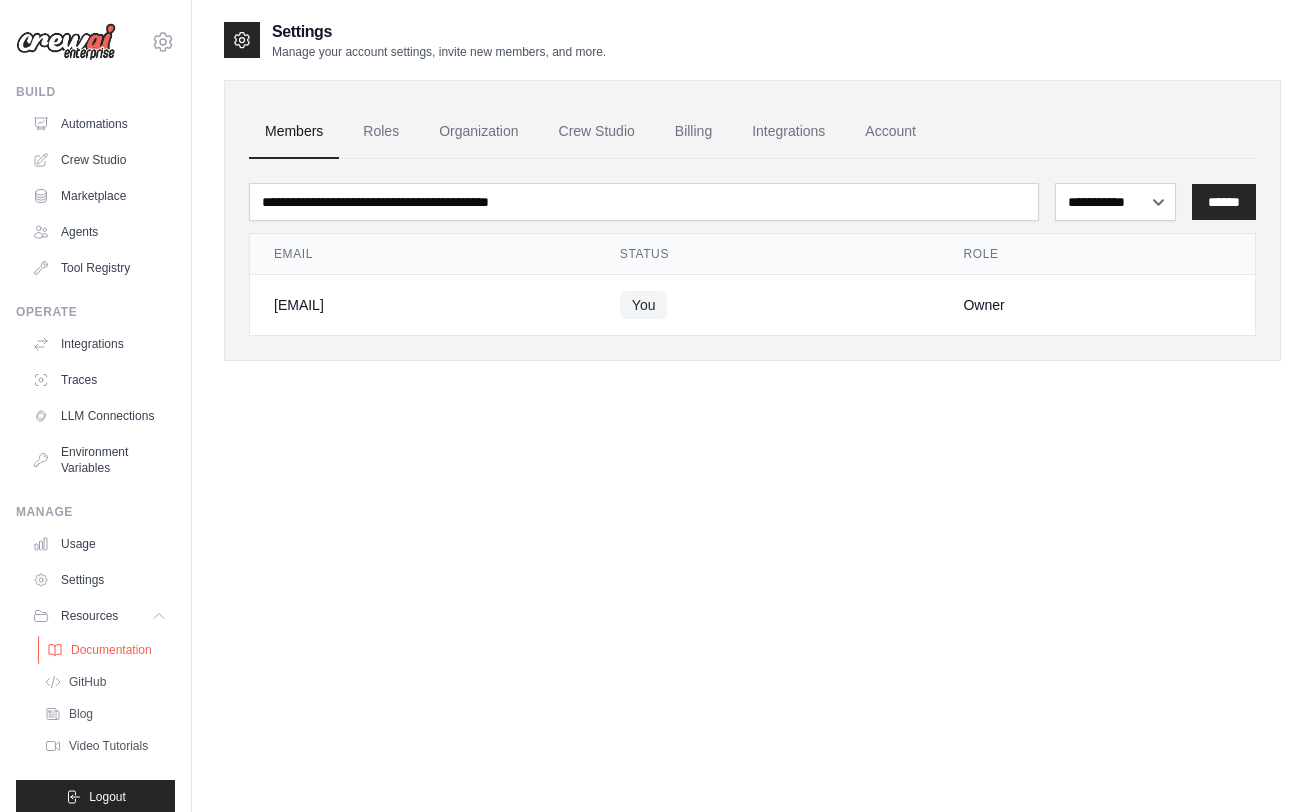 click on "Documentation" at bounding box center (111, 650) 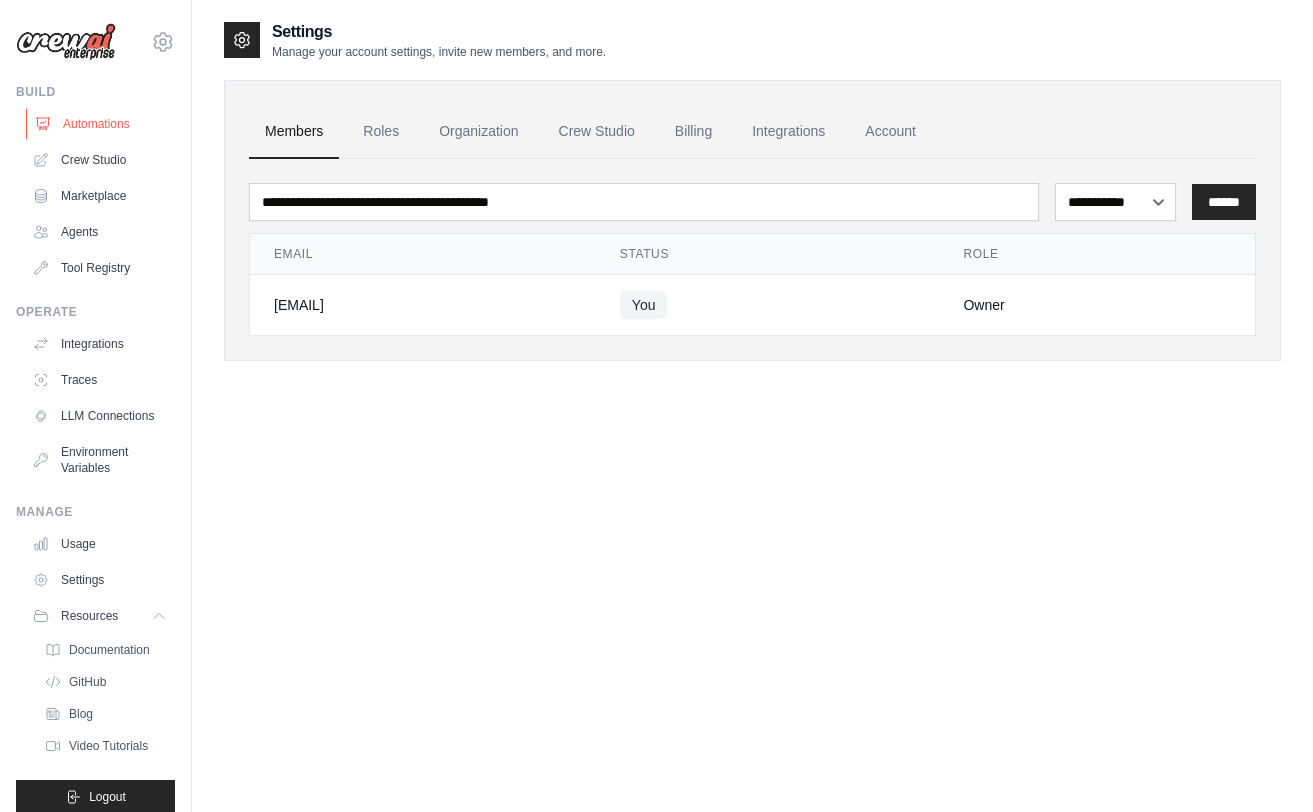 click on "Automations" at bounding box center (101, 124) 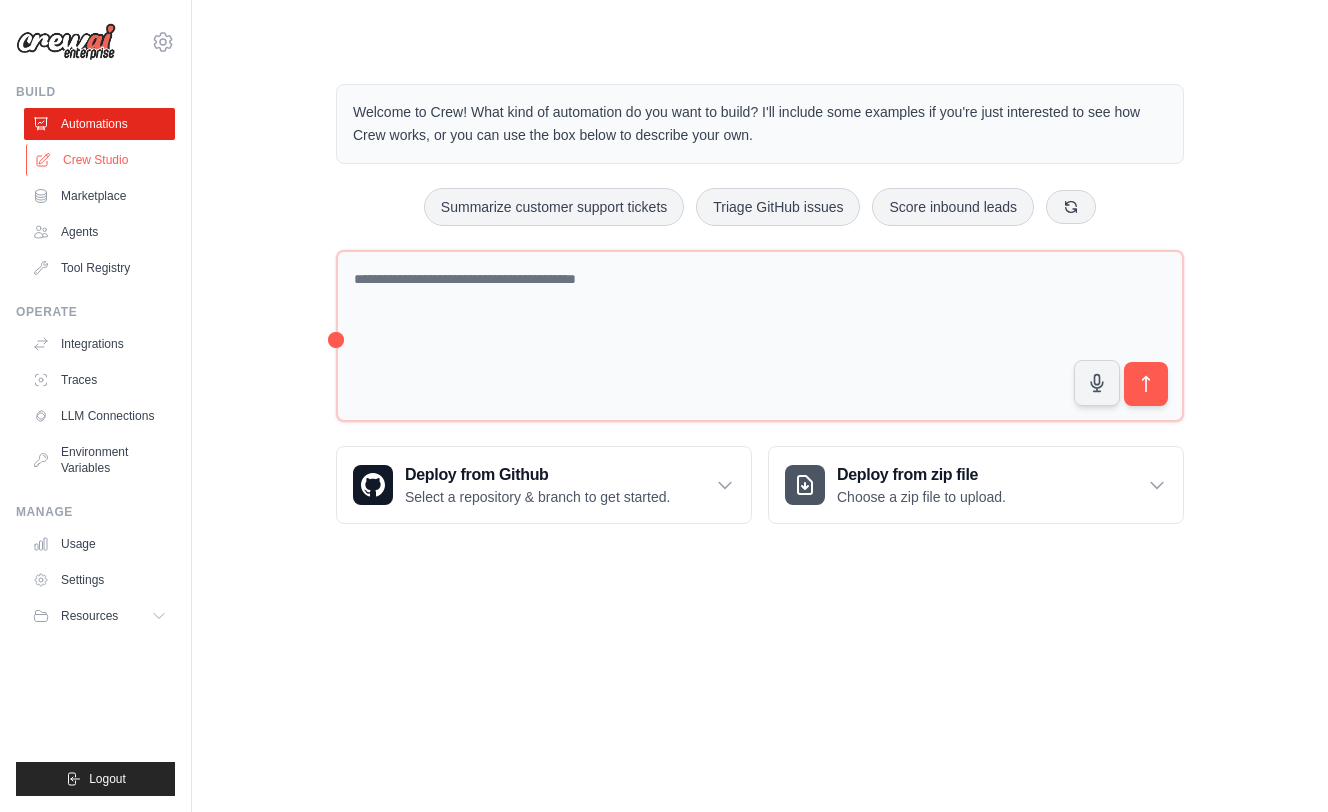 click on "Crew Studio" at bounding box center [101, 160] 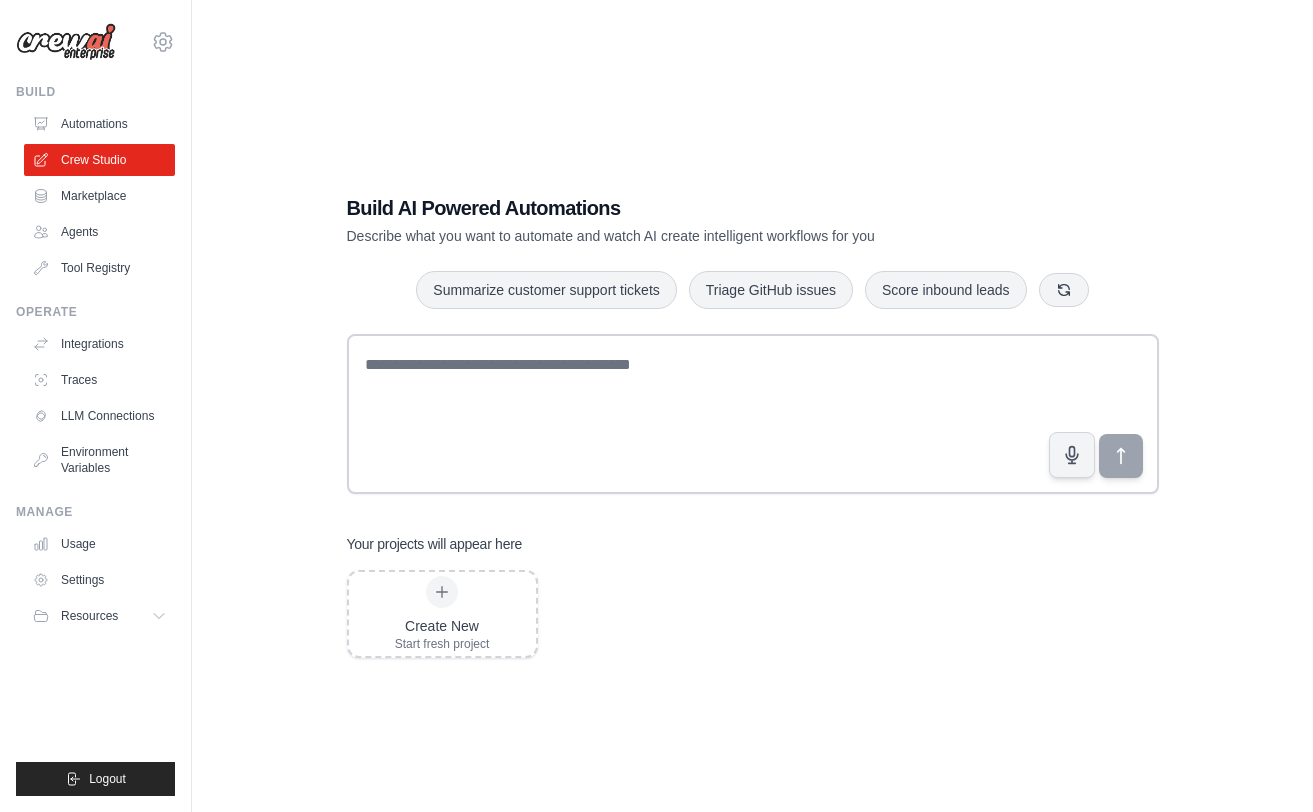 scroll, scrollTop: 0, scrollLeft: 0, axis: both 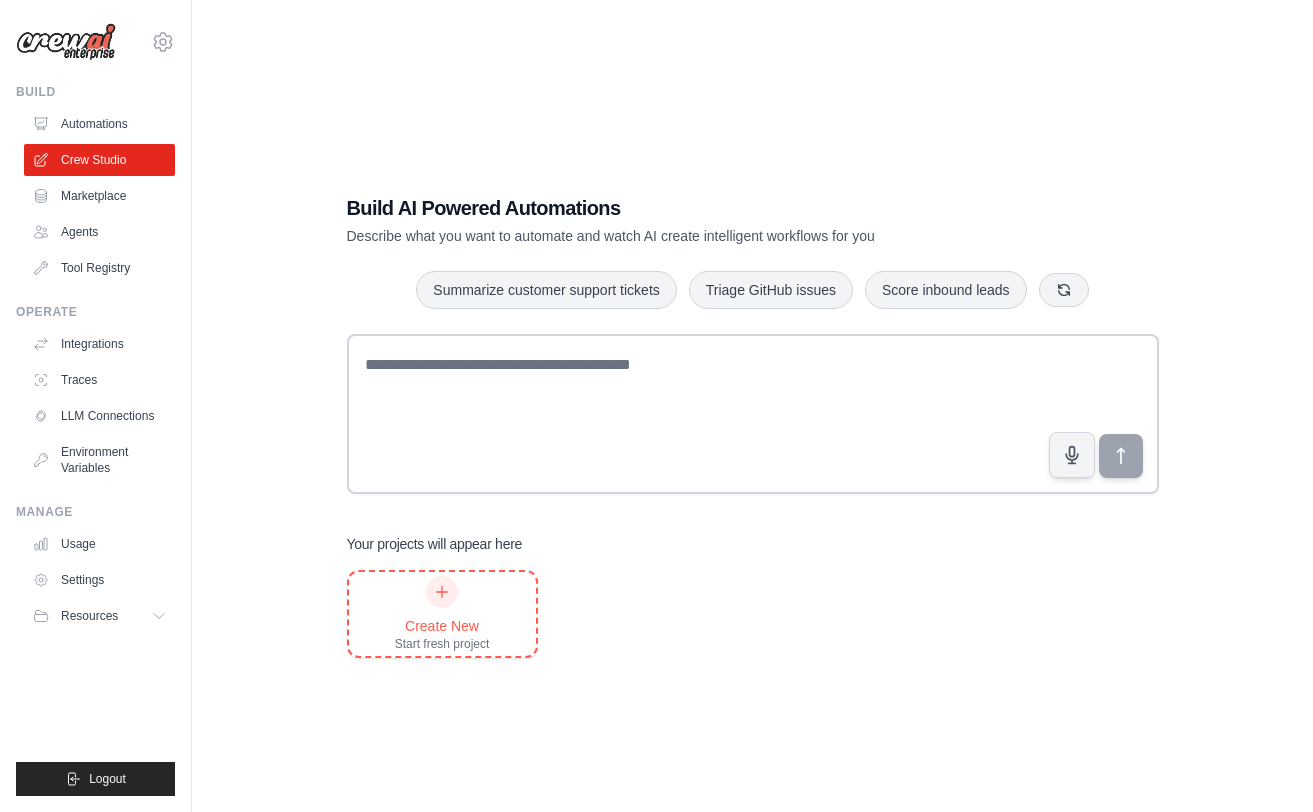 click on "Create New Start fresh project" at bounding box center (442, 614) 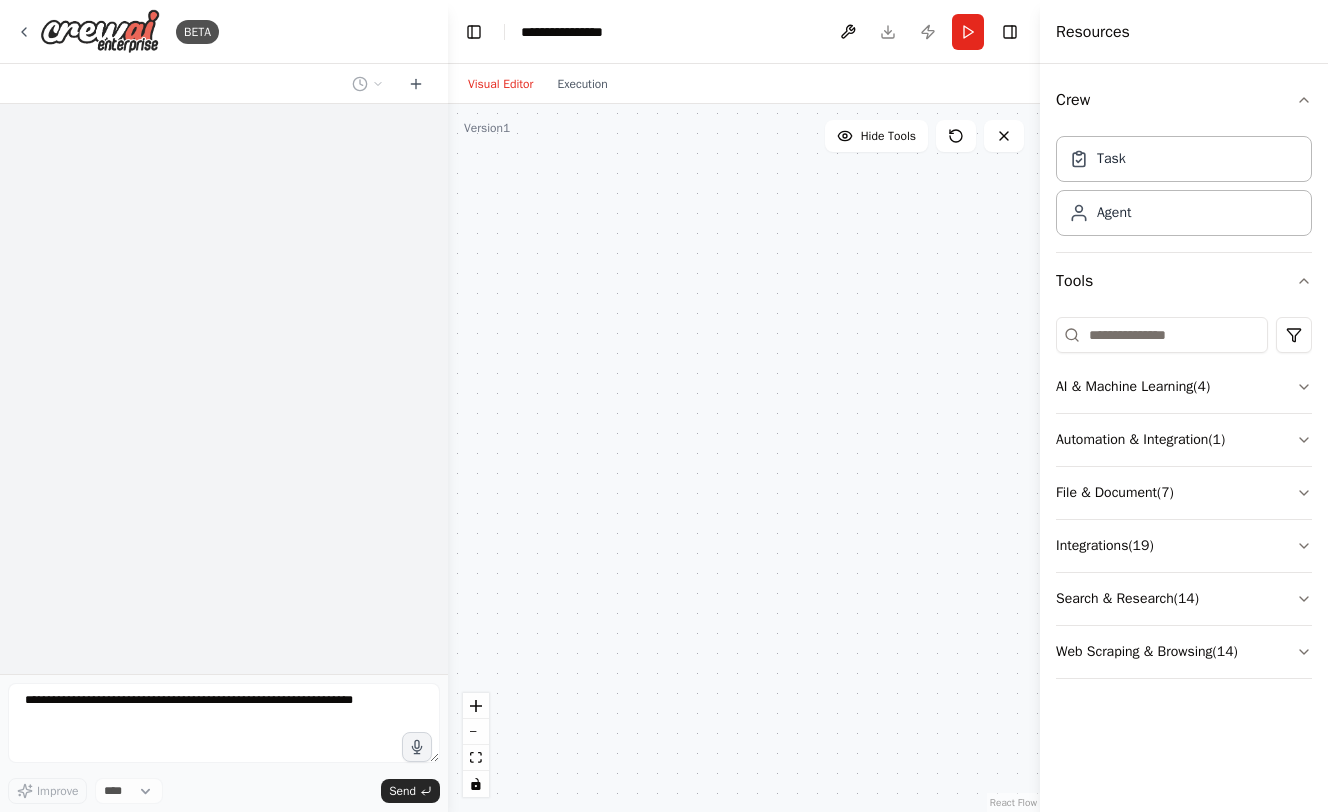 scroll, scrollTop: 0, scrollLeft: 0, axis: both 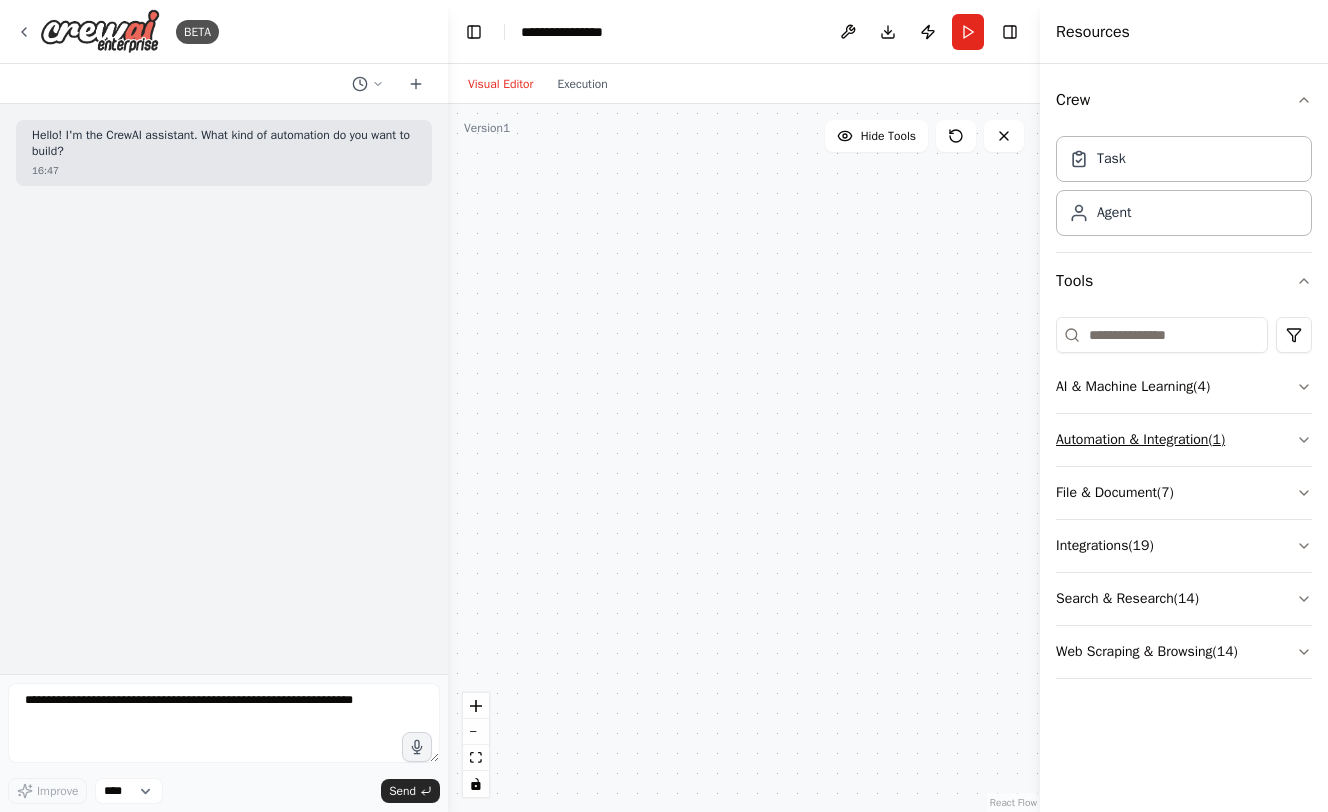 click 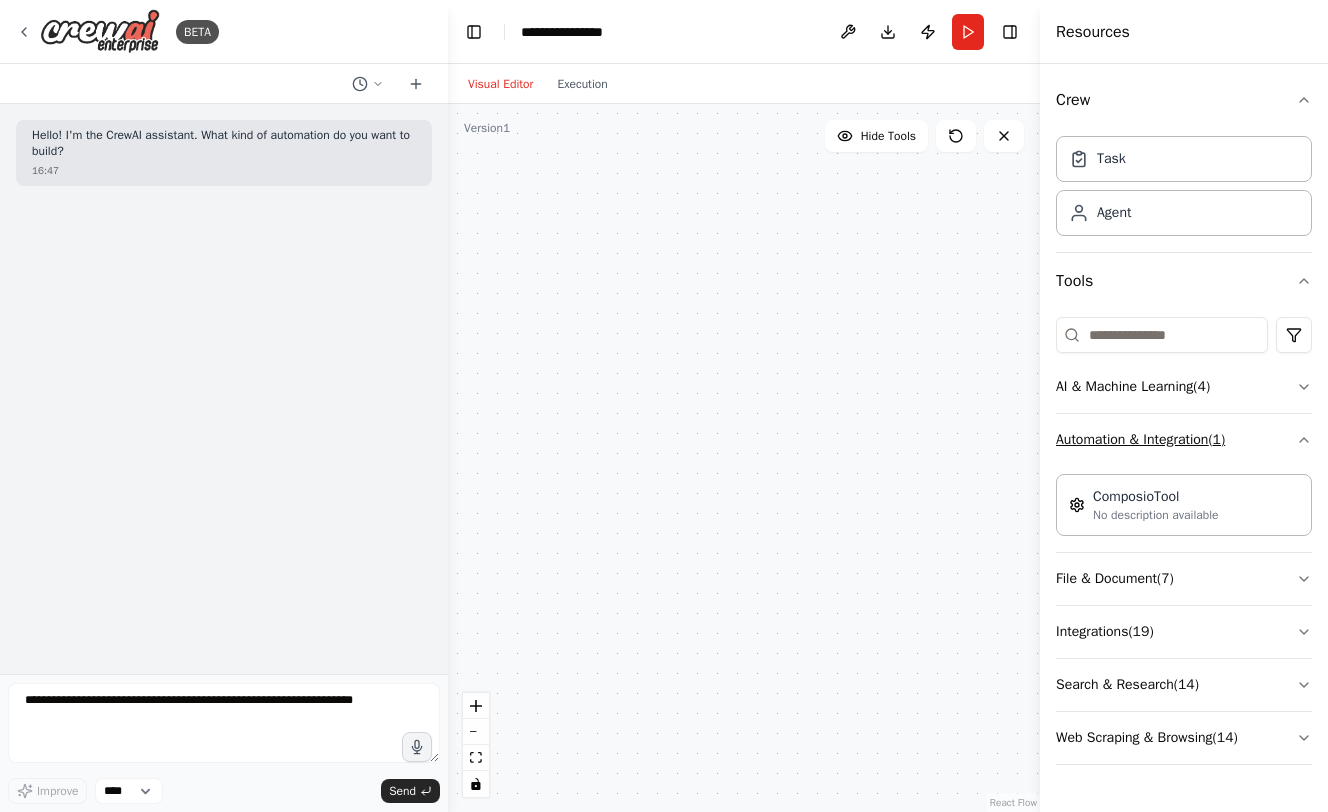 click 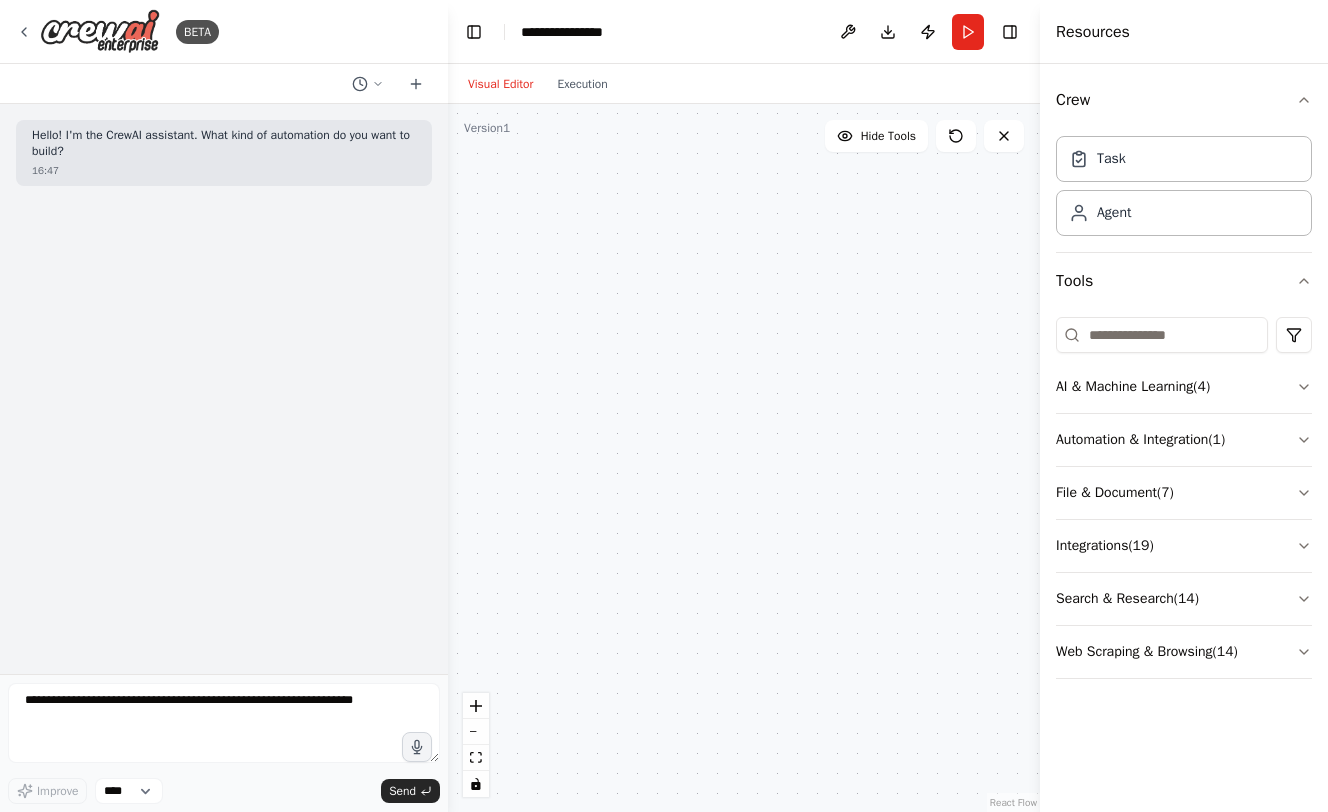 click on "Crew Task Agent Tools AI & Machine Learning  ( 4 ) Automation & Integration  ( 1 ) File & Document  ( 7 ) Integrations  ( 19 ) Search & Research  ( 14 ) Web Scraping & Browsing  ( 14 )" at bounding box center (1184, 438) 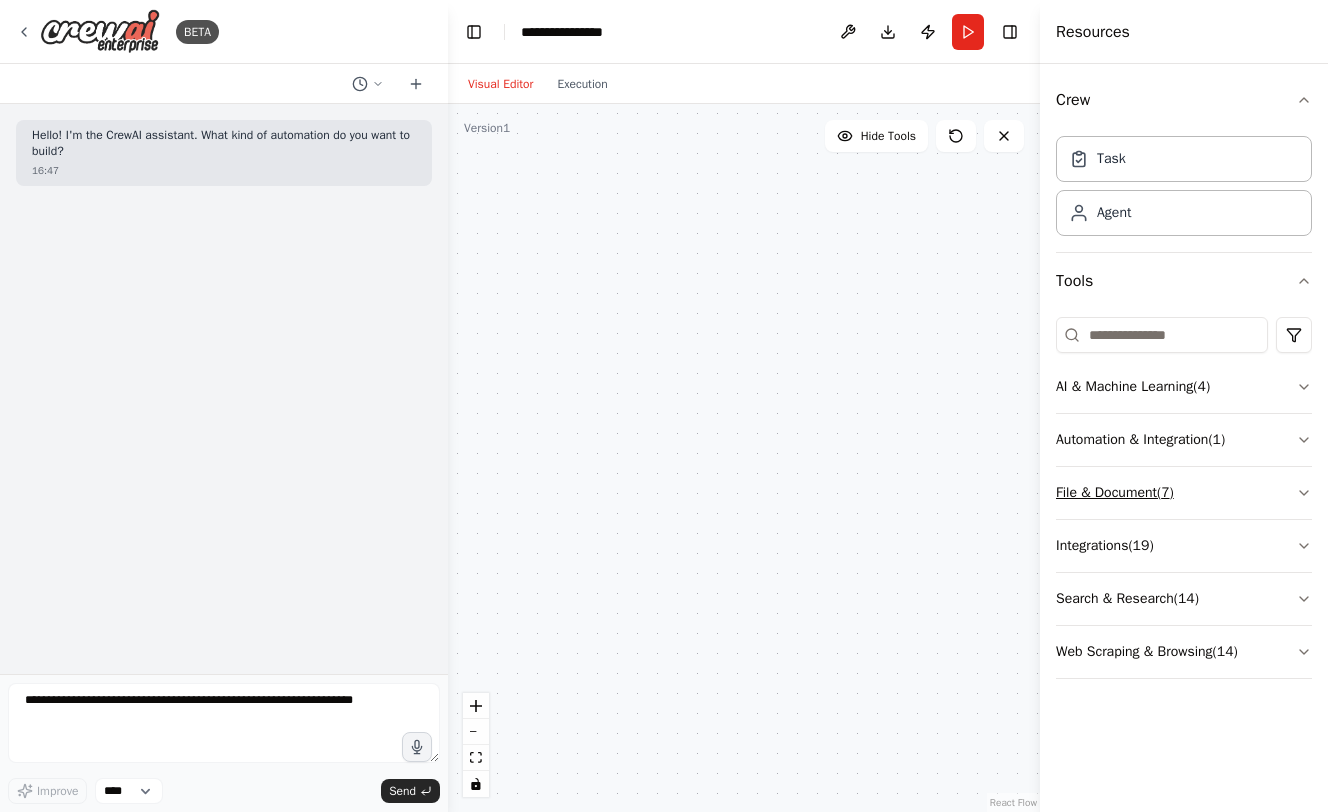 click 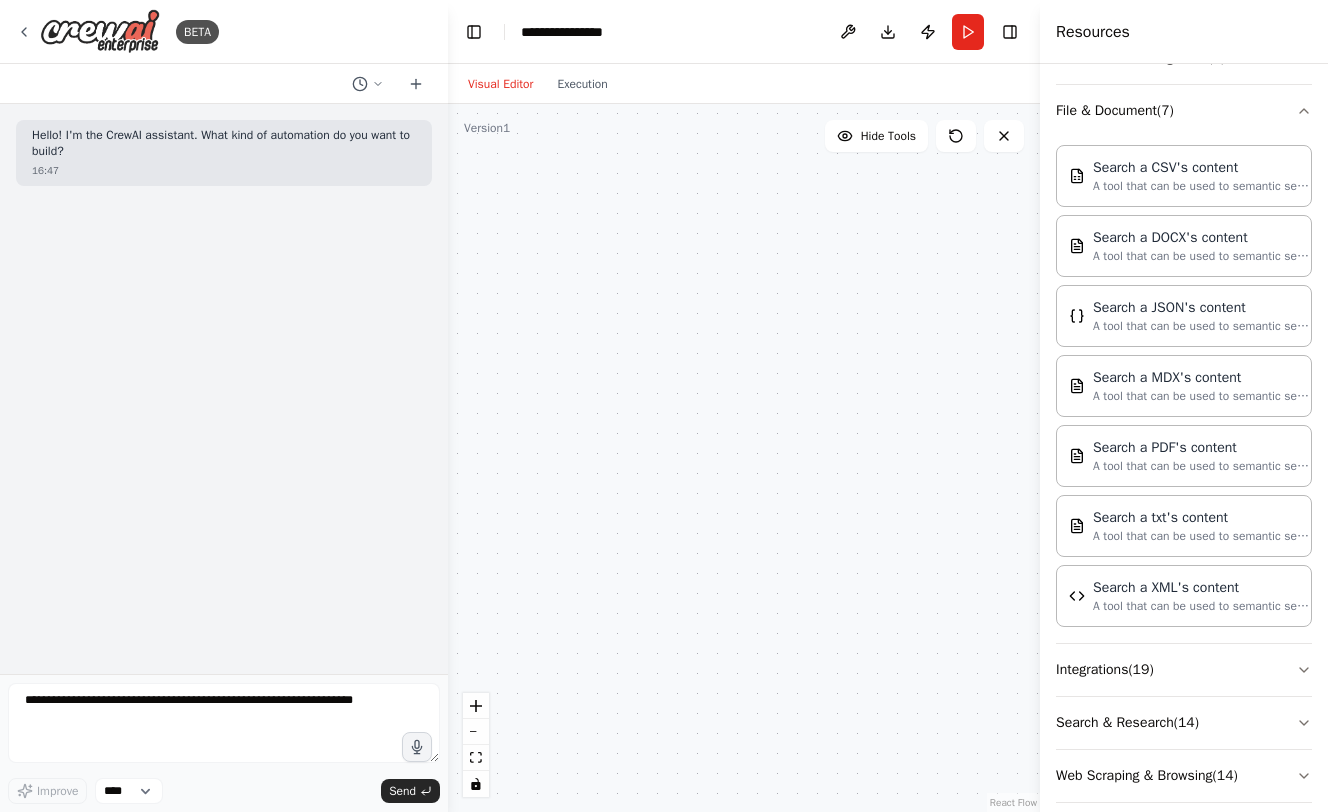scroll, scrollTop: 390, scrollLeft: 0, axis: vertical 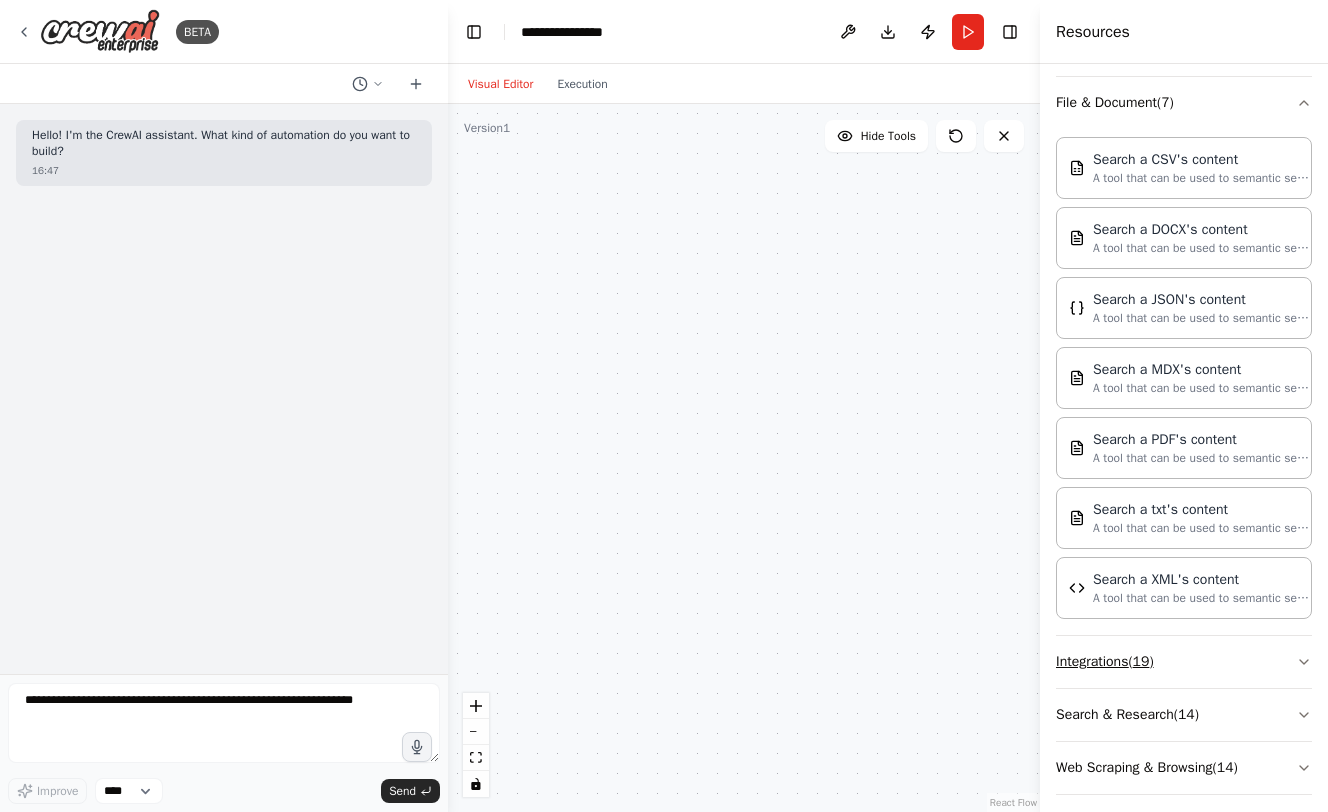 click 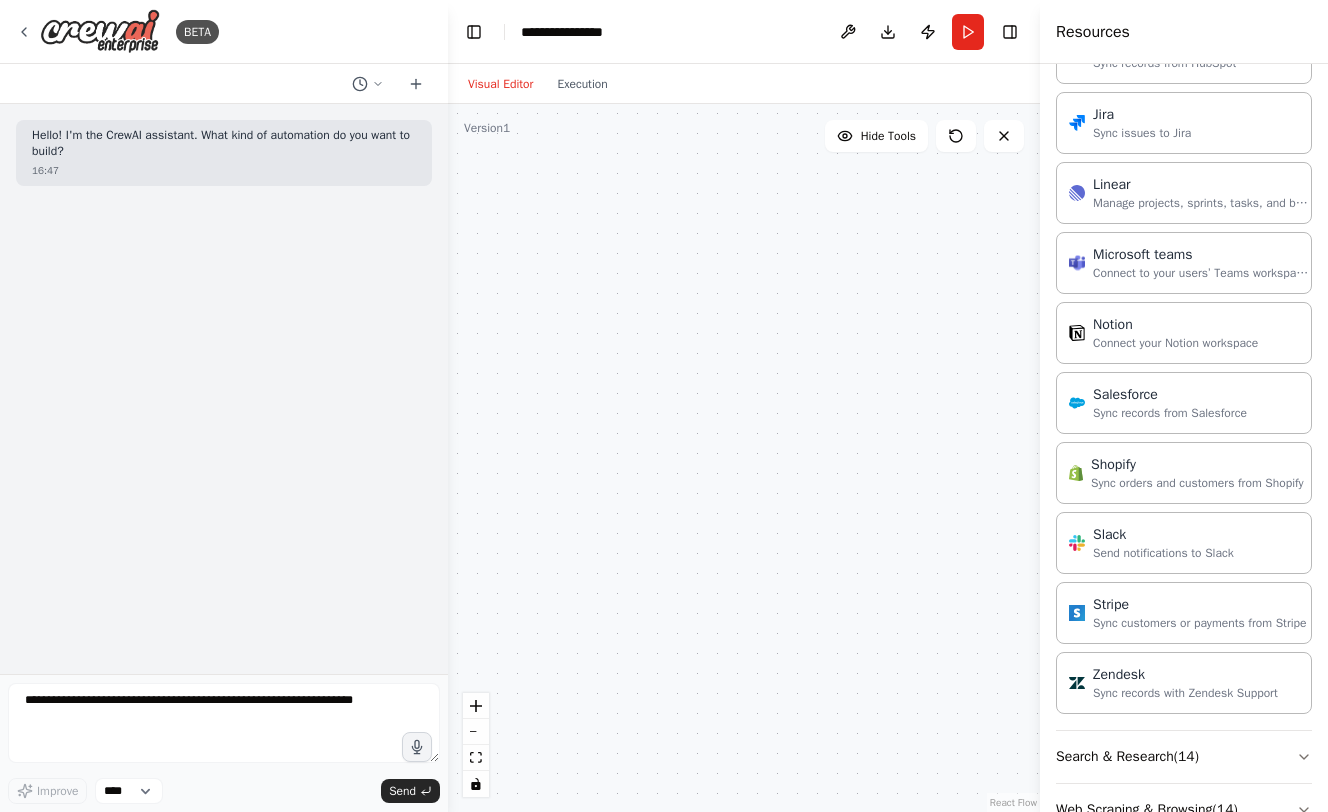 scroll, scrollTop: 1751, scrollLeft: 0, axis: vertical 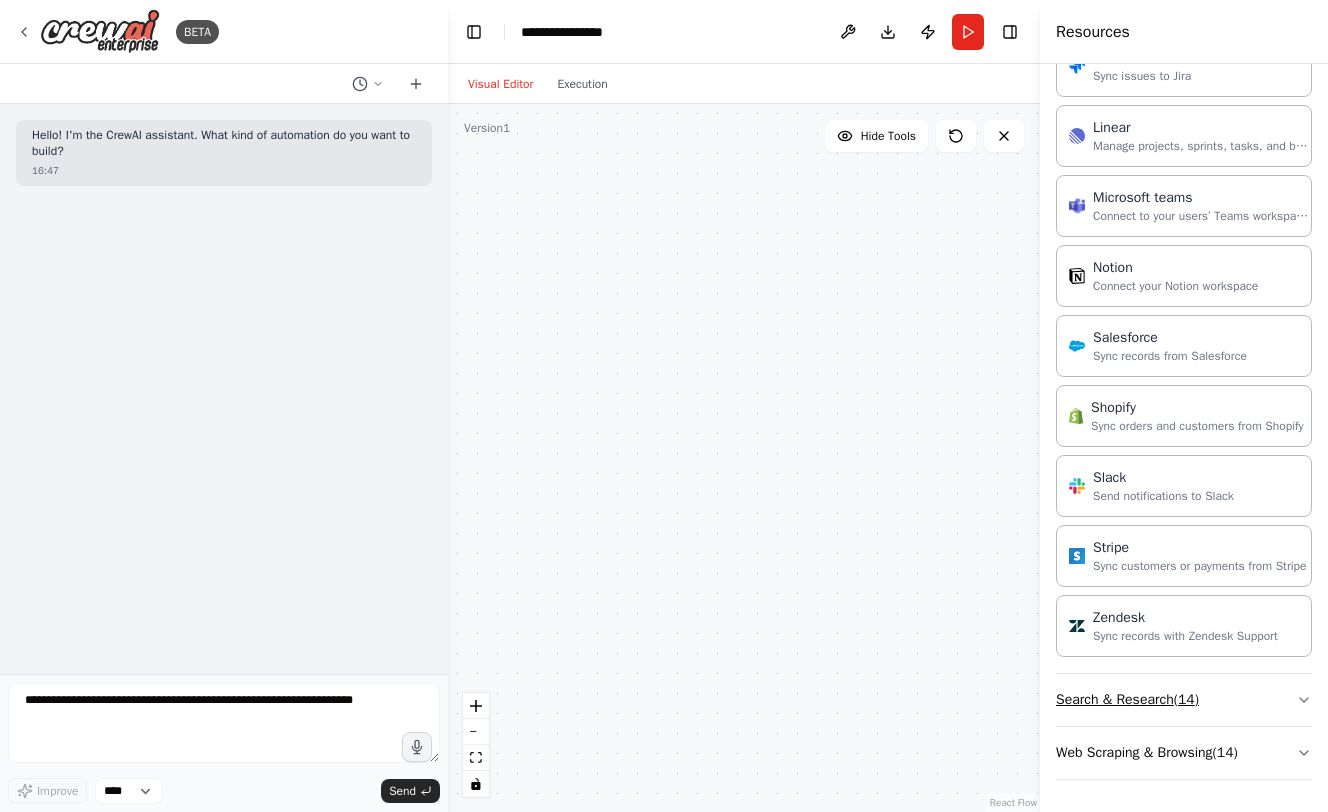 click on "Search & Research  ( 14 )" at bounding box center (1184, 700) 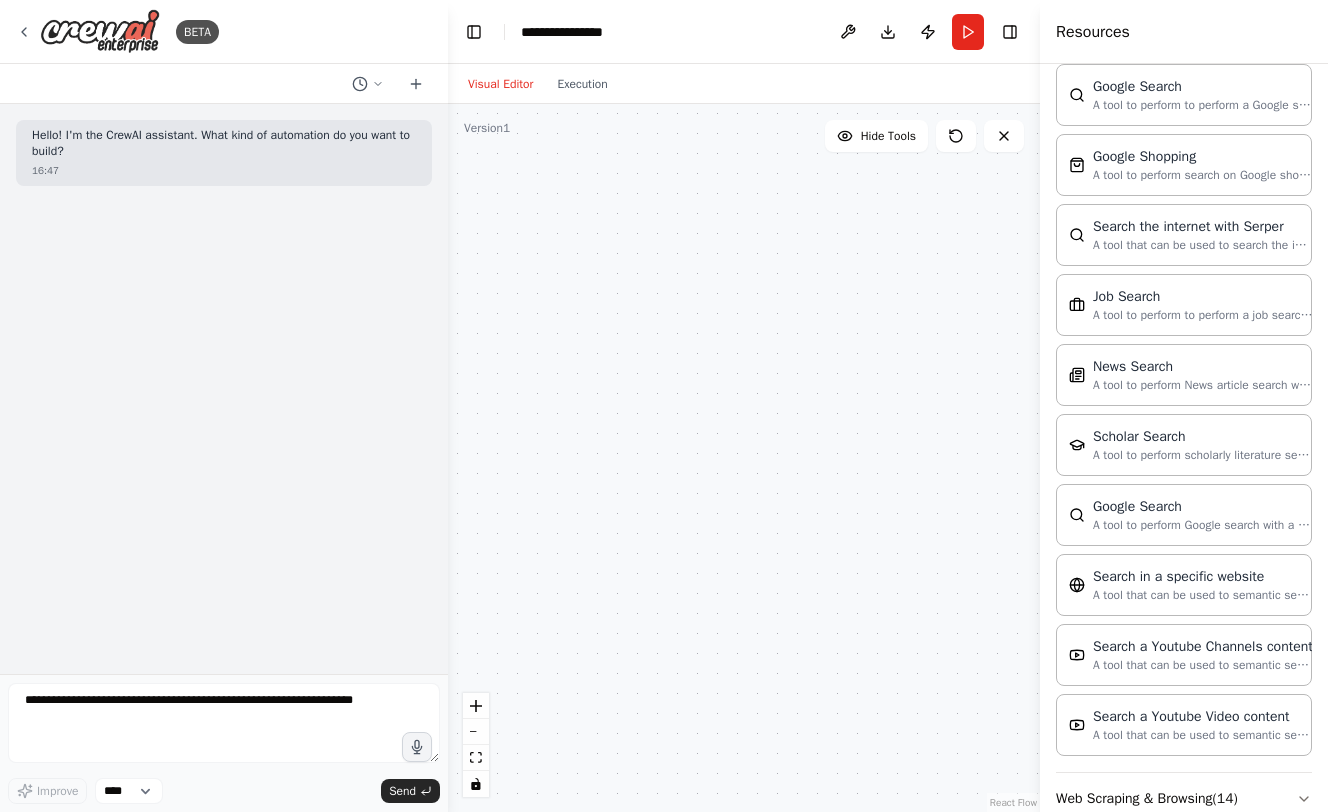 scroll, scrollTop: 2767, scrollLeft: 0, axis: vertical 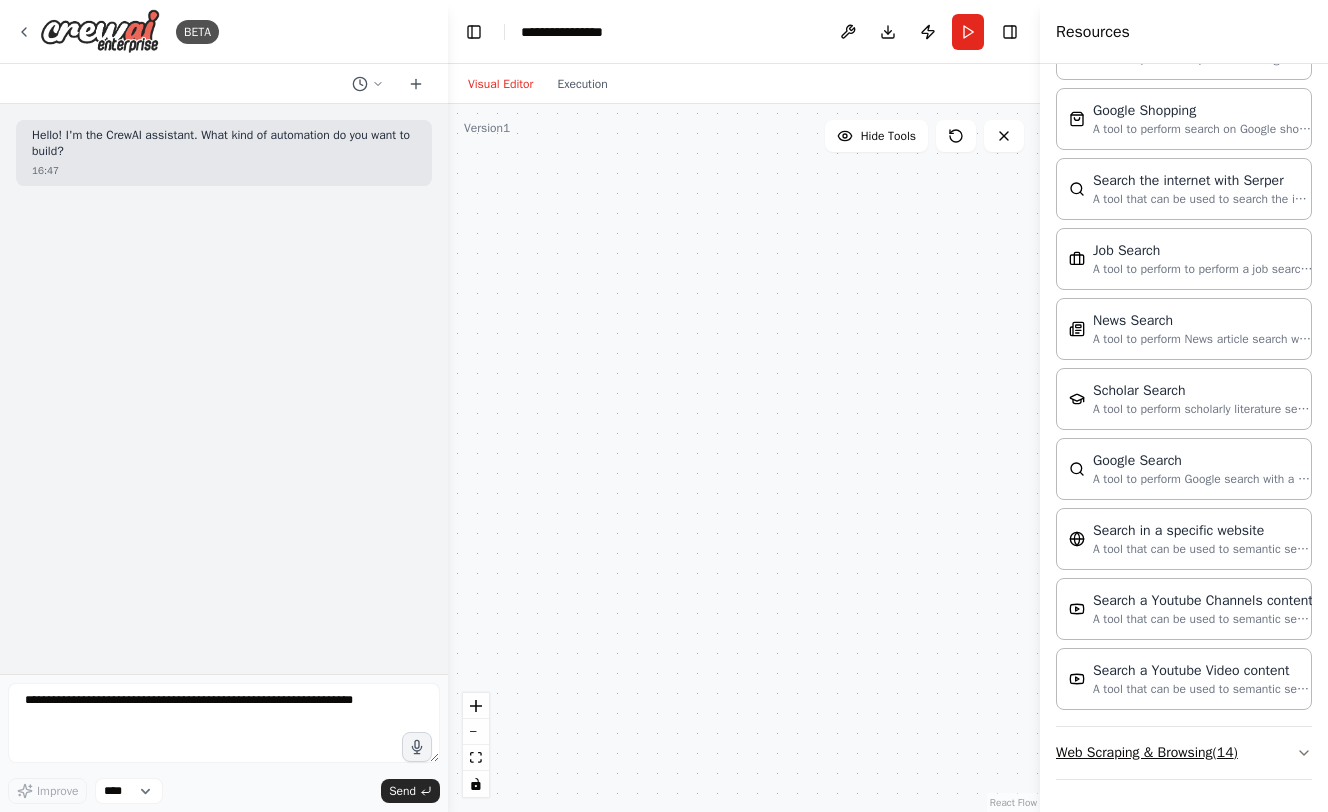 click on "Web Scraping & Browsing  ( 14 )" at bounding box center (1184, 753) 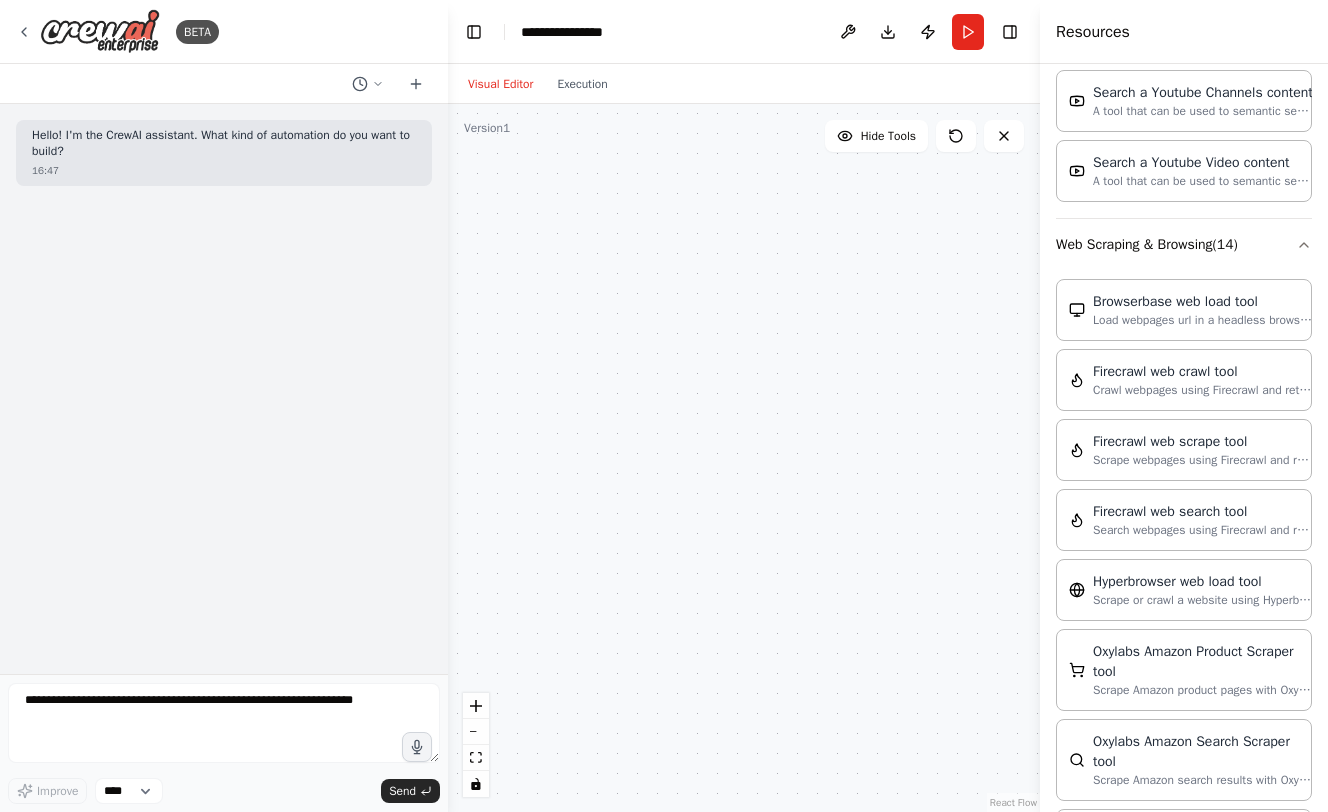 scroll, scrollTop: 3188, scrollLeft: 0, axis: vertical 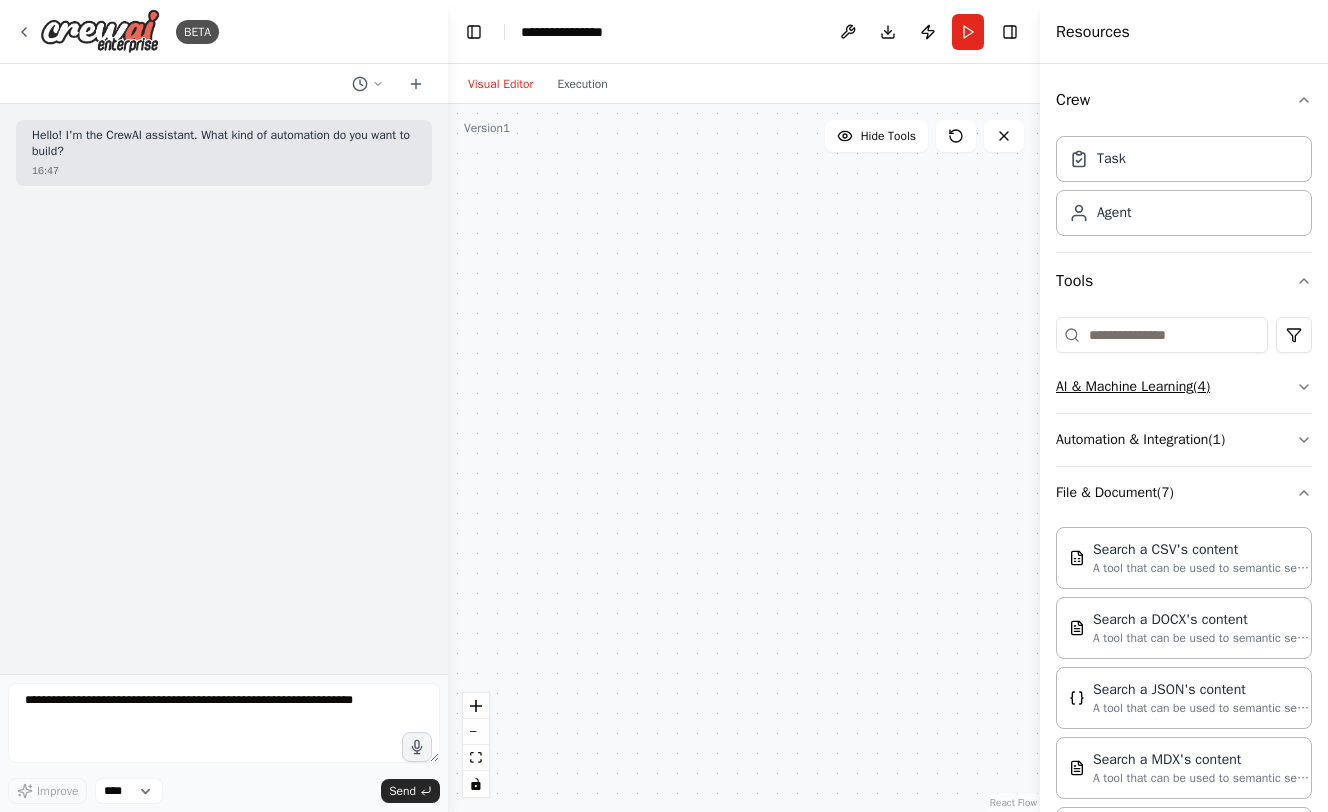 click 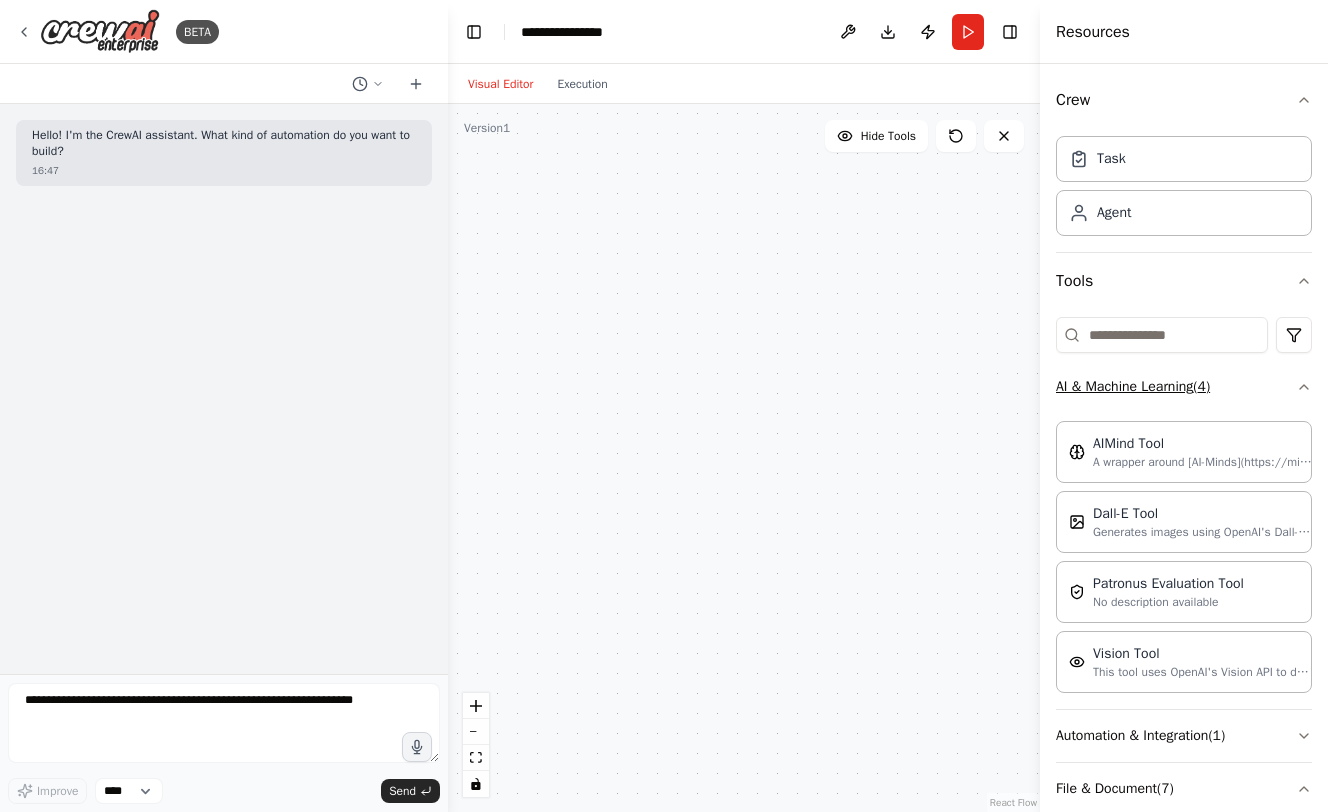 click 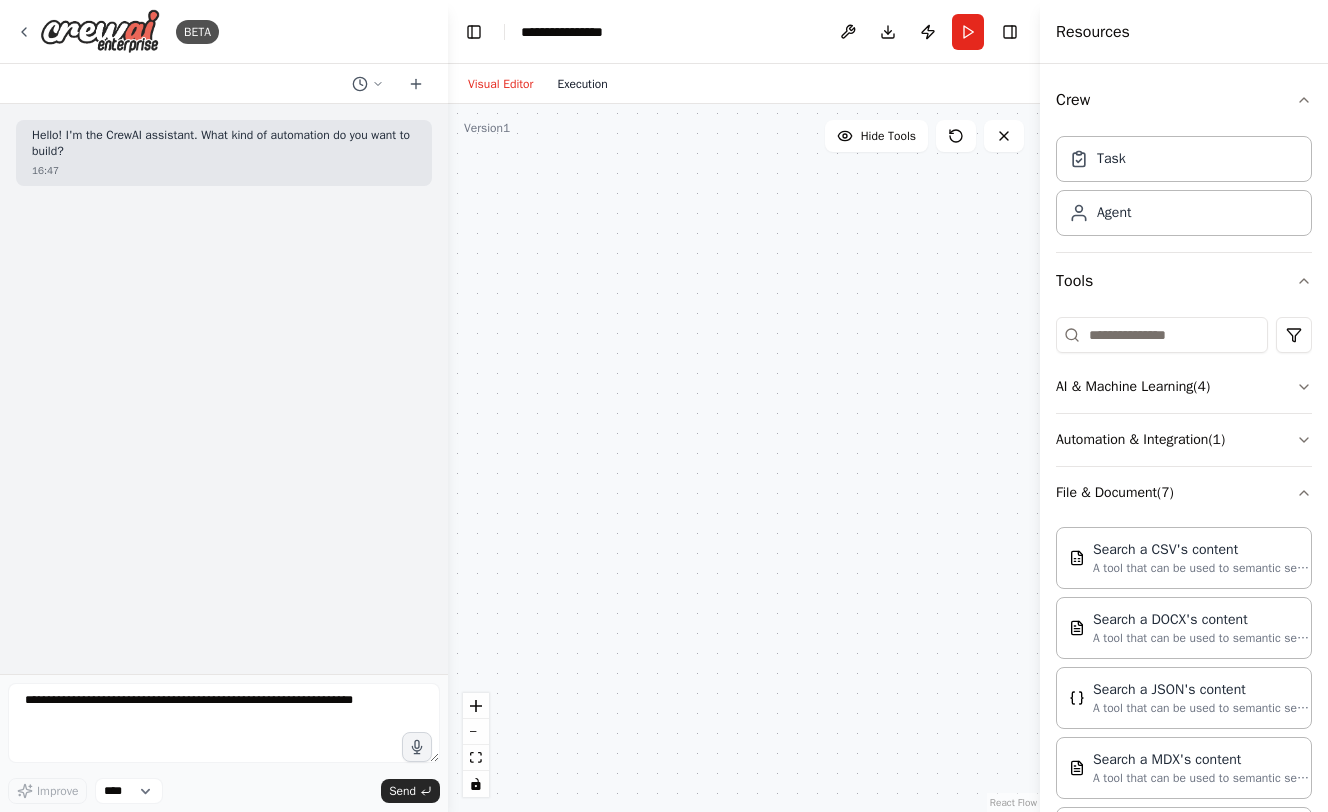 click on "Execution" at bounding box center (582, 84) 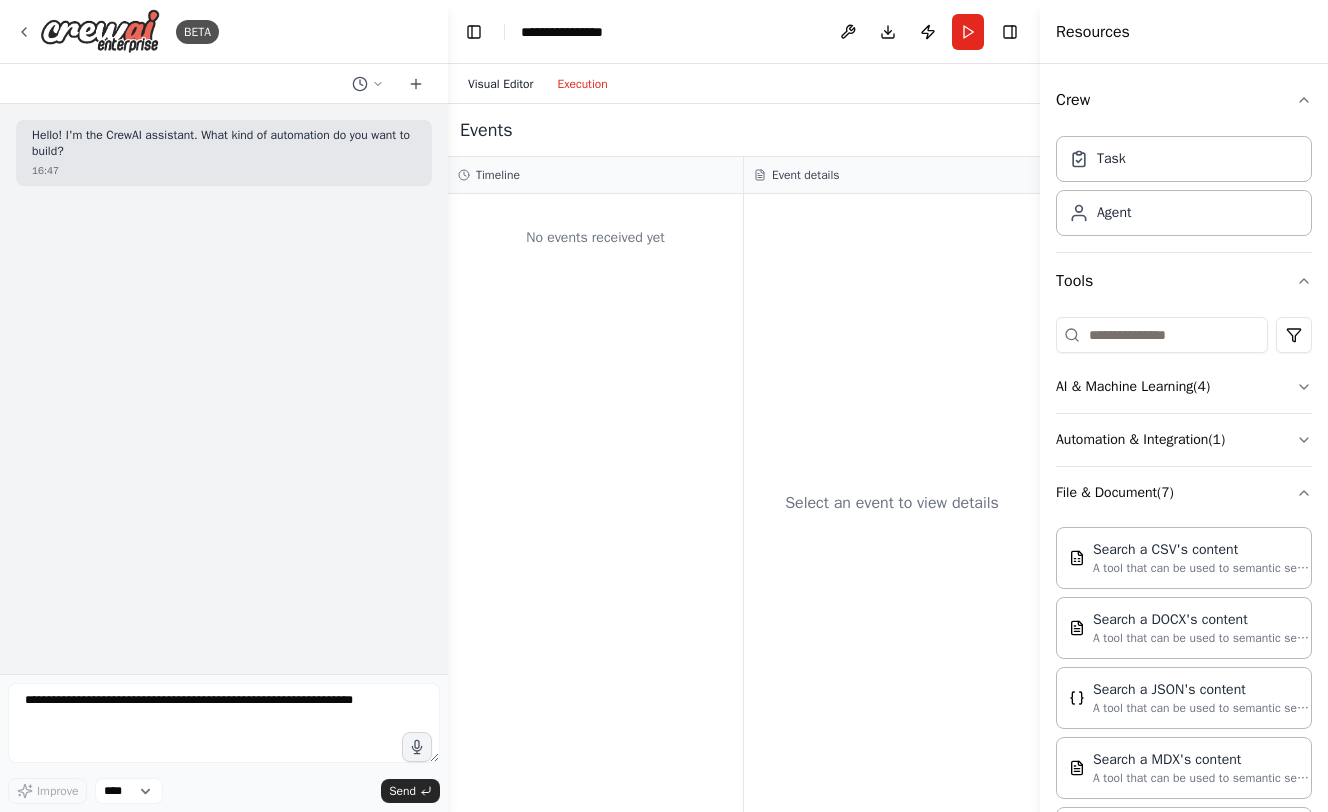 click on "Visual Editor" at bounding box center (500, 84) 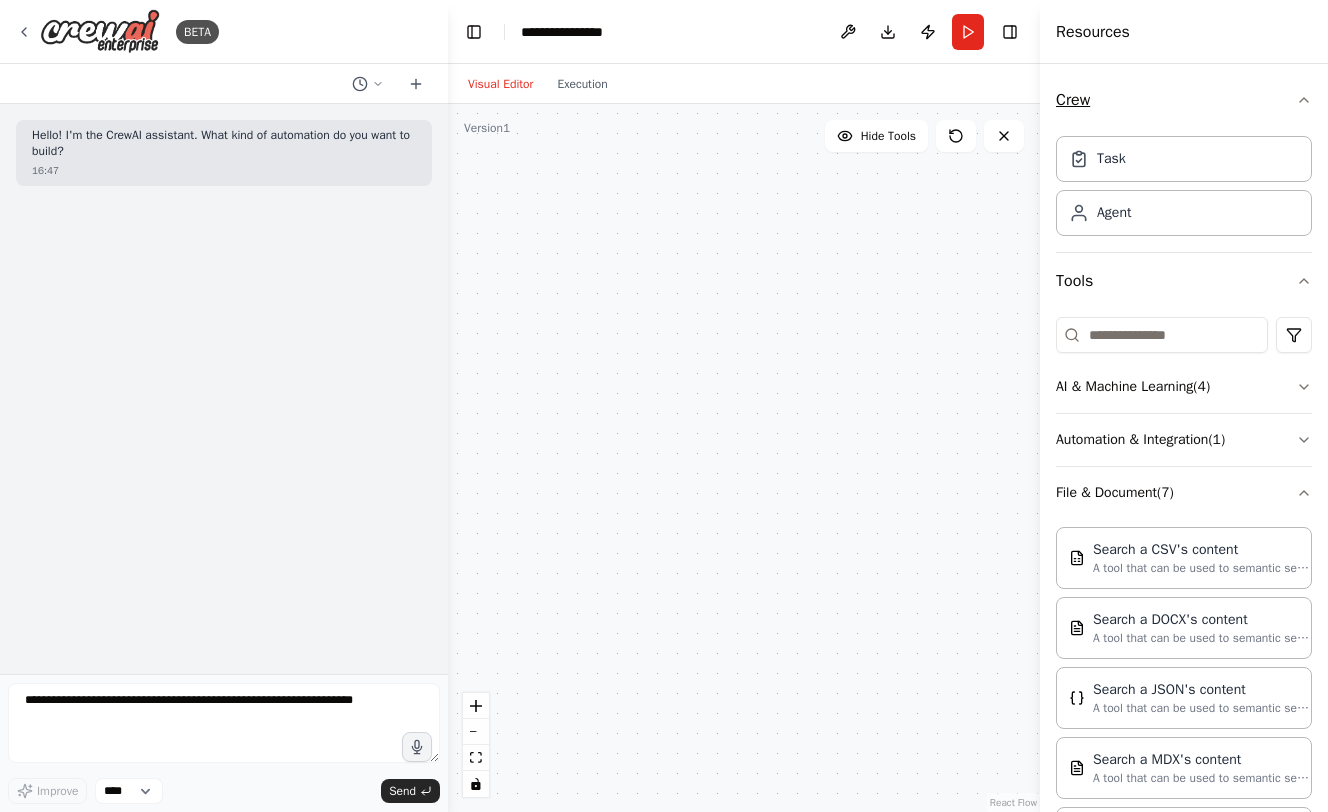 click on "Crew" at bounding box center [1184, 100] 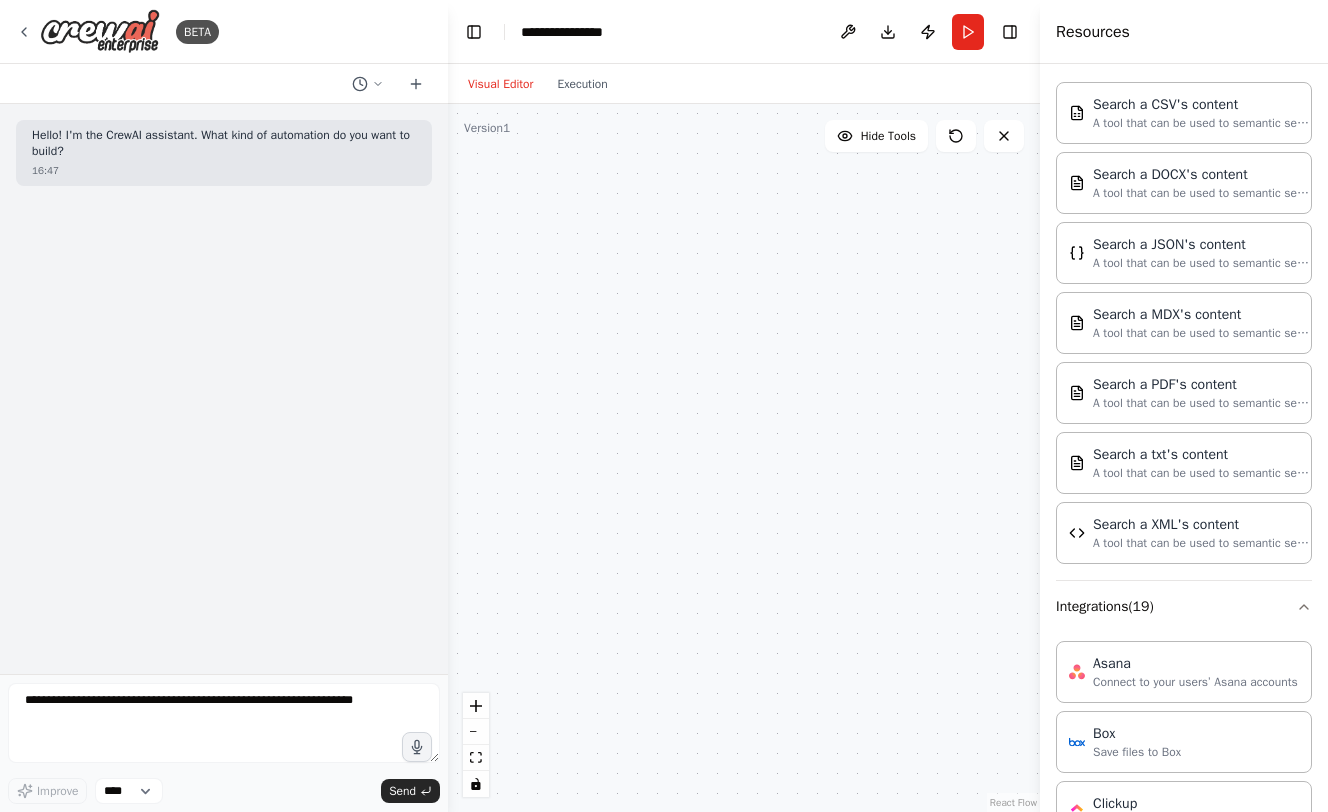 scroll, scrollTop: 0, scrollLeft: 0, axis: both 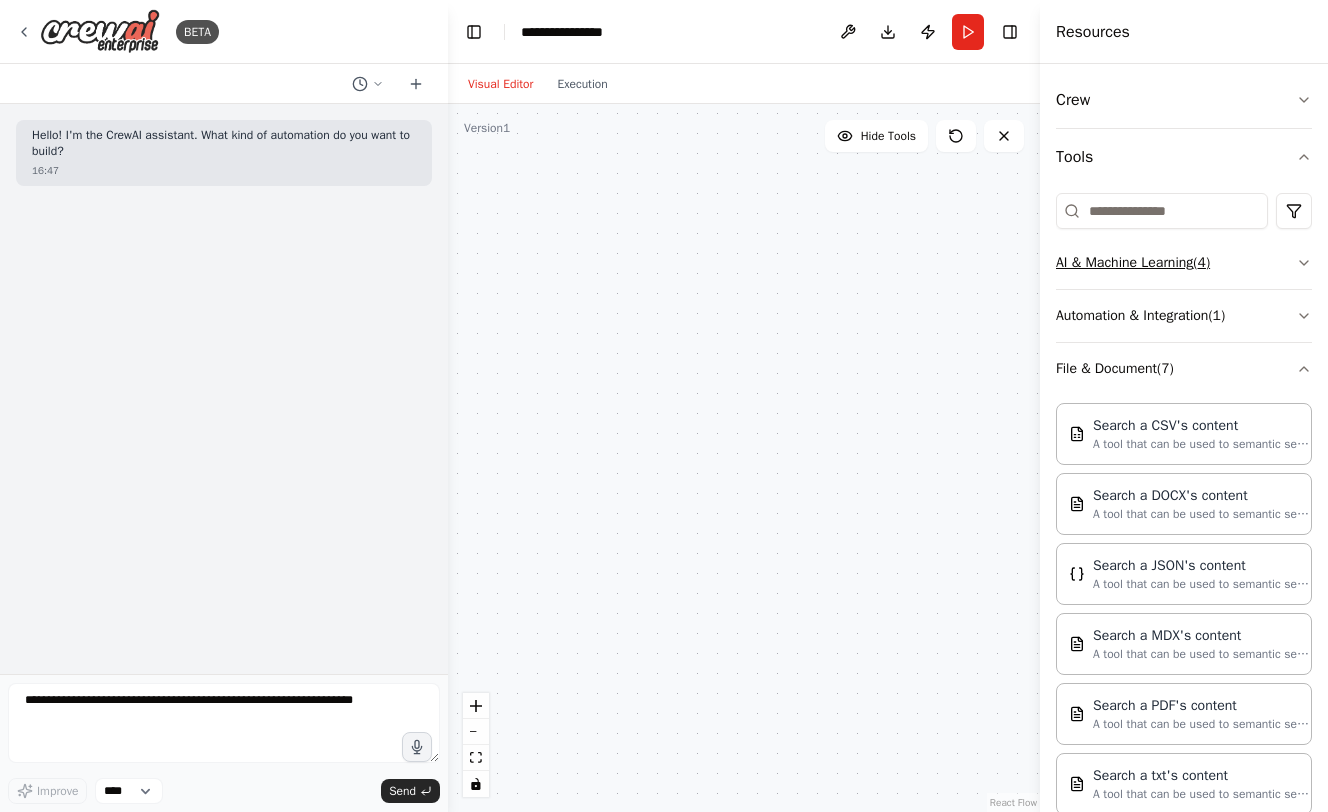 click on "AI & Machine Learning  ( 4 )" at bounding box center (1184, 263) 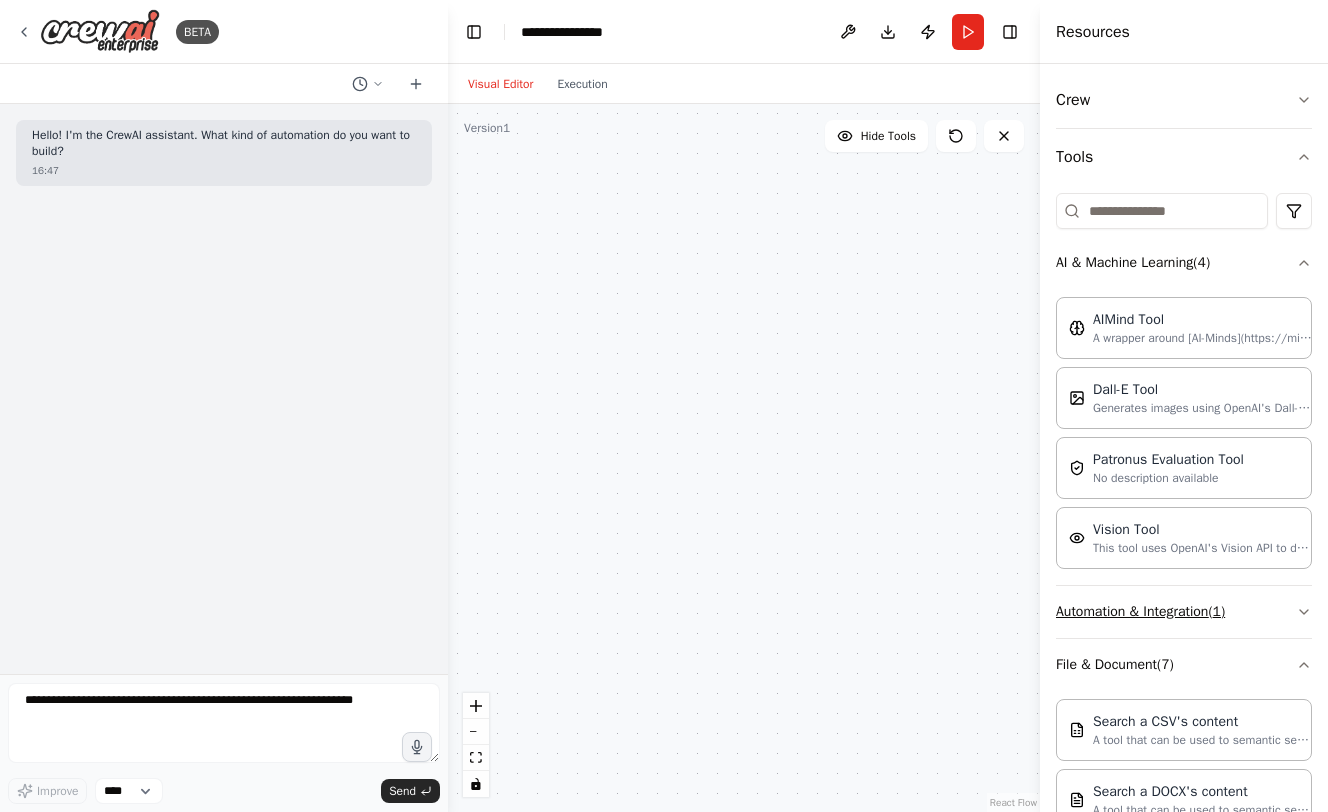 click on "Automation & Integration  ( 1 )" at bounding box center [1184, 612] 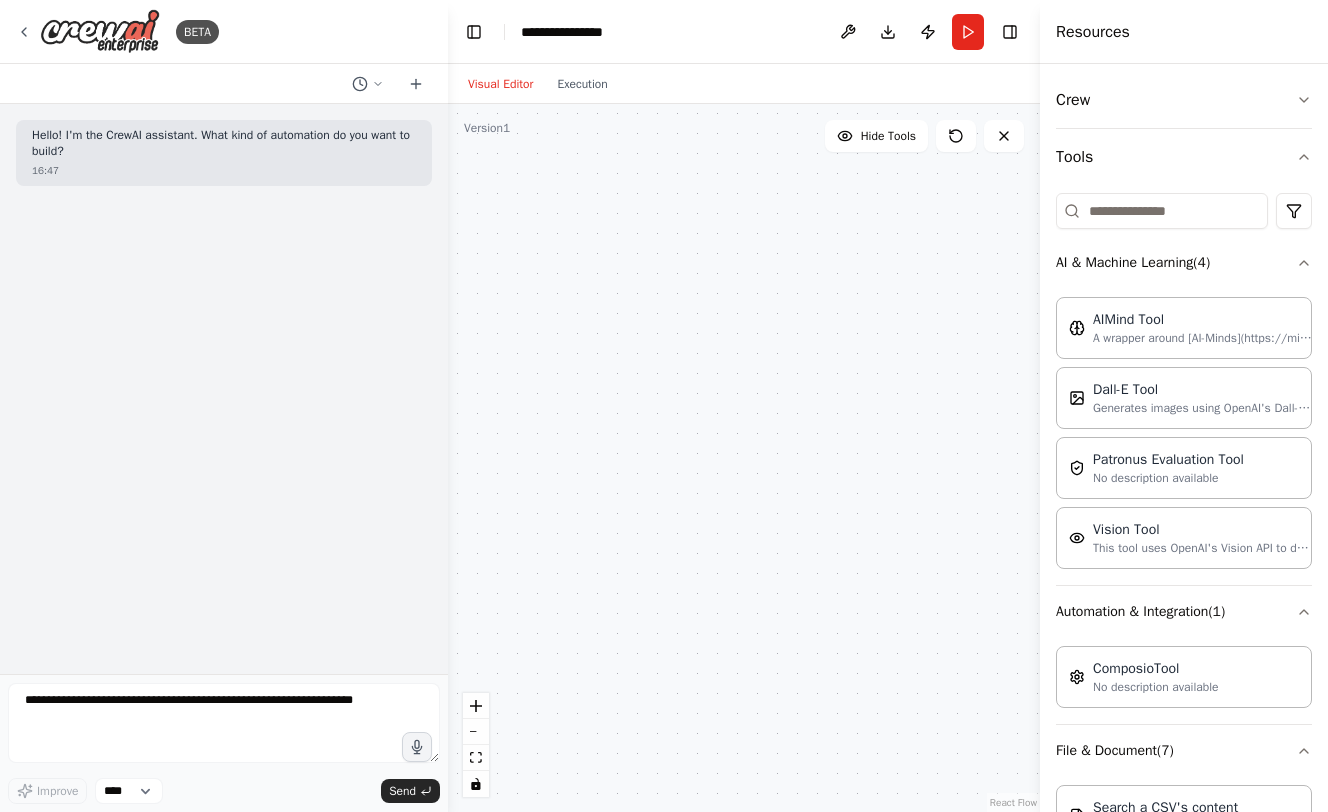 scroll, scrollTop: 0, scrollLeft: 0, axis: both 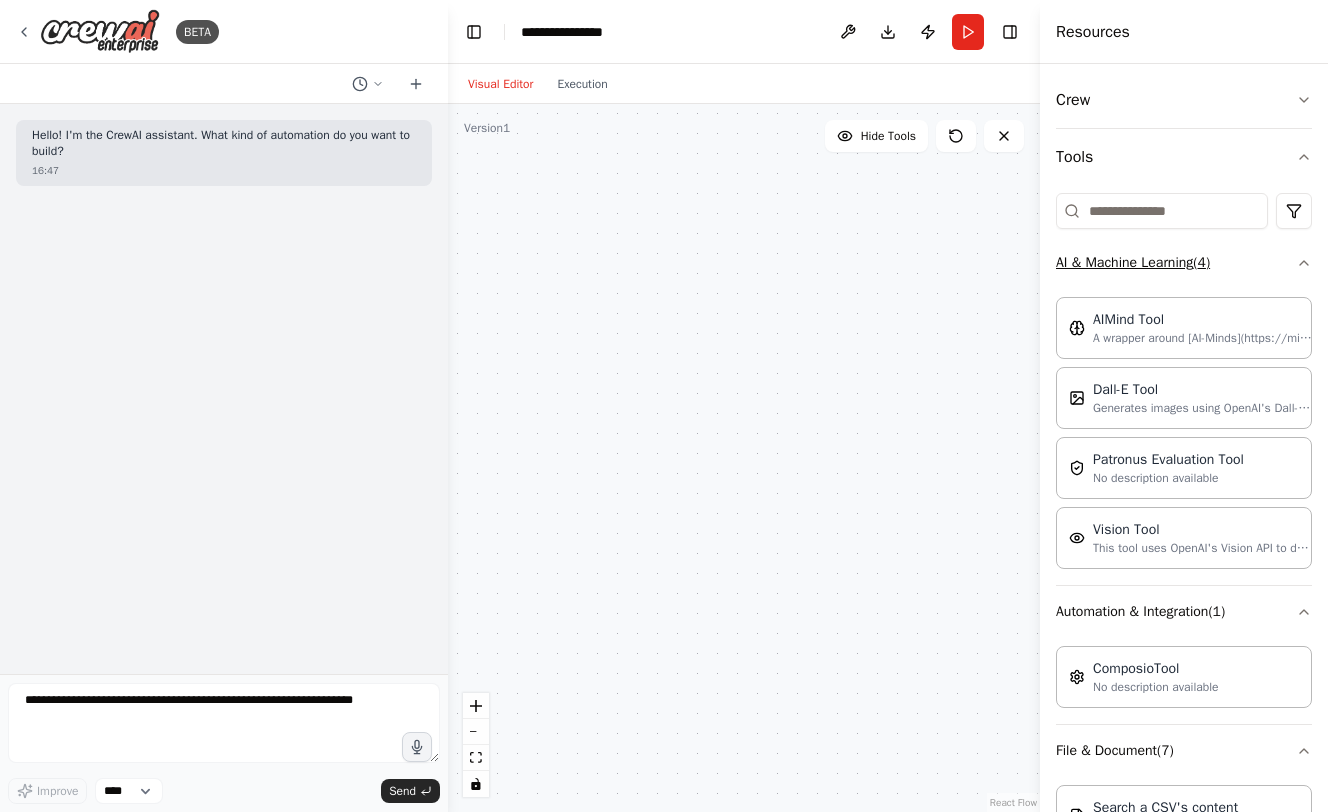 click on "AI & Machine Learning  ( 4 )" at bounding box center (1184, 263) 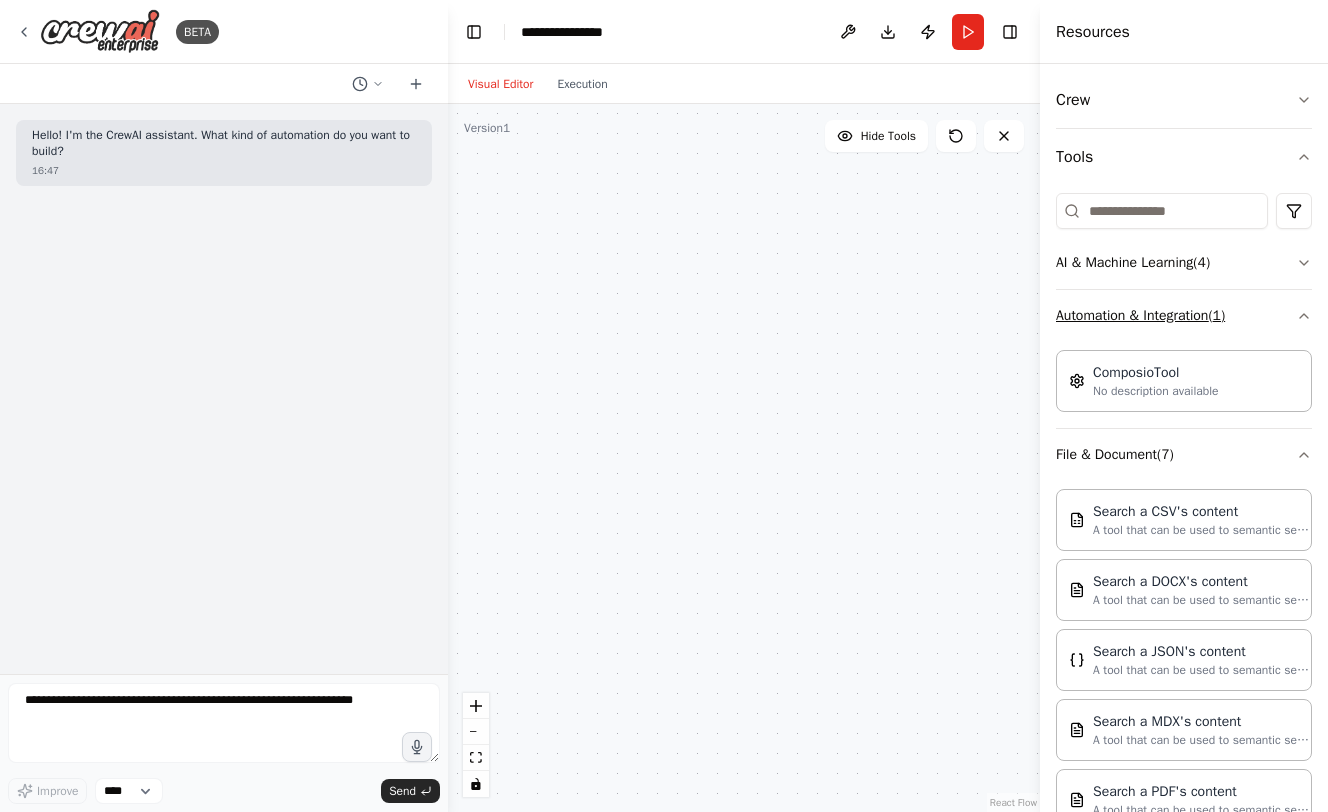click 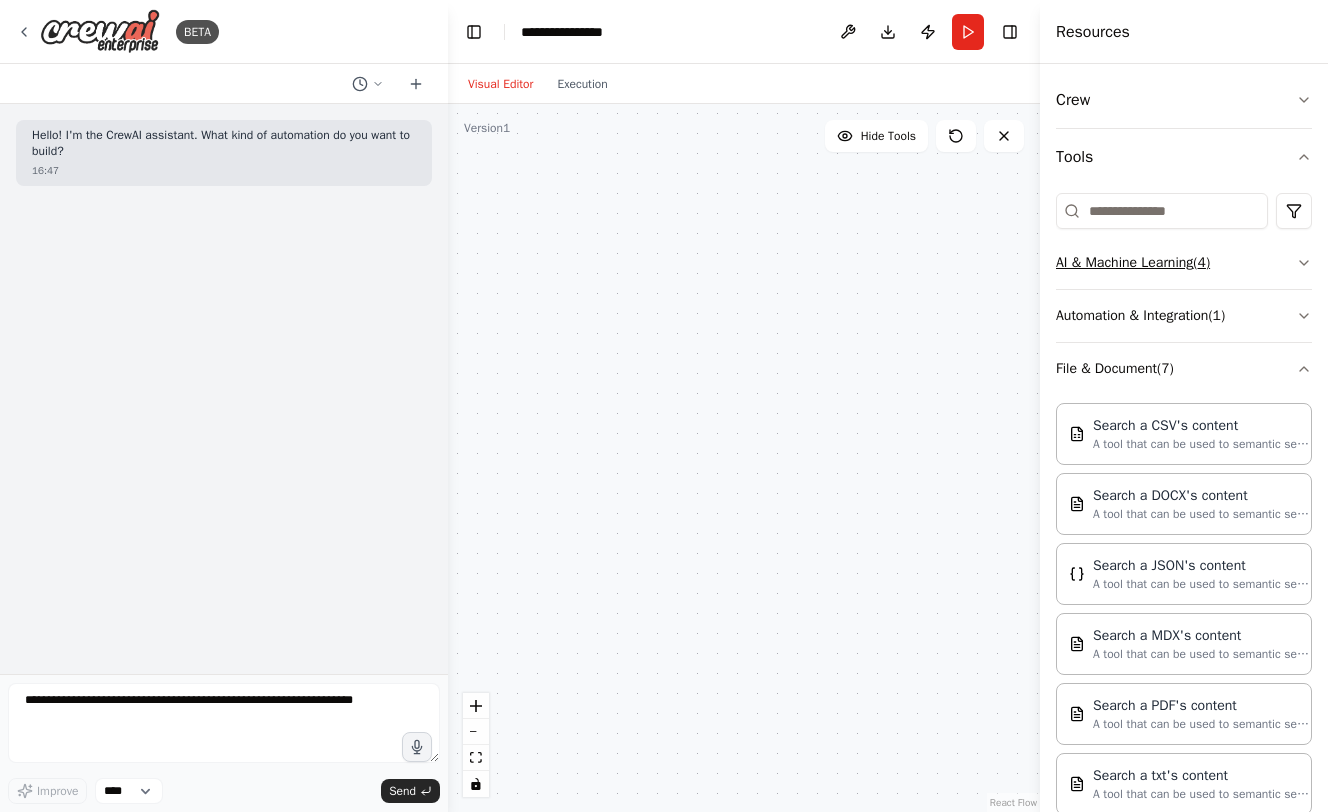 click on "AI & Machine Learning  ( 4 )" at bounding box center (1184, 263) 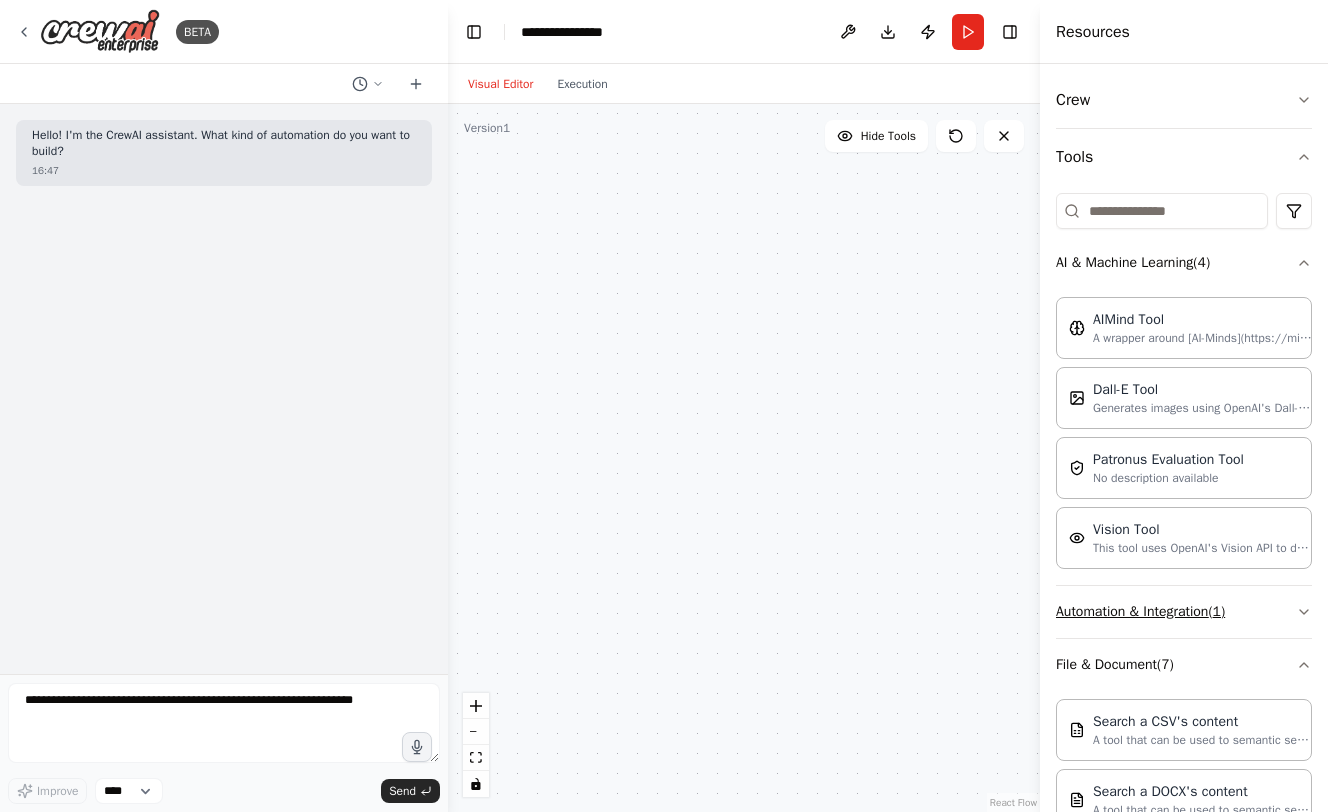 click 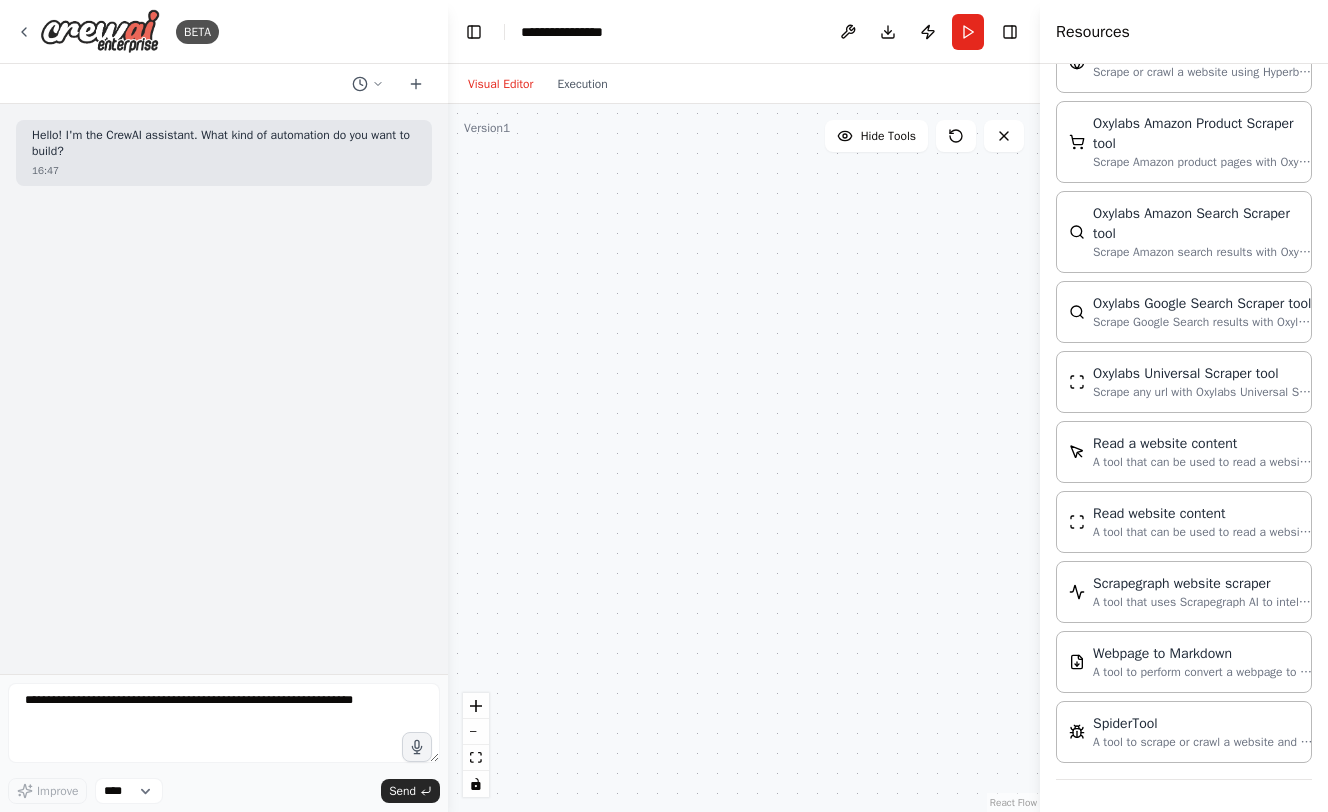 scroll, scrollTop: 0, scrollLeft: 0, axis: both 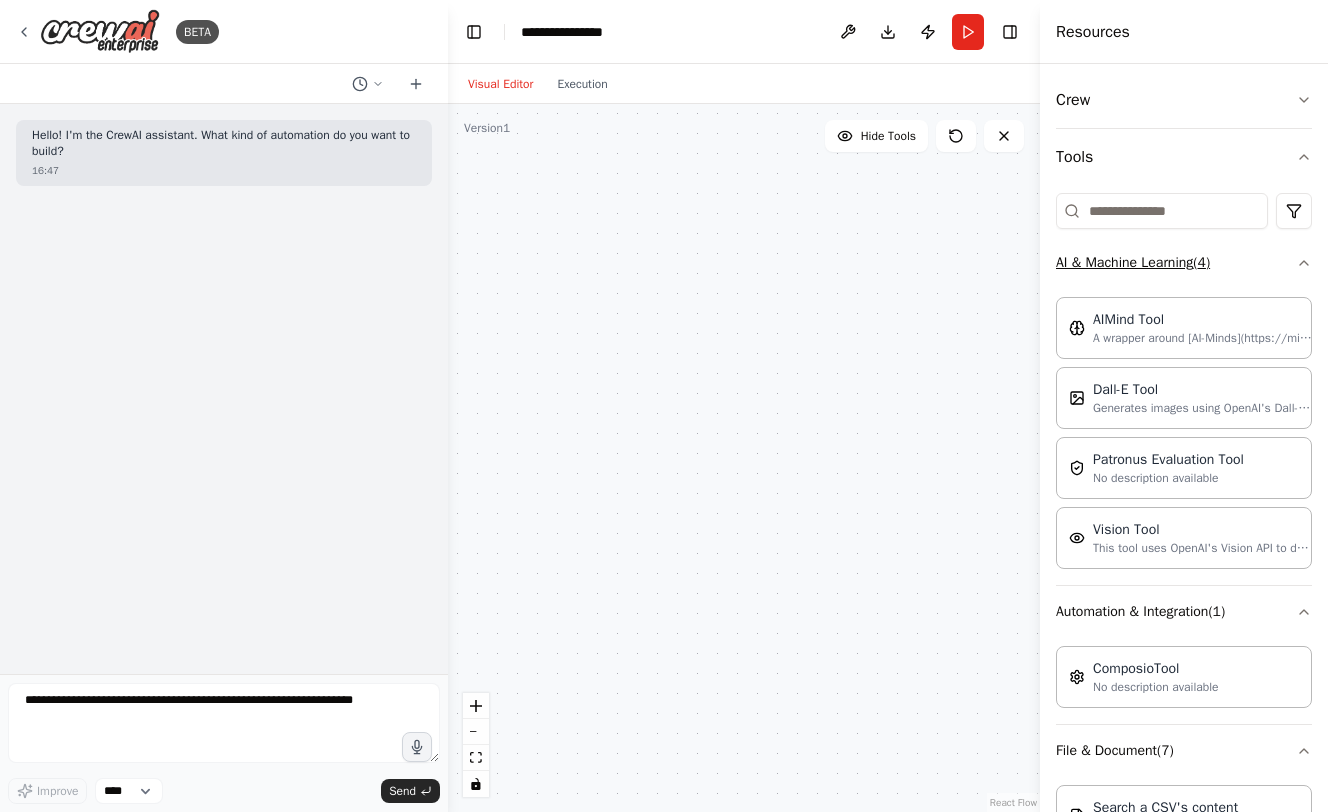 click 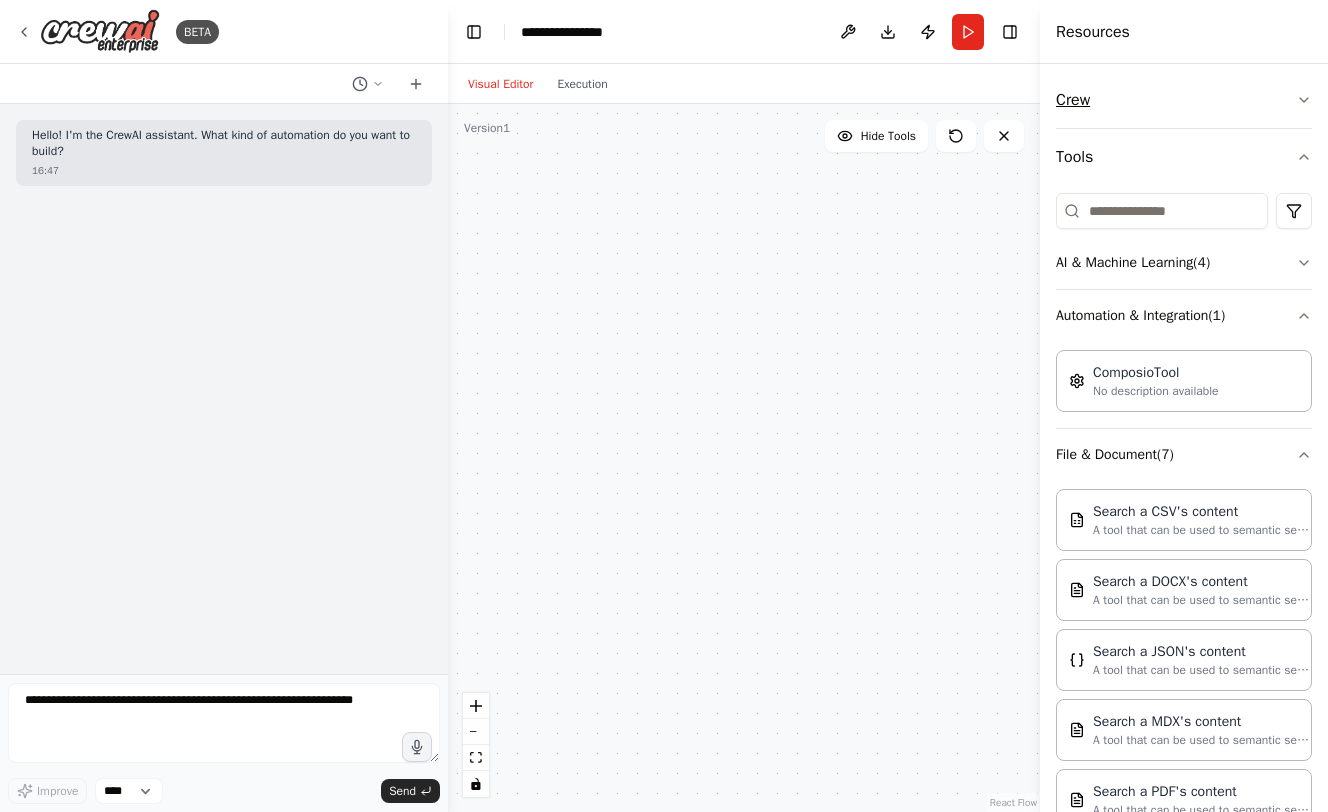click 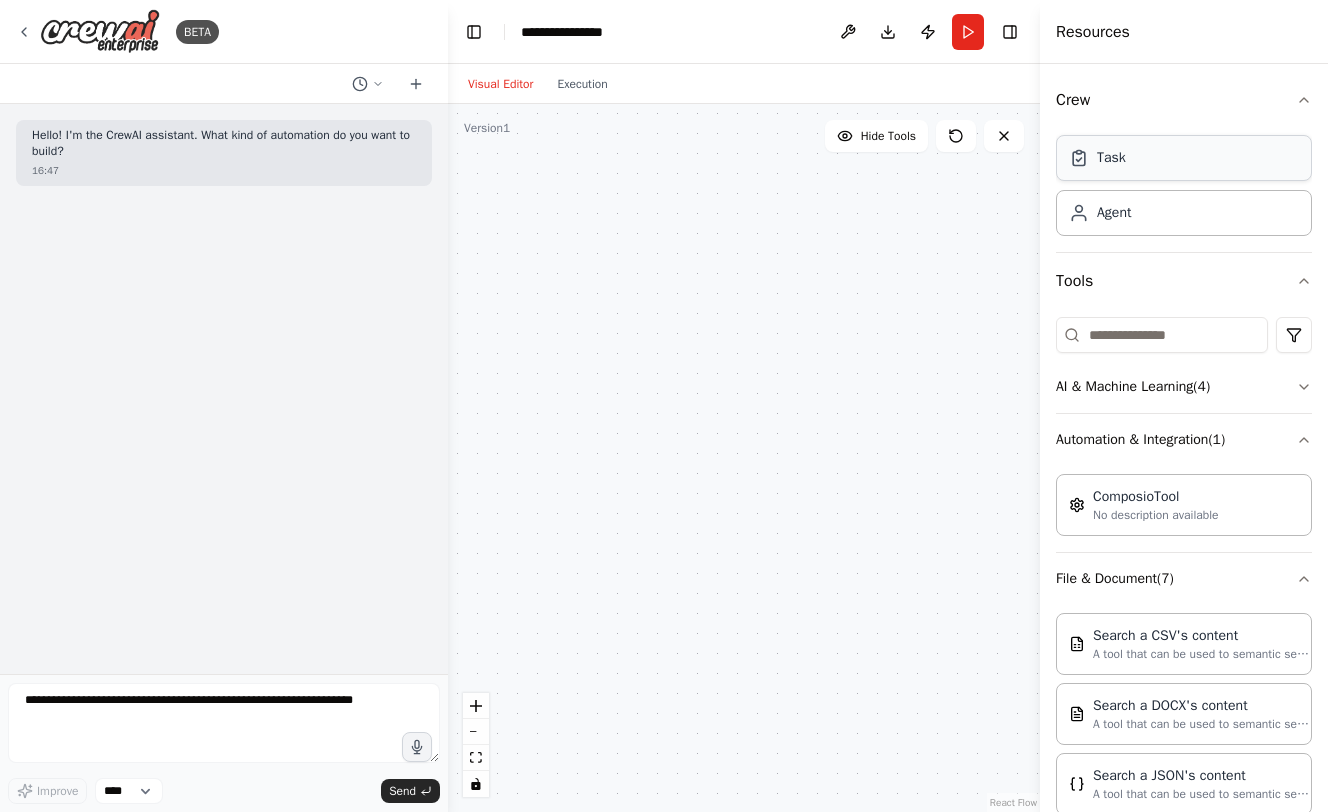 click on "Task" at bounding box center (1184, 158) 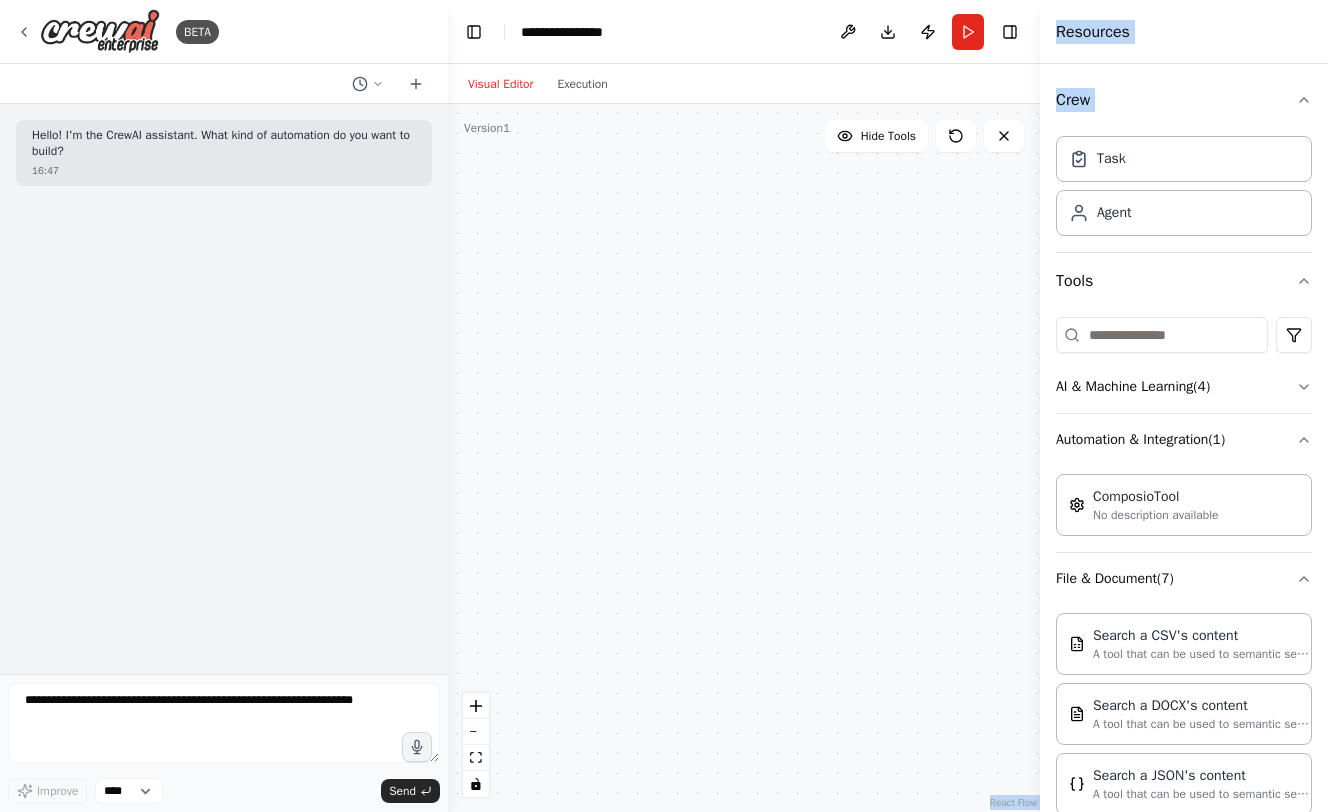 drag, startPoint x: 1136, startPoint y: 176, endPoint x: 761, endPoint y: 292, distance: 392.53152 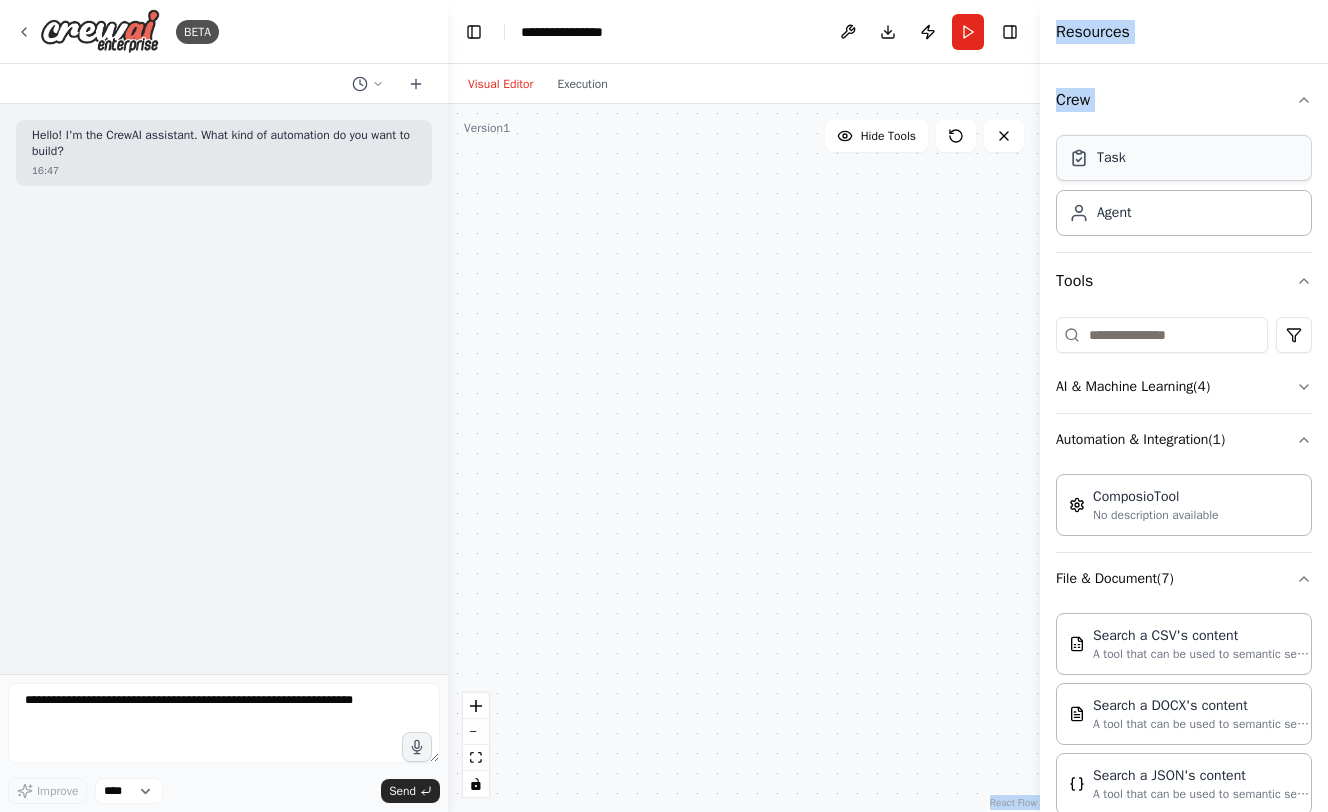 click on "Task" at bounding box center (1111, 158) 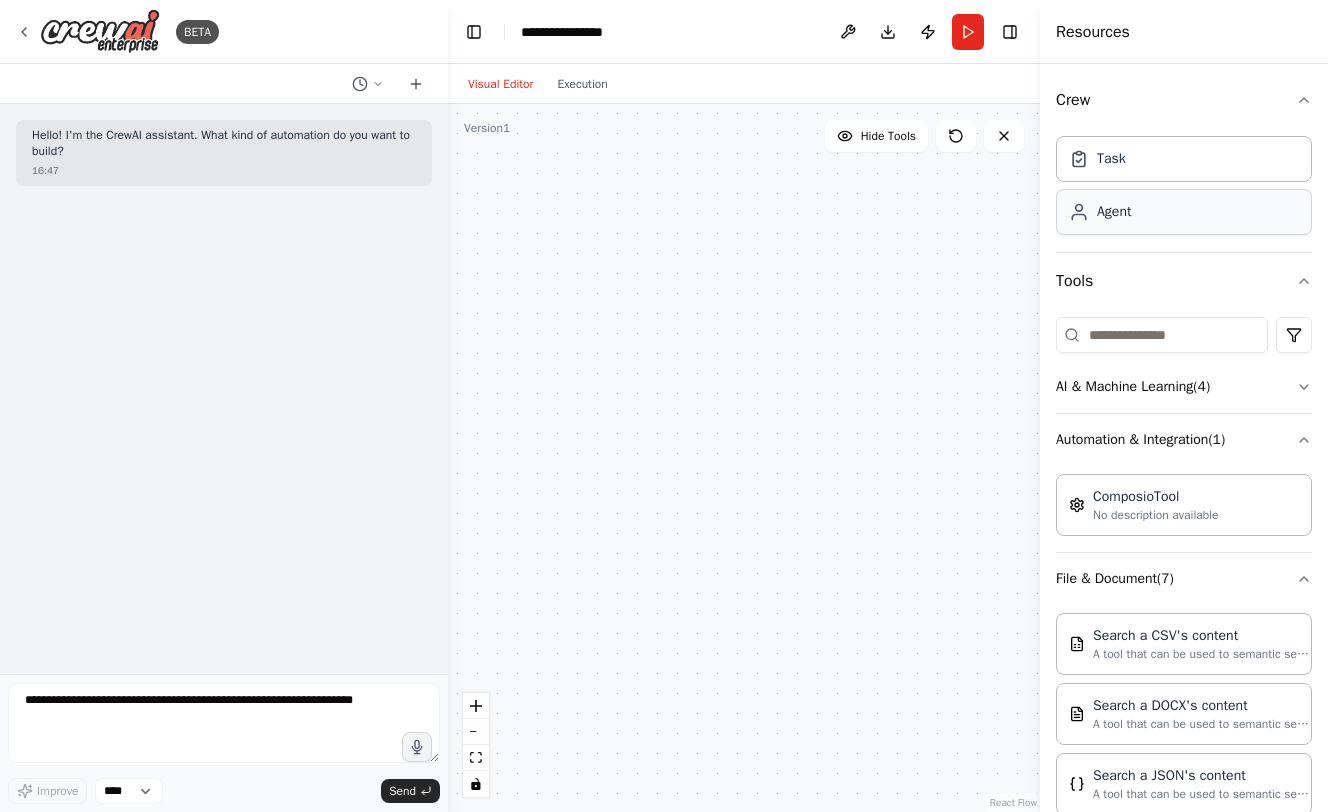 click on "Agent" at bounding box center (1114, 212) 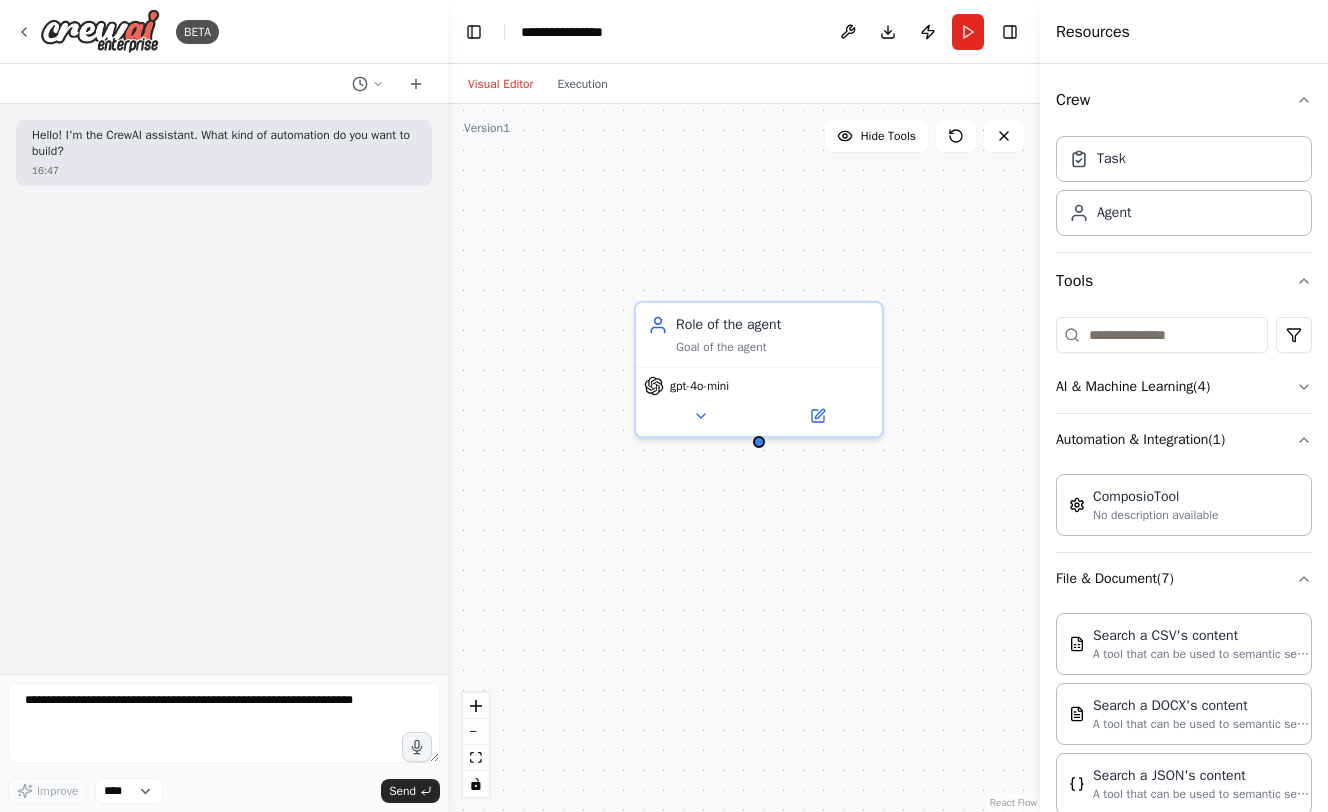 drag, startPoint x: 955, startPoint y: 540, endPoint x: 741, endPoint y: 577, distance: 217.17505 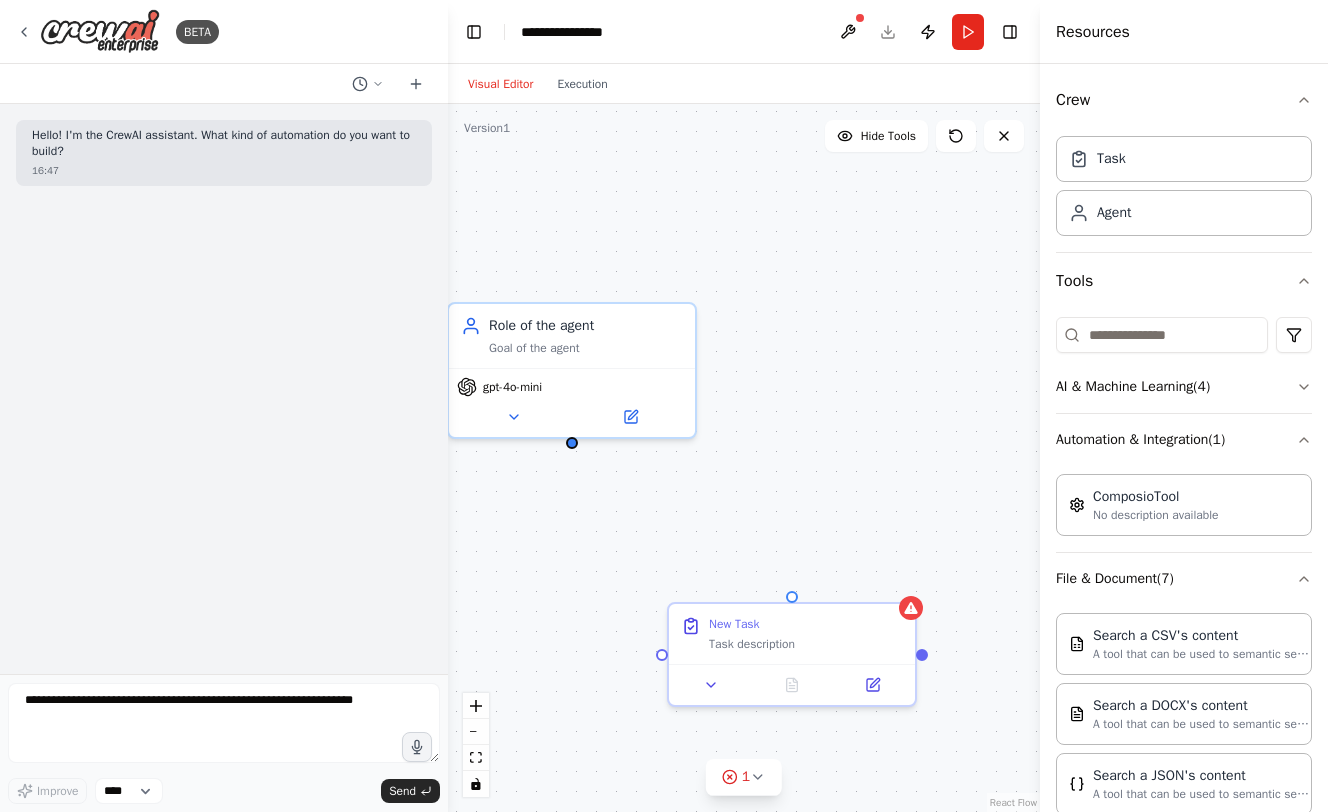 drag, startPoint x: 952, startPoint y: 502, endPoint x: 765, endPoint y: 501, distance: 187.00267 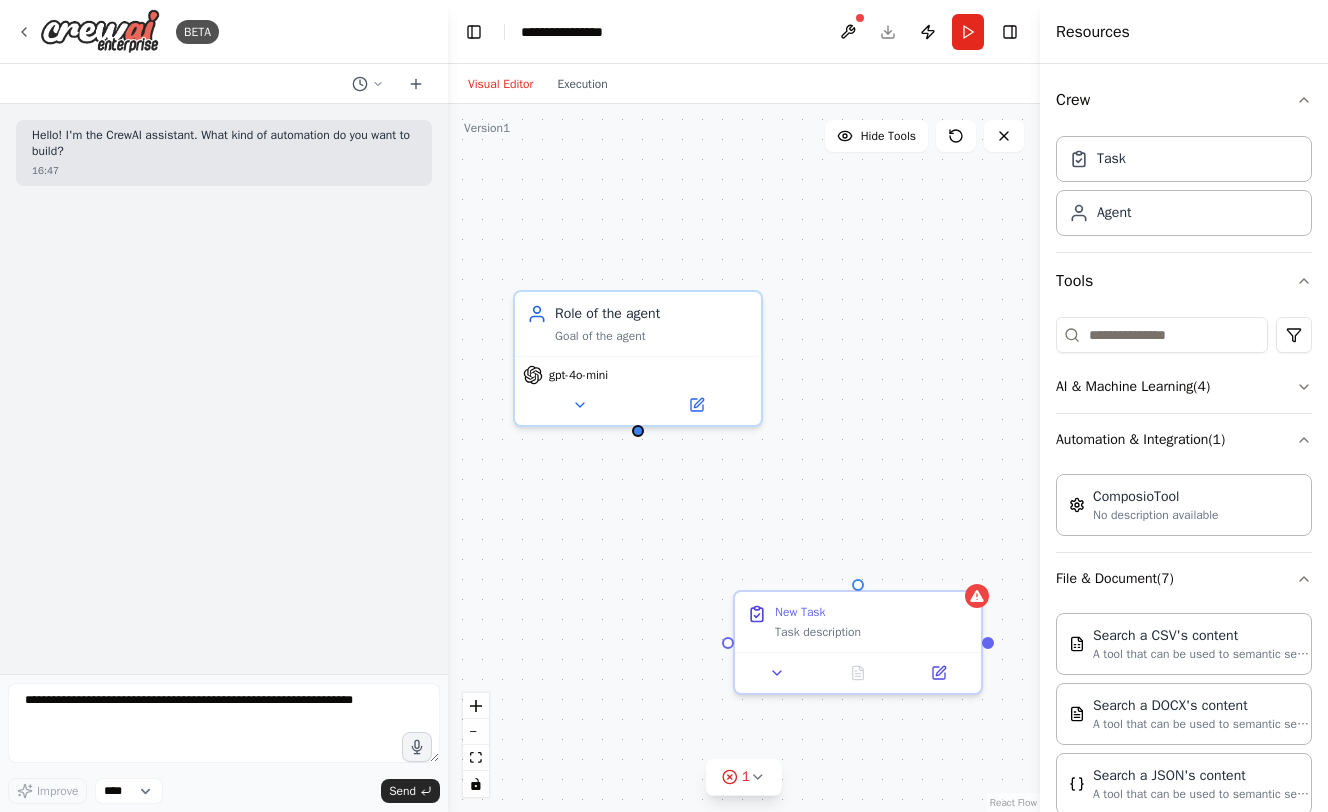 drag, startPoint x: 765, startPoint y: 501, endPoint x: 828, endPoint y: 490, distance: 63.953106 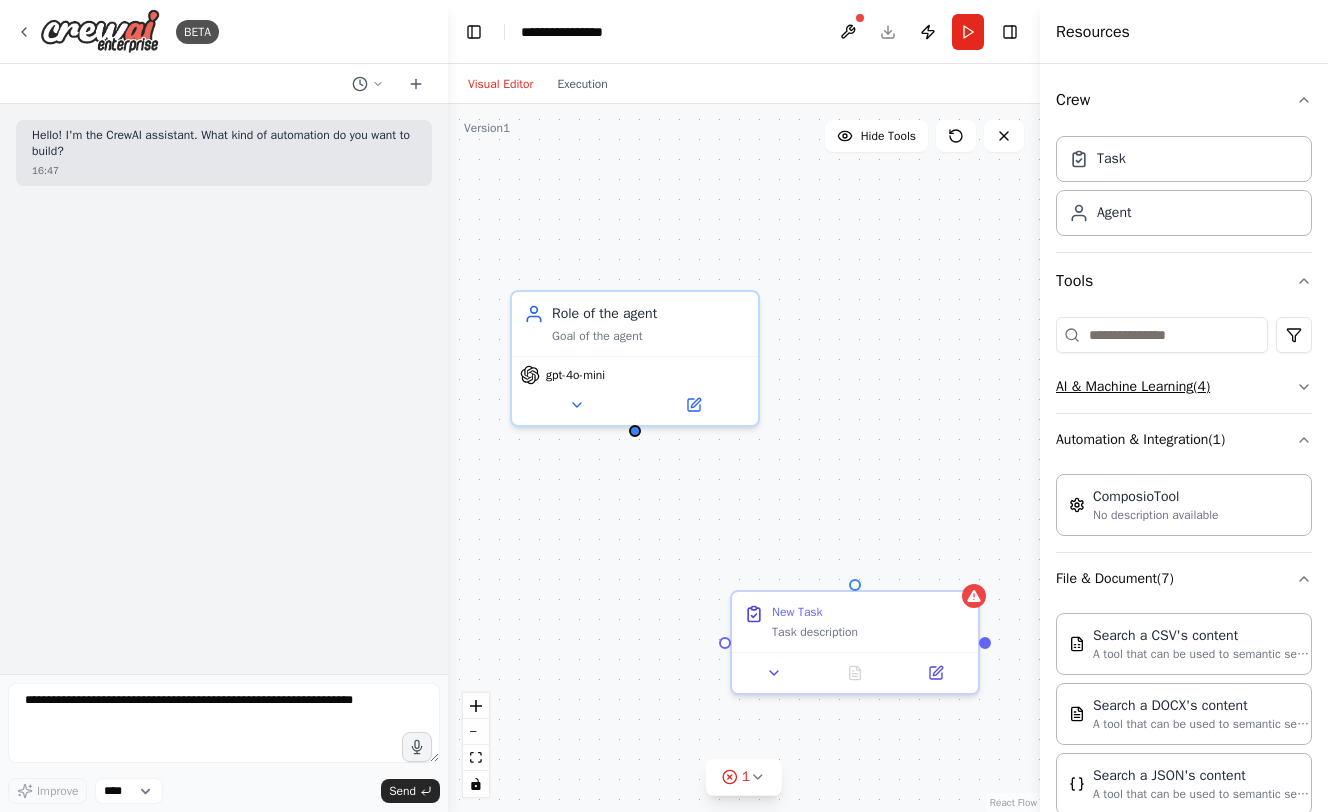 click on "AI & Machine Learning  ( 4 )" at bounding box center [1184, 387] 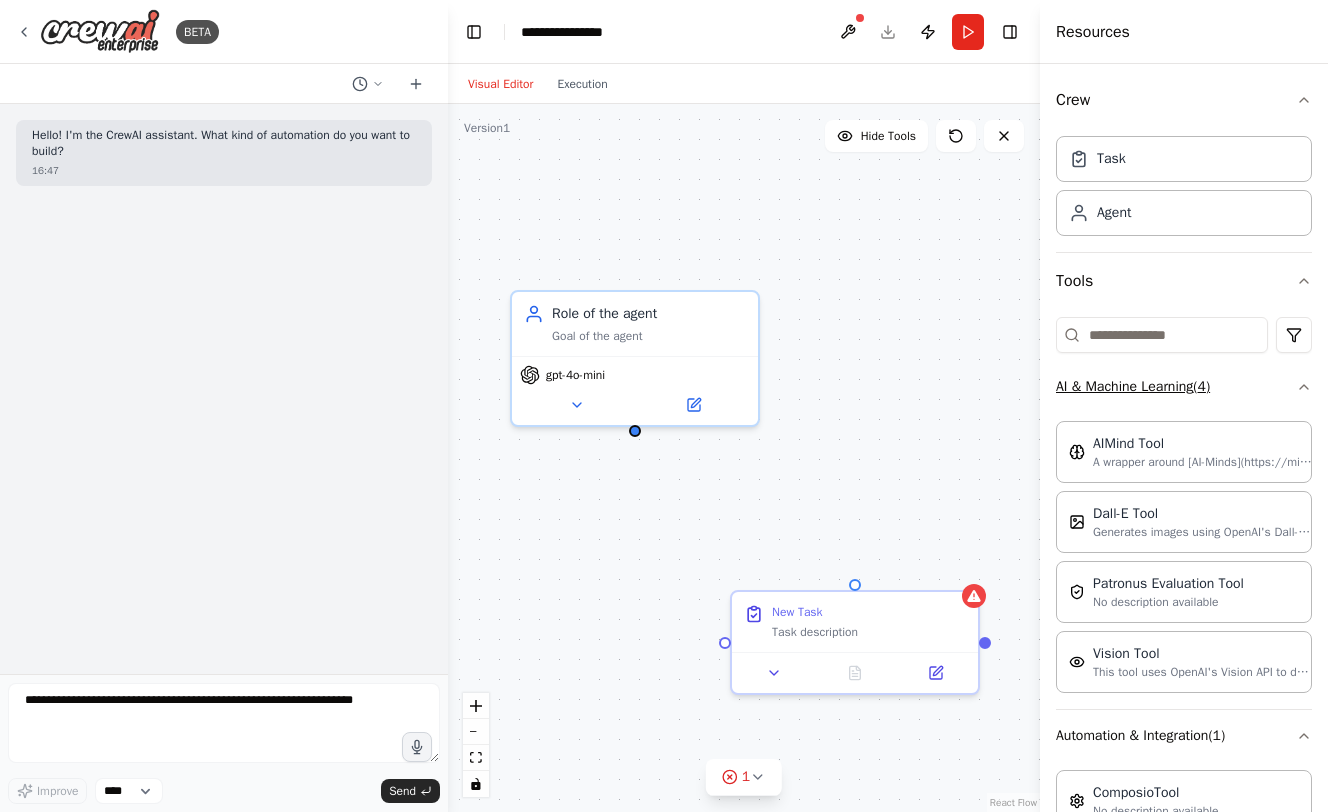 click on "AI & Machine Learning  ( 4 )" at bounding box center [1184, 387] 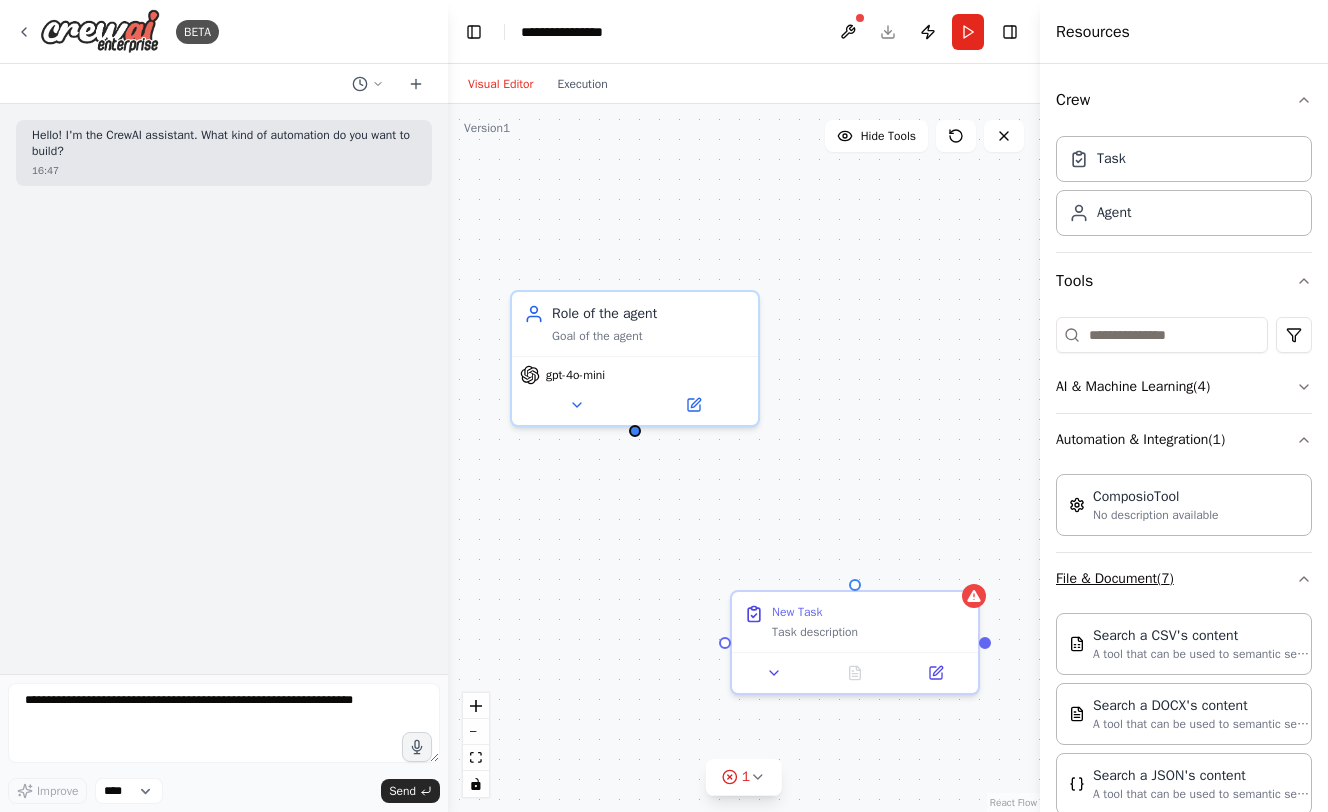 click 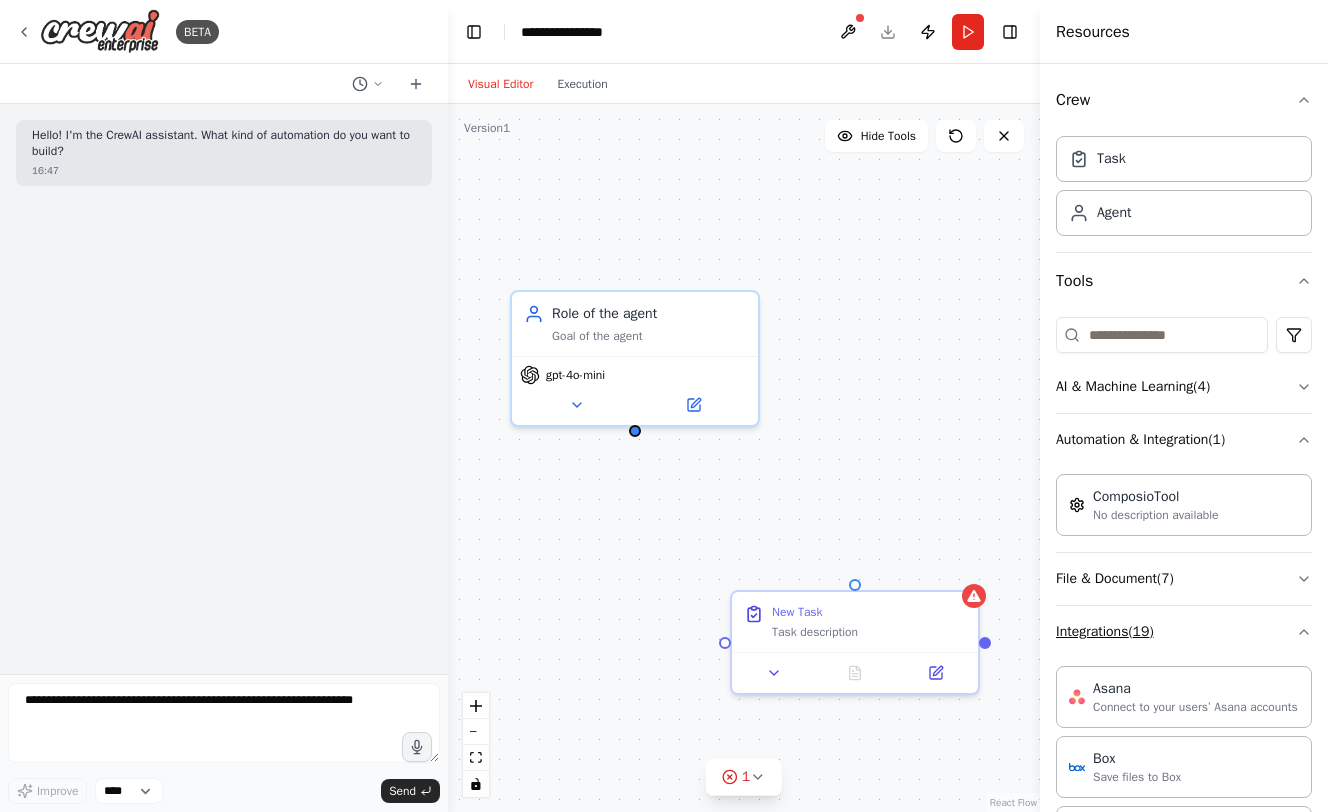 click on "Integrations  ( 19 )" at bounding box center (1184, 632) 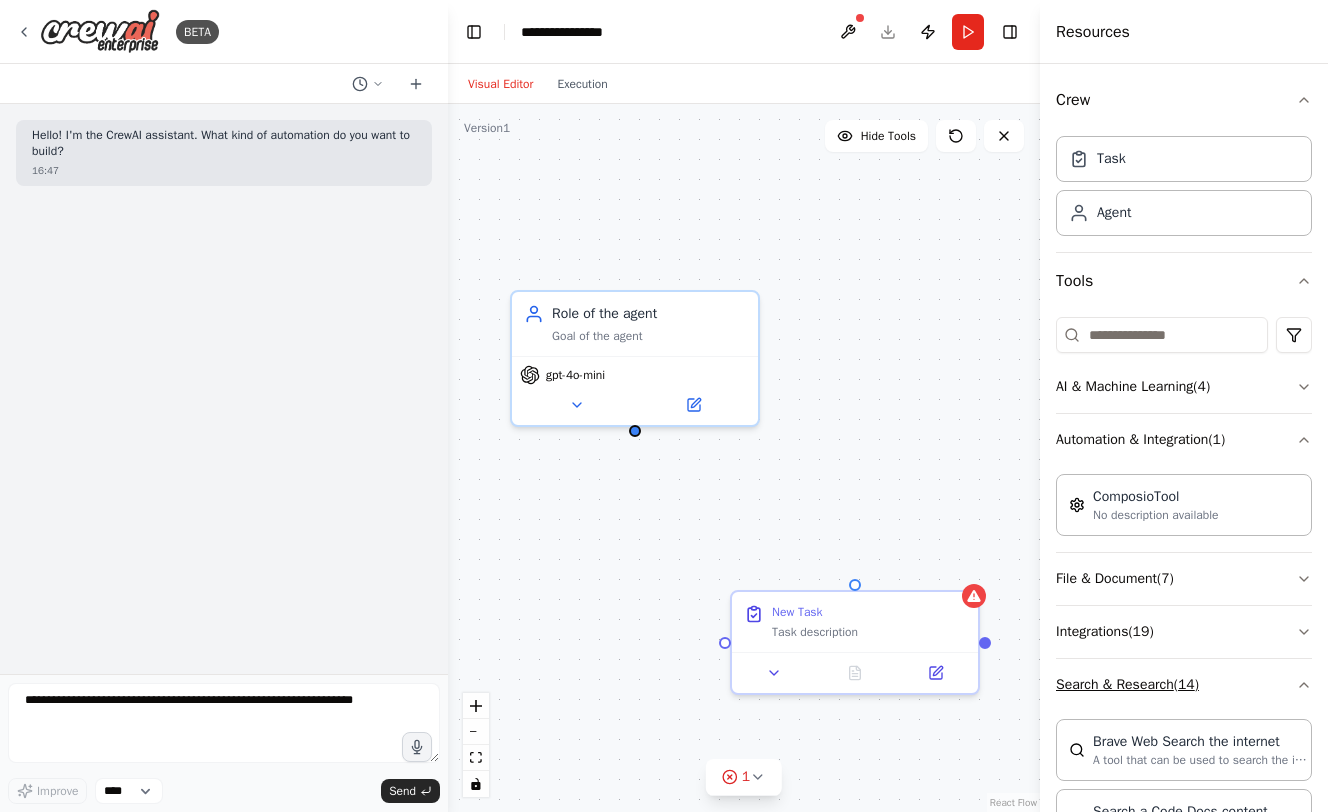 click 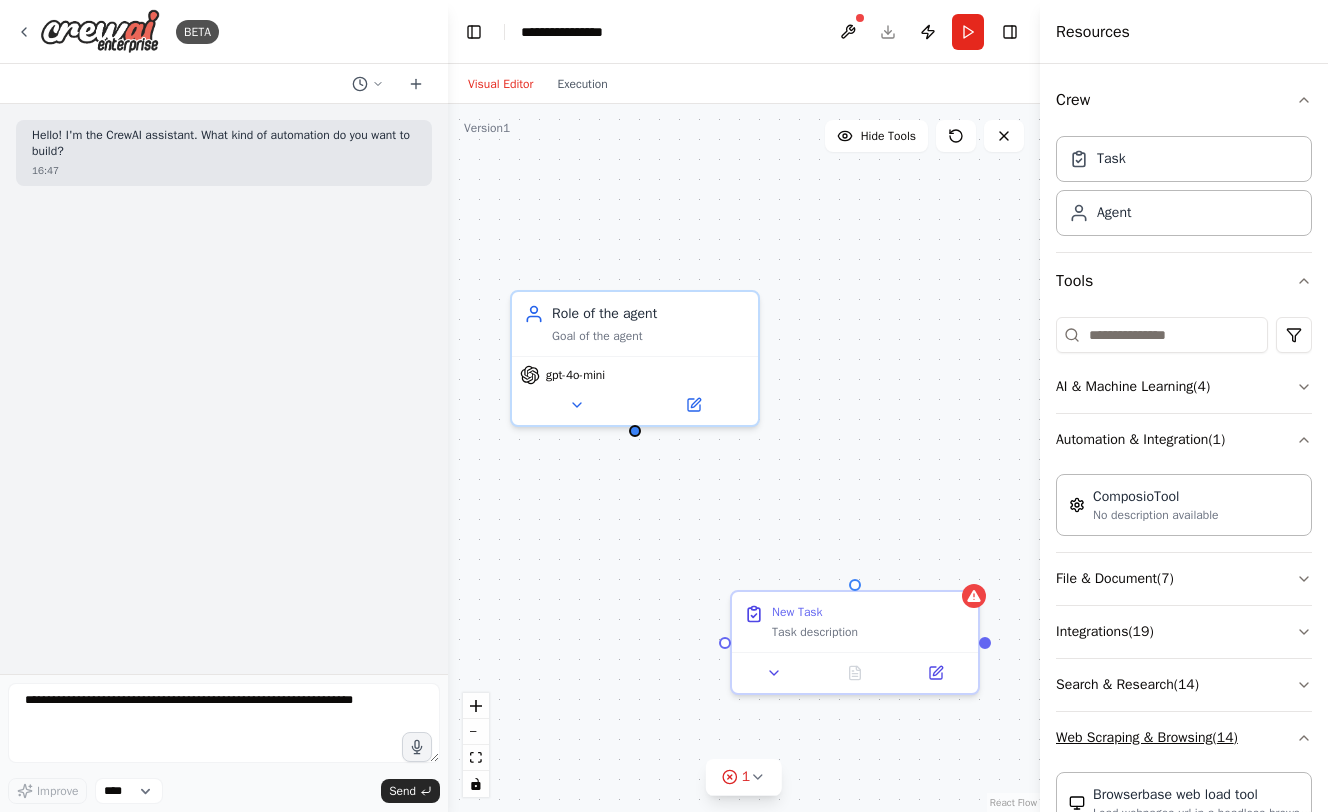 click on "Web Scraping & Browsing  ( 14 )" at bounding box center [1184, 738] 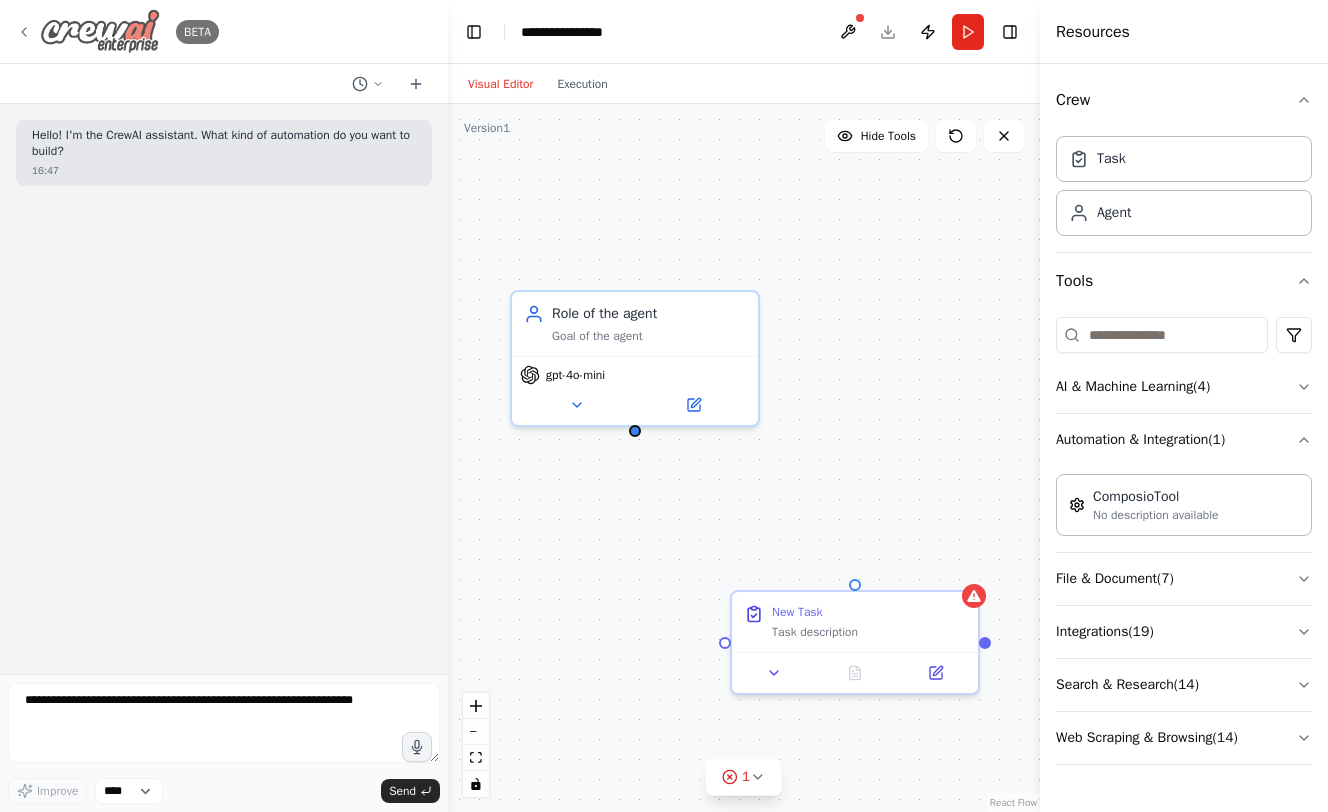 click on "BETA" at bounding box center [117, 31] 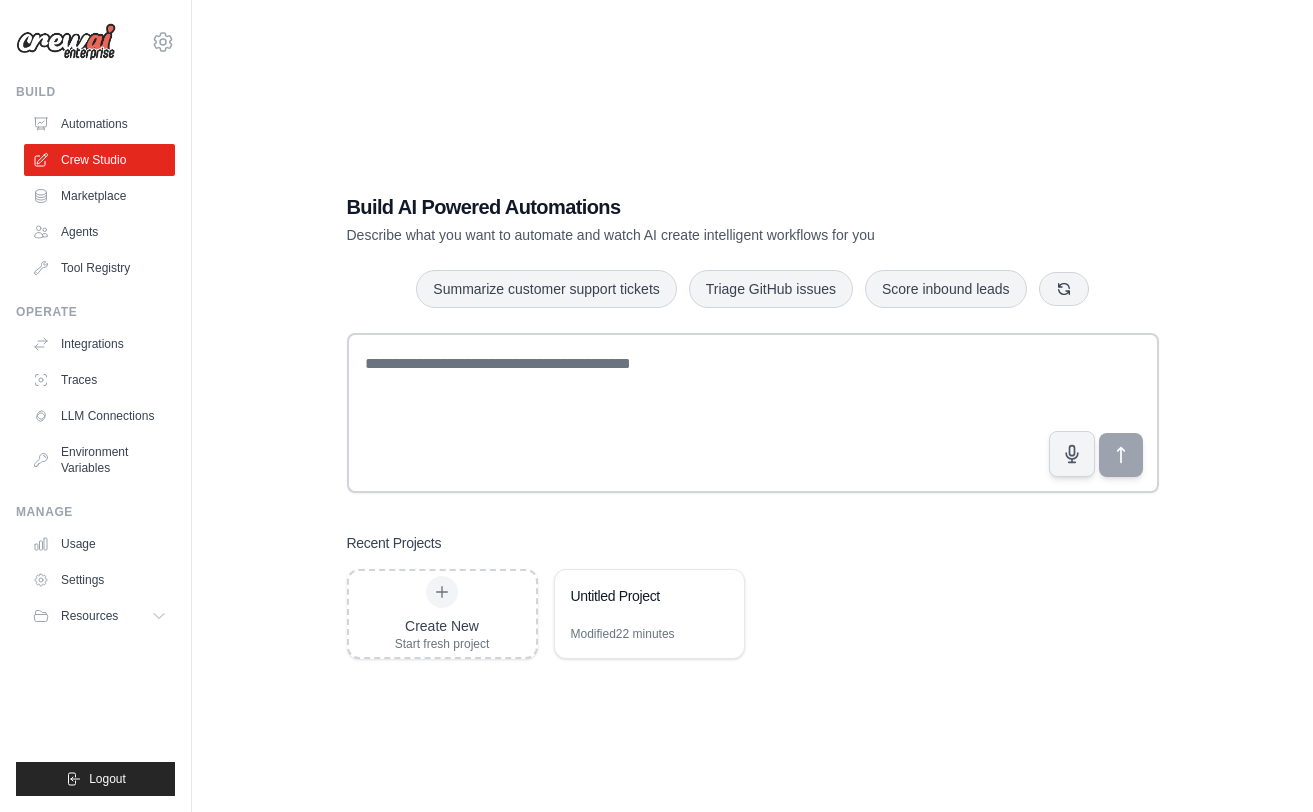 scroll, scrollTop: 0, scrollLeft: 0, axis: both 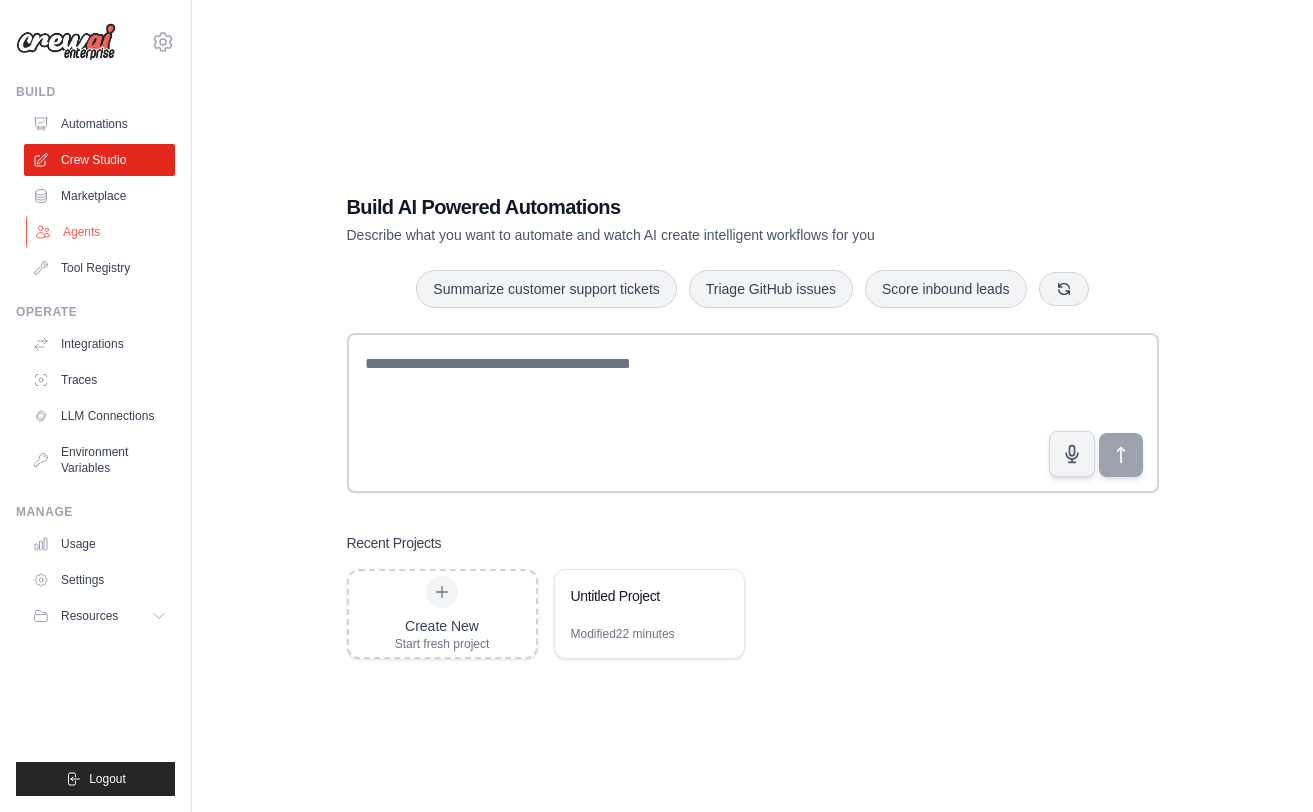 click on "Agents" at bounding box center (101, 232) 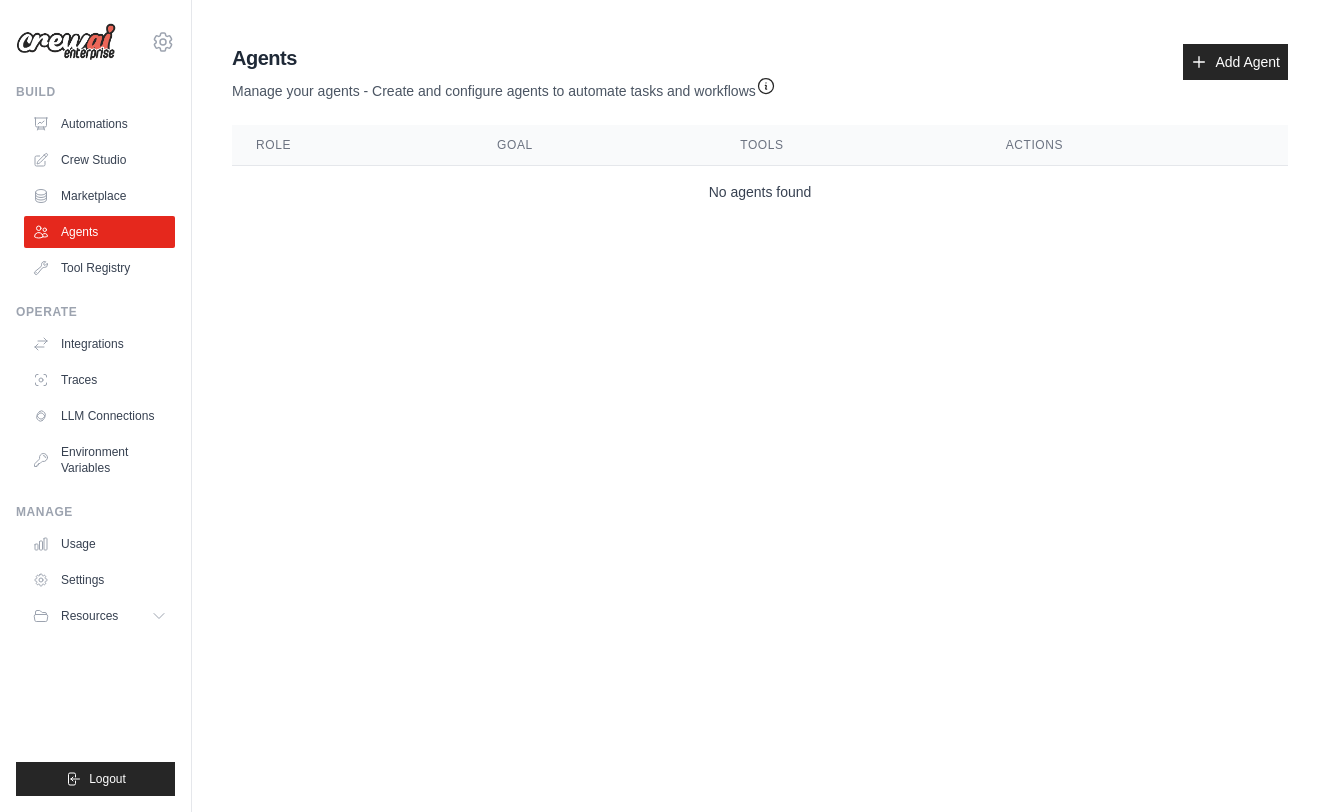 click on "Integrations
Traces
LLM Connections
Environment Variables" at bounding box center (99, 406) 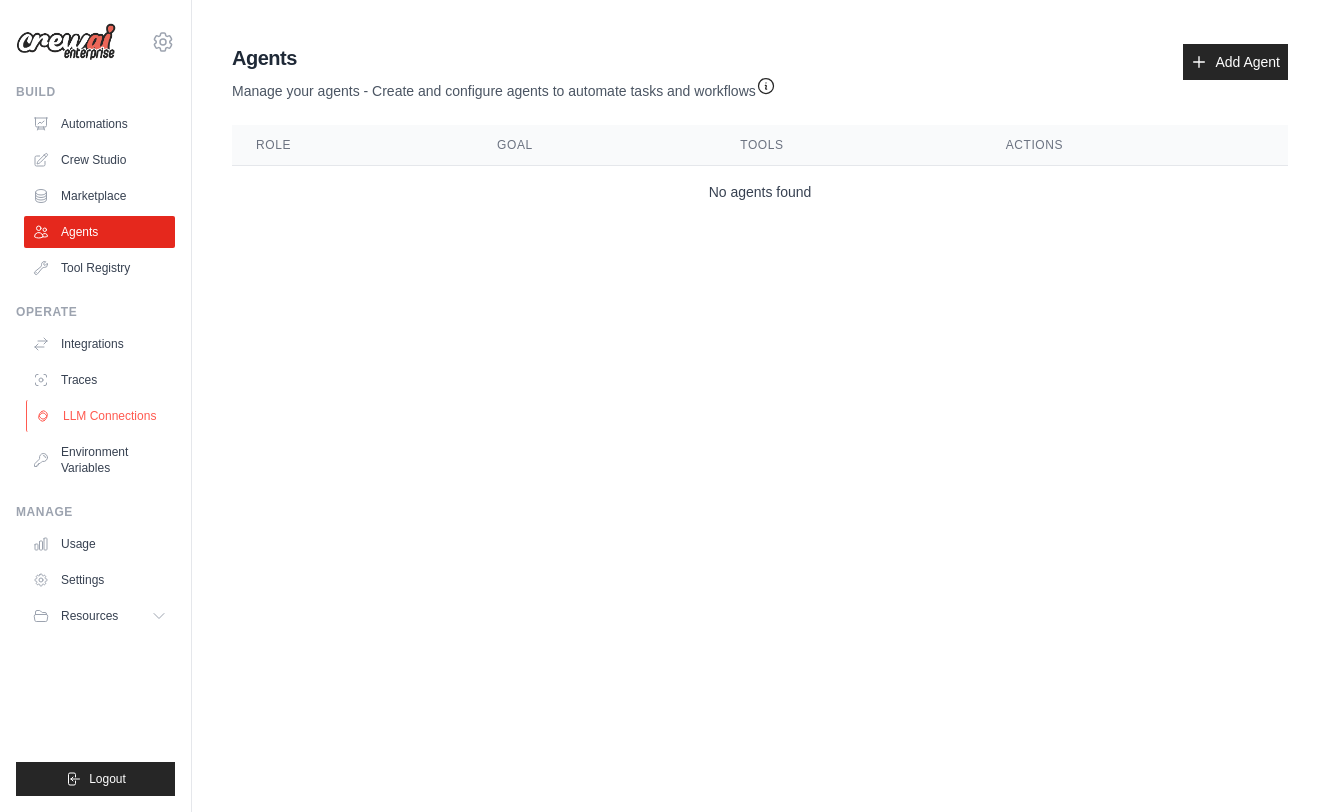 click on "LLM Connections" at bounding box center [101, 416] 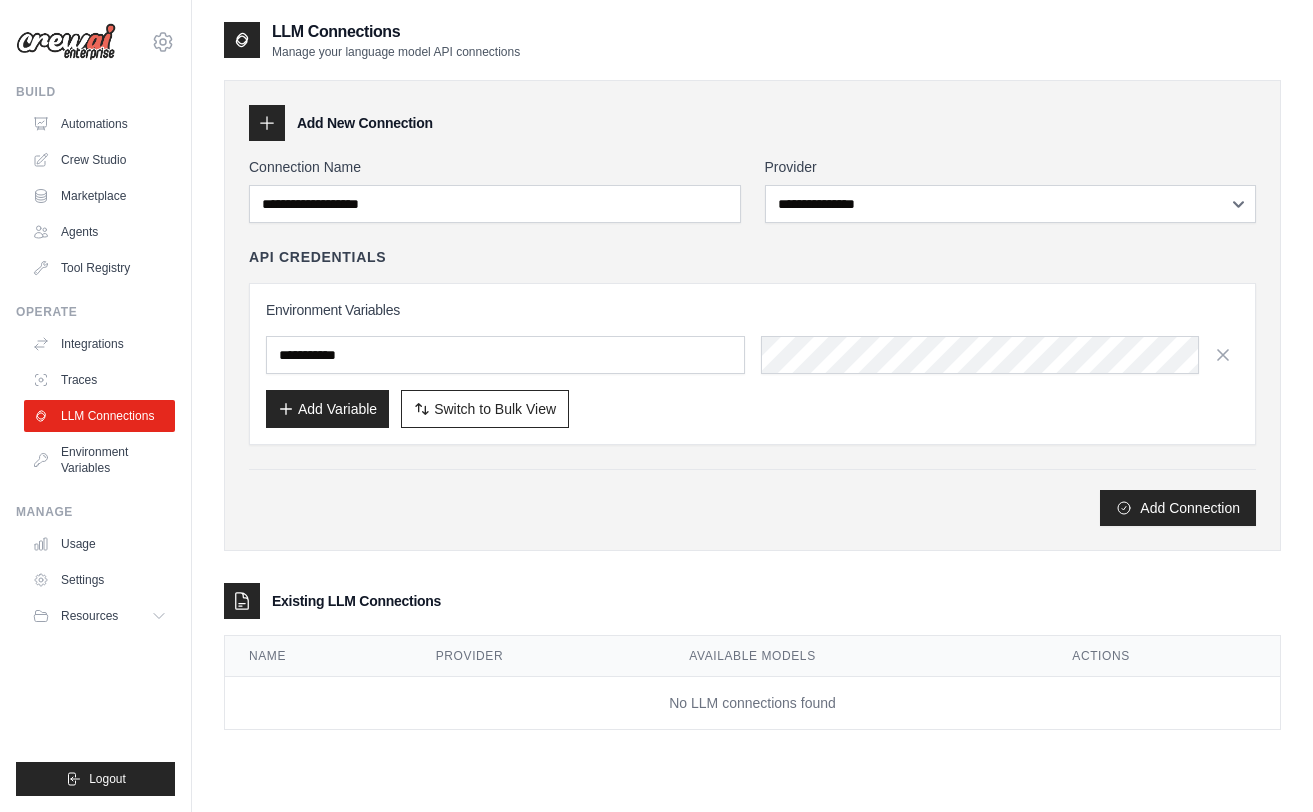 click on "LLM Connections" at bounding box center (99, 416) 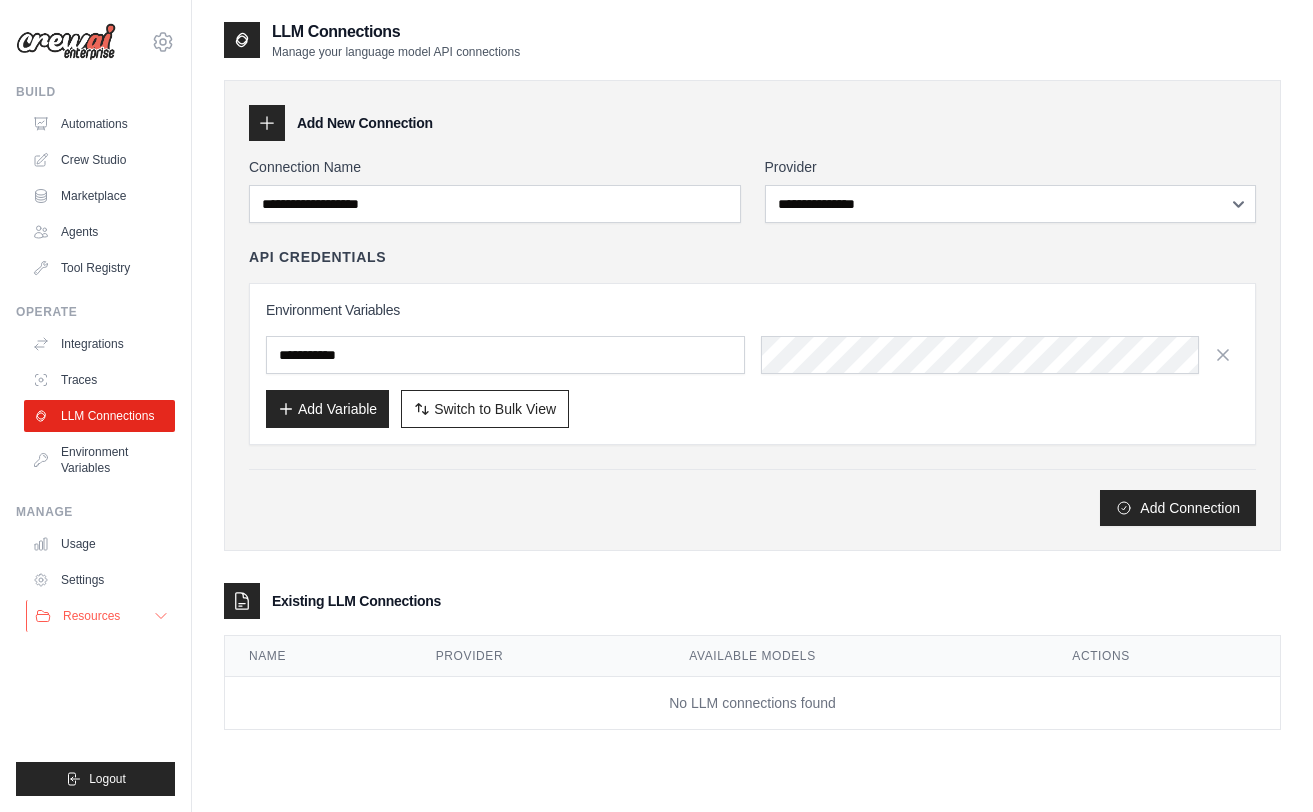 click on "Resources" at bounding box center [101, 616] 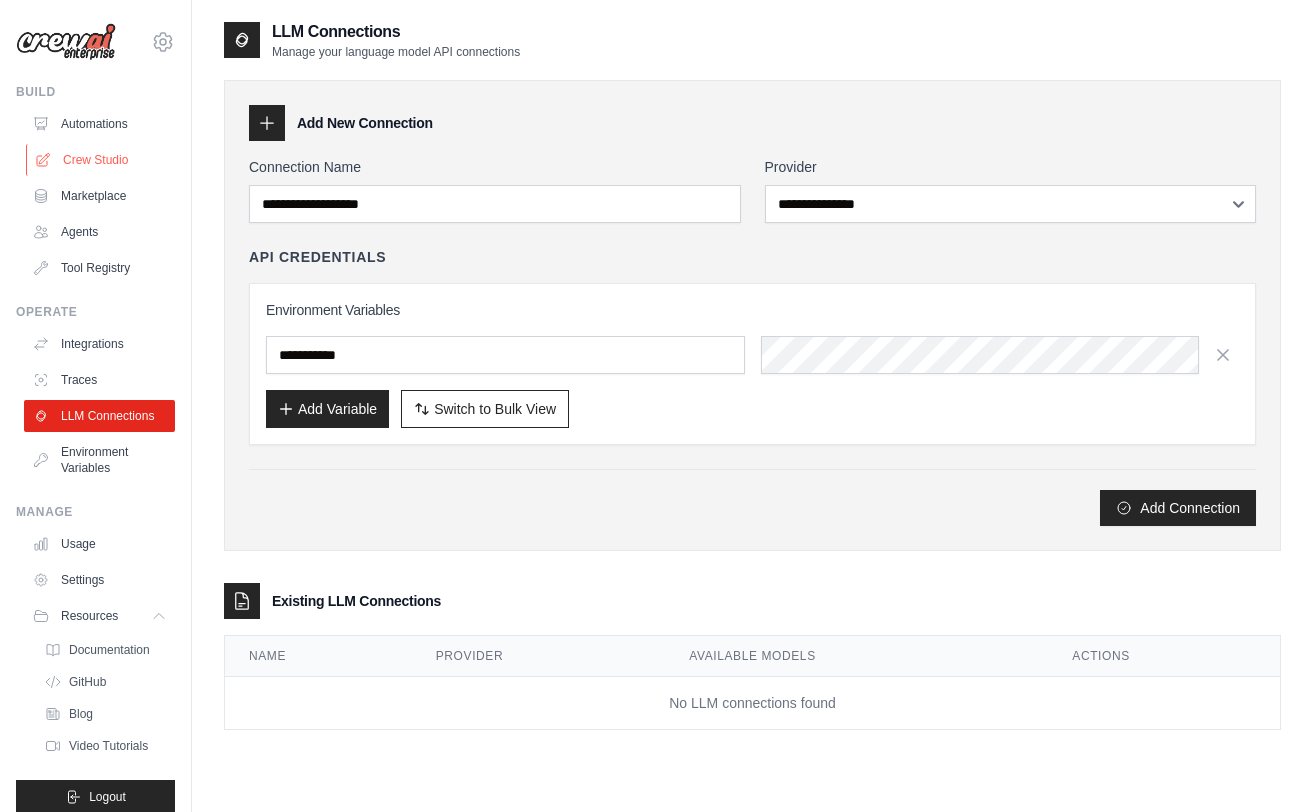 click on "Crew Studio" at bounding box center [101, 160] 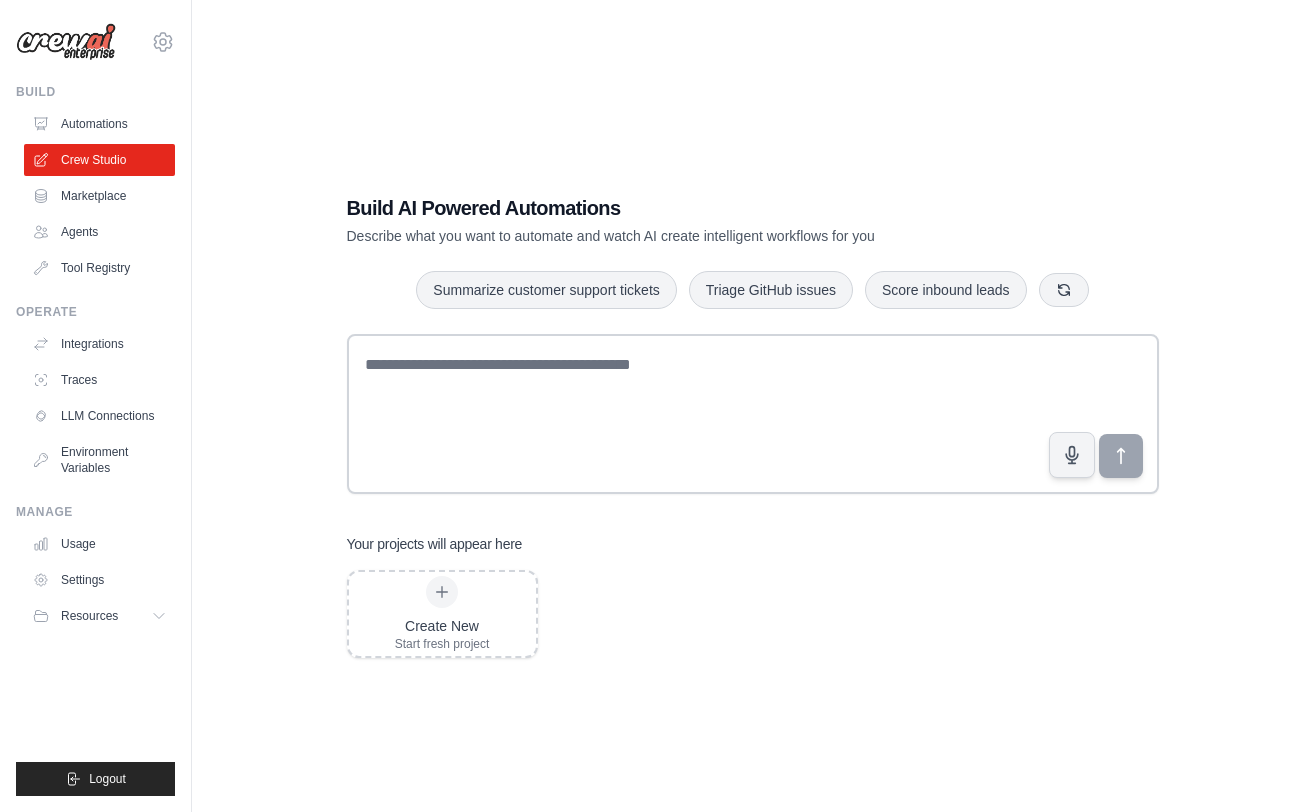 scroll, scrollTop: 0, scrollLeft: 0, axis: both 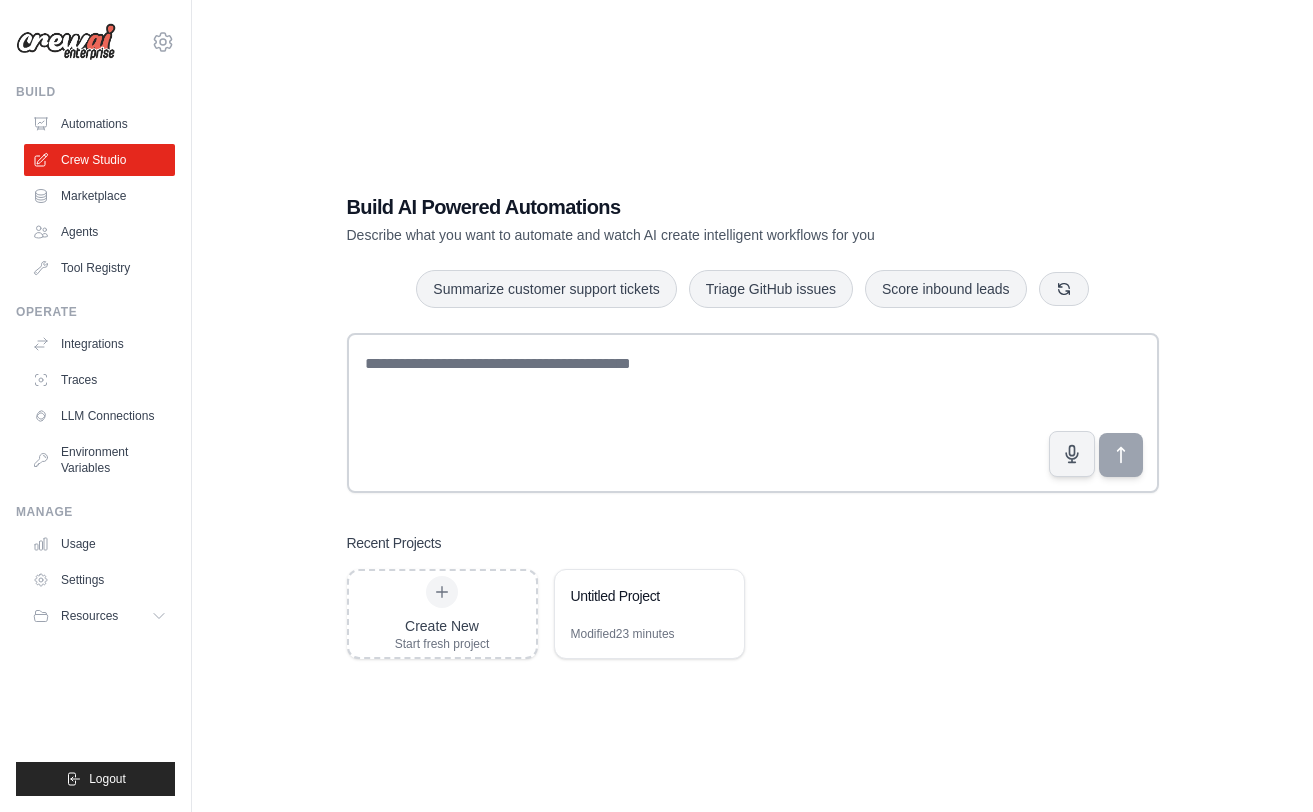 drag, startPoint x: 296, startPoint y: 186, endPoint x: 481, endPoint y: 192, distance: 185.09727 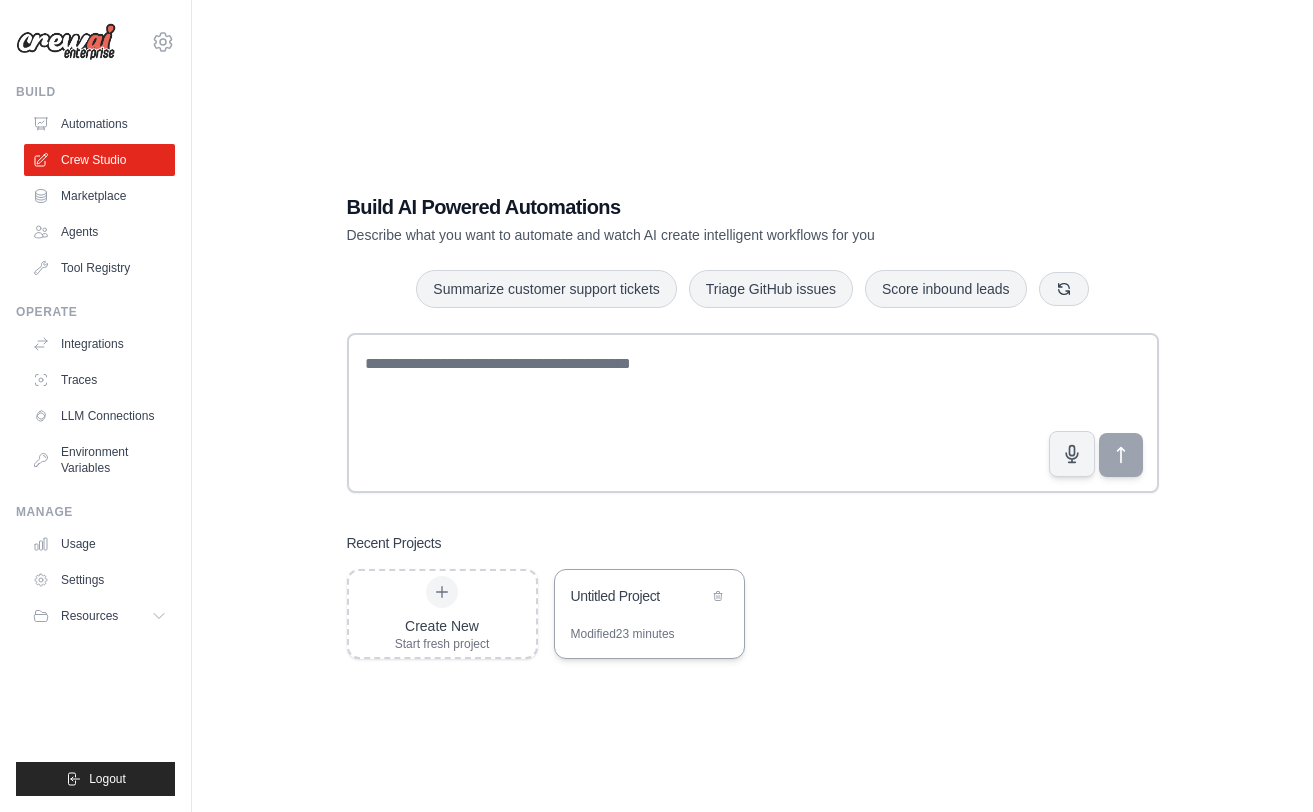 click on "Untitled Project" at bounding box center [649, 598] 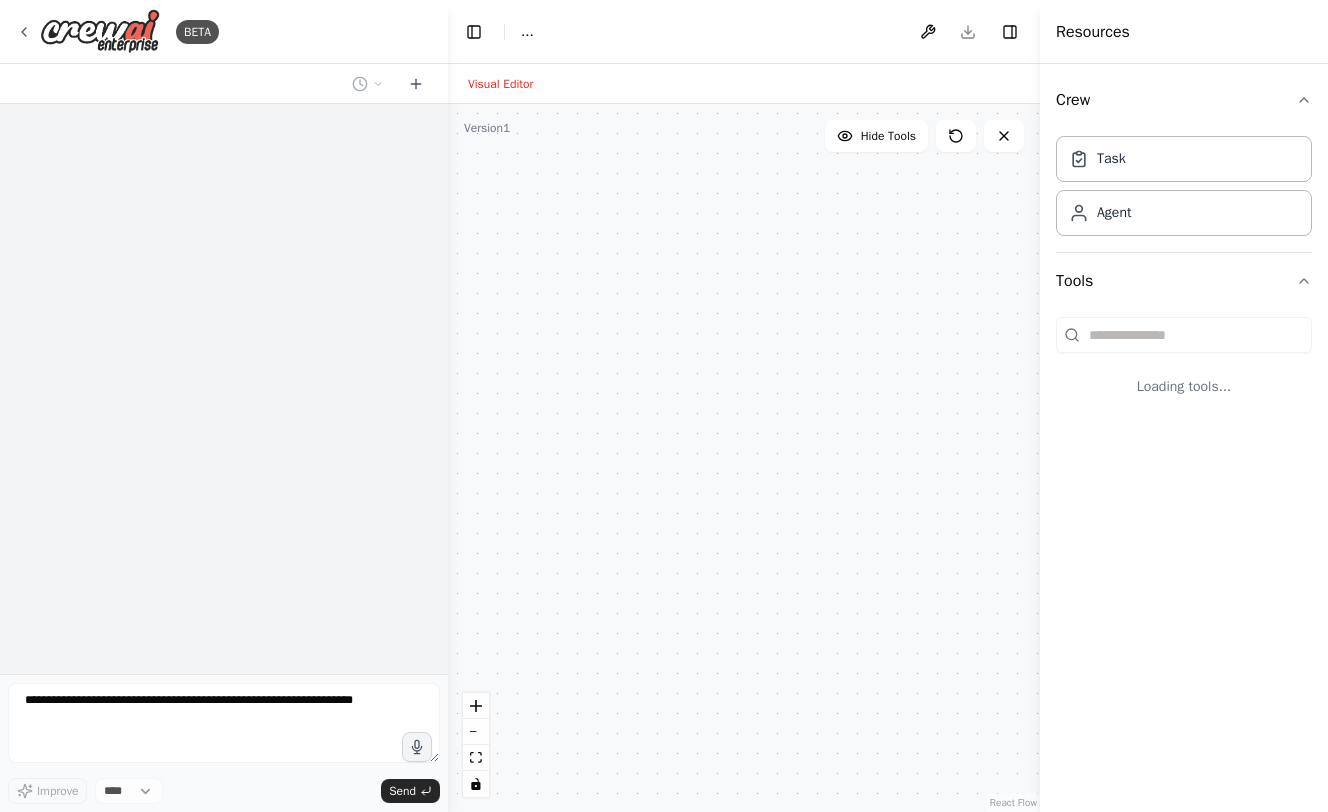 scroll, scrollTop: 0, scrollLeft: 0, axis: both 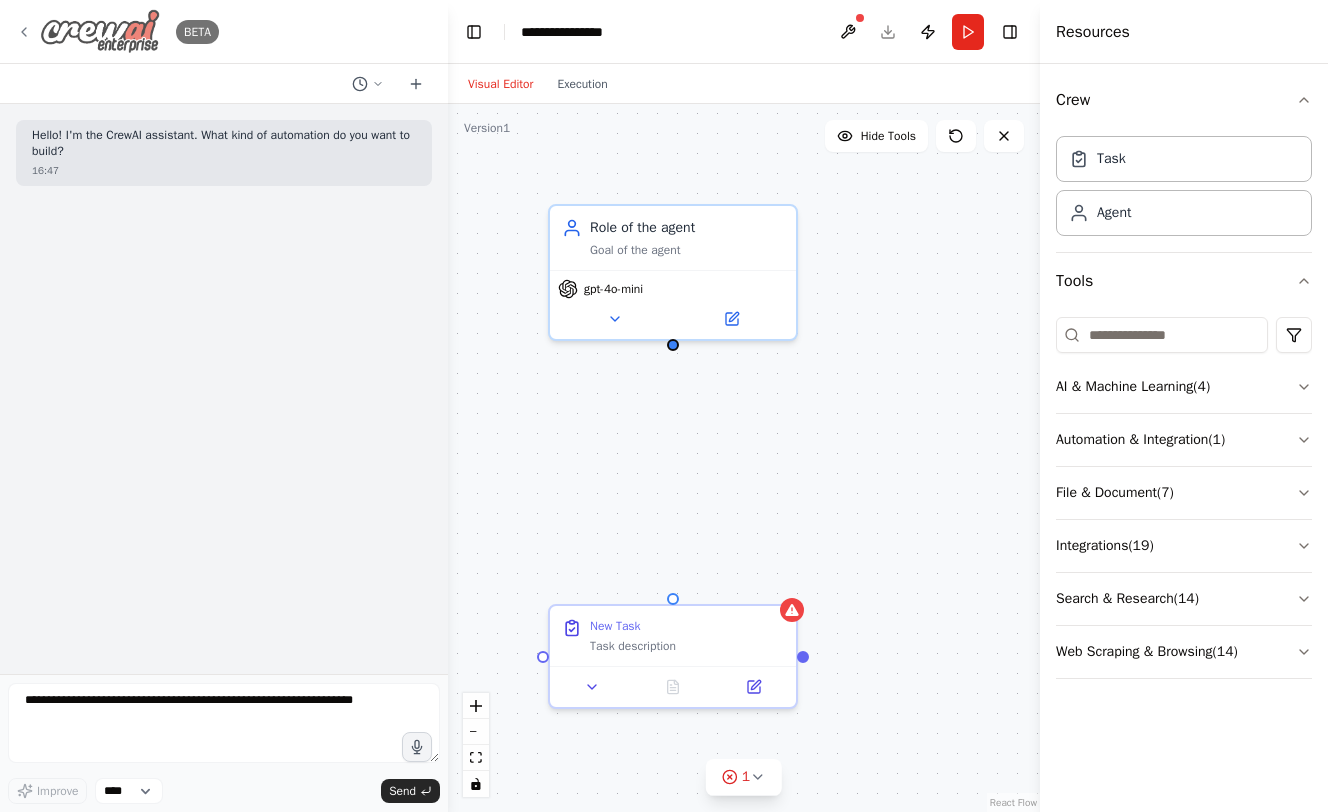 click 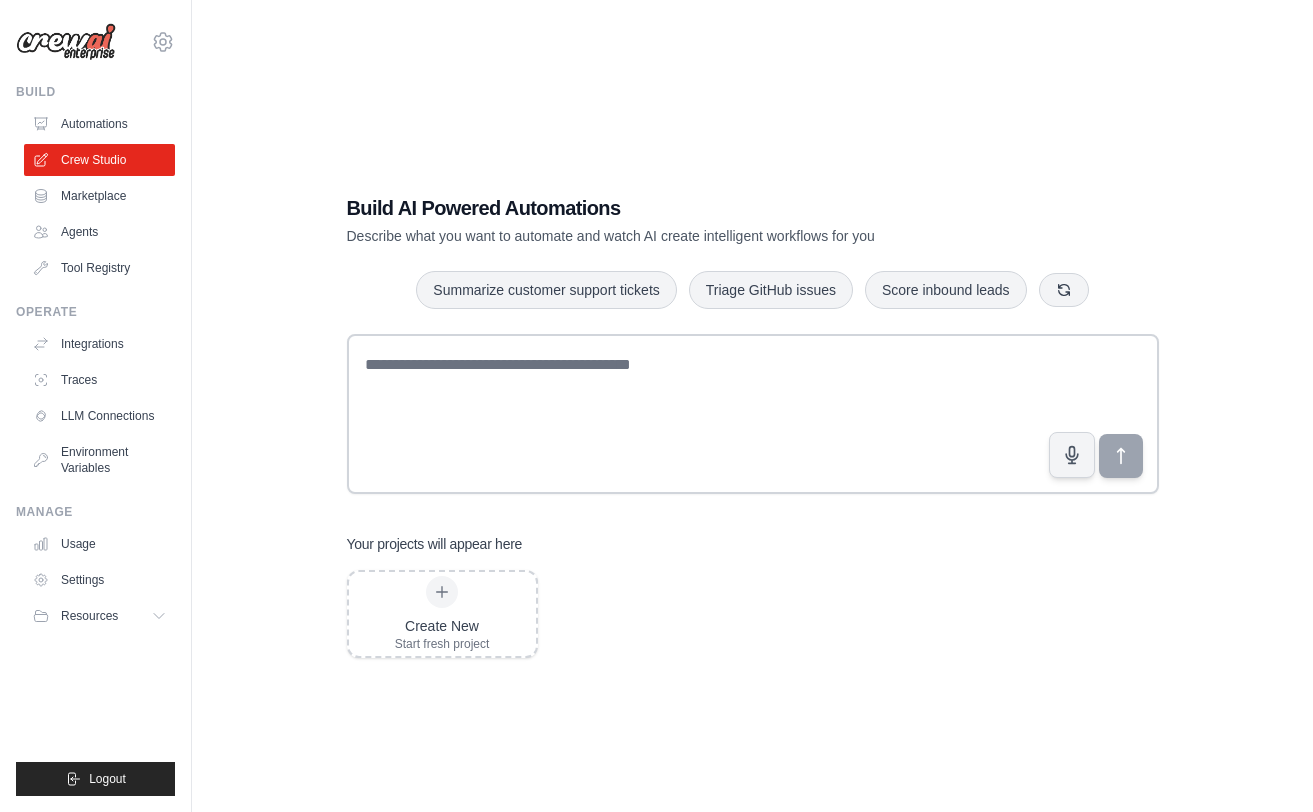 scroll, scrollTop: 0, scrollLeft: 0, axis: both 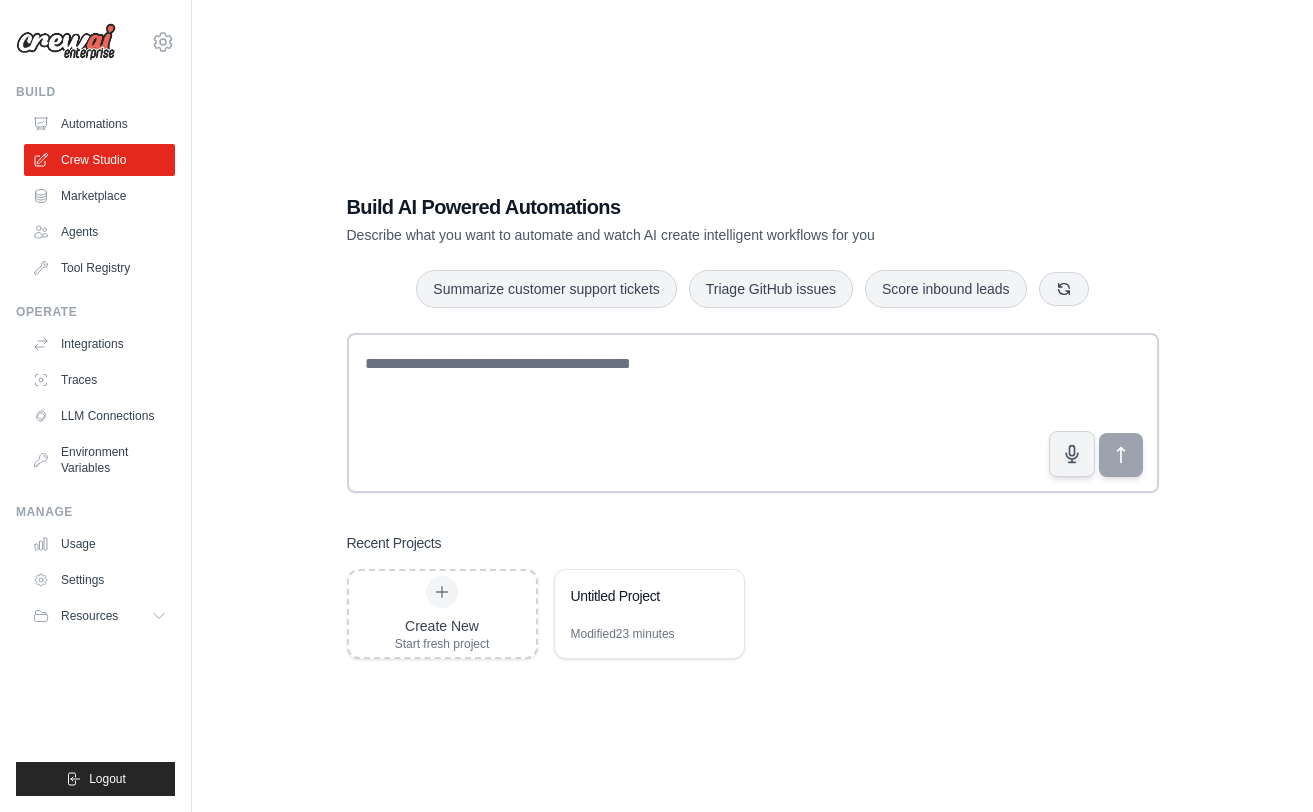 click on "Build AI Powered Automations Describe what you want to automate and watch AI create intelligent workflows for you Summarize customer support tickets Triage GitHub issues Score inbound leads Recent Projects Create New Start fresh project Untitled Project Modified  23 minutes" at bounding box center [752, 426] 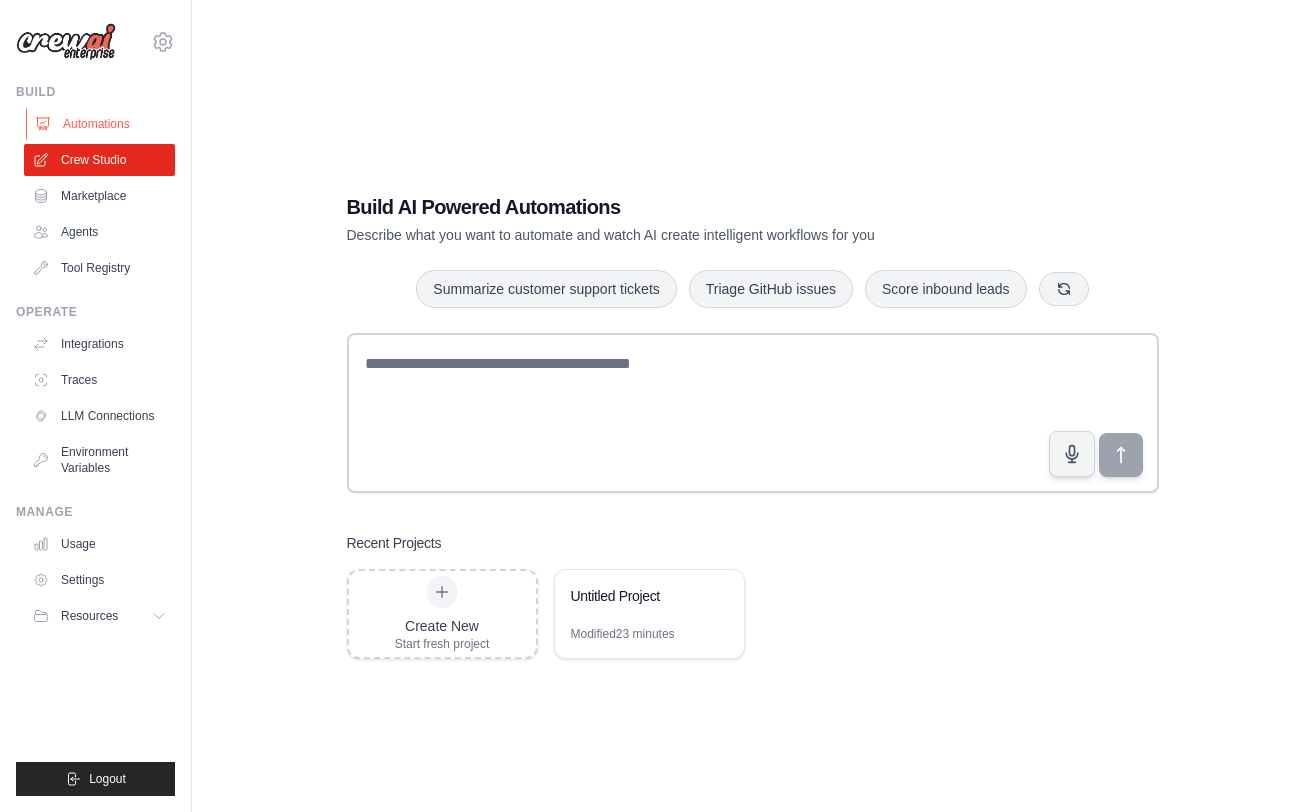 click on "Automations" at bounding box center [101, 124] 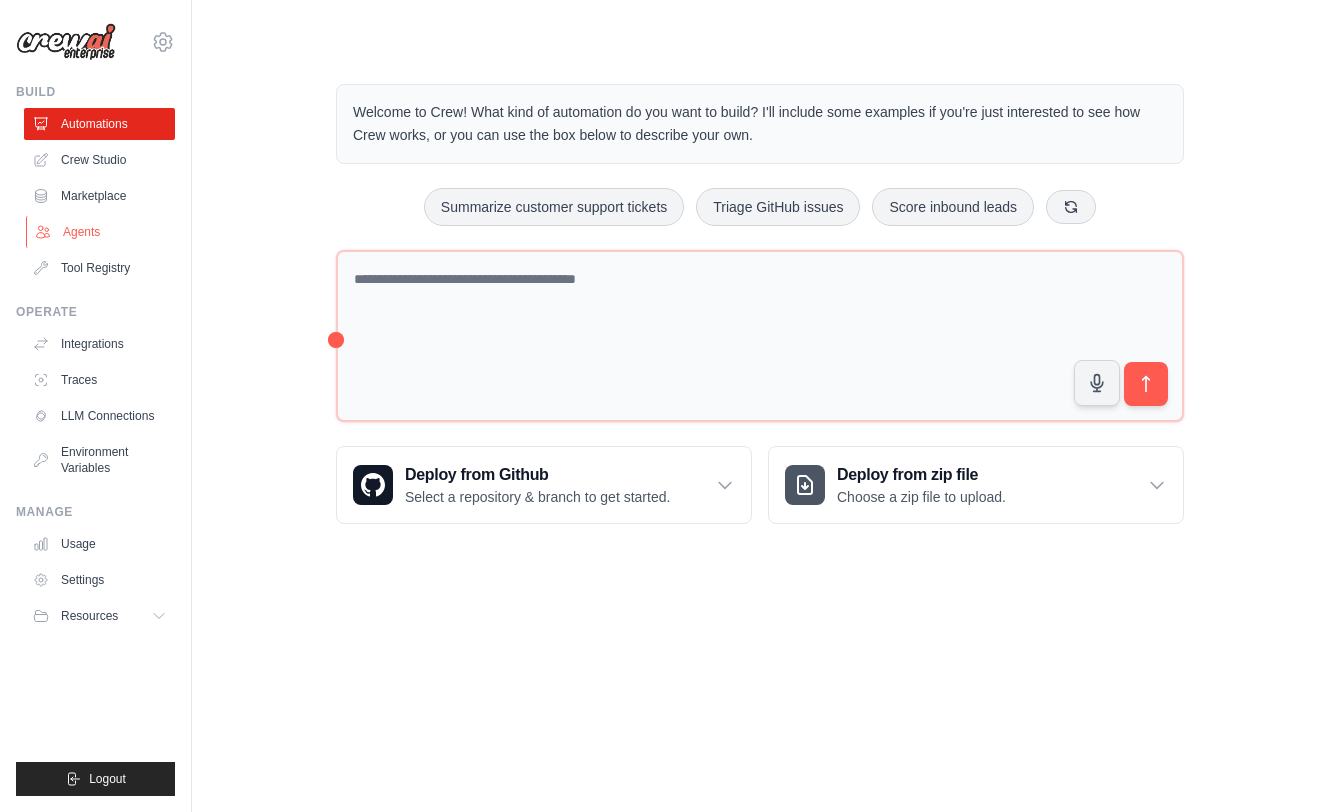click on "Agents" at bounding box center [101, 232] 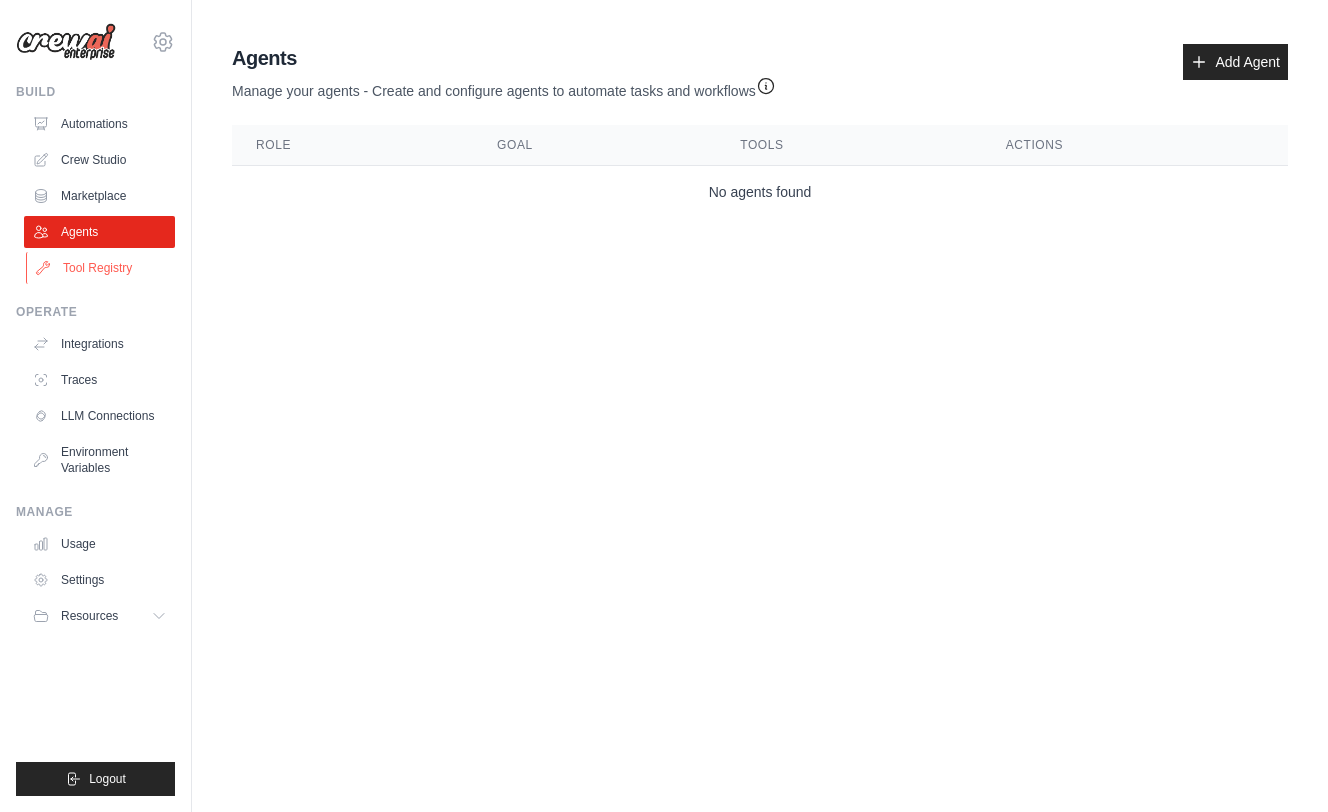 click on "Tool Registry" at bounding box center [101, 268] 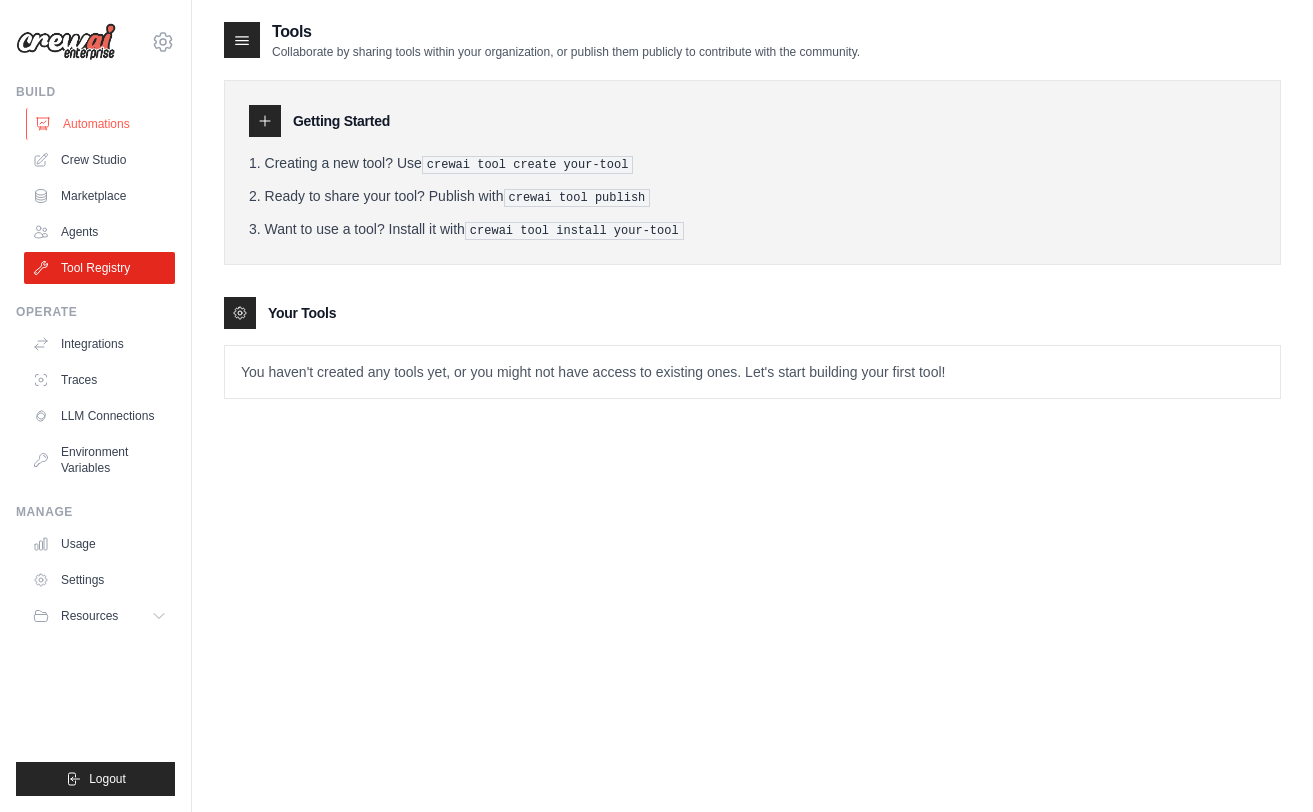 click on "Automations" at bounding box center [101, 124] 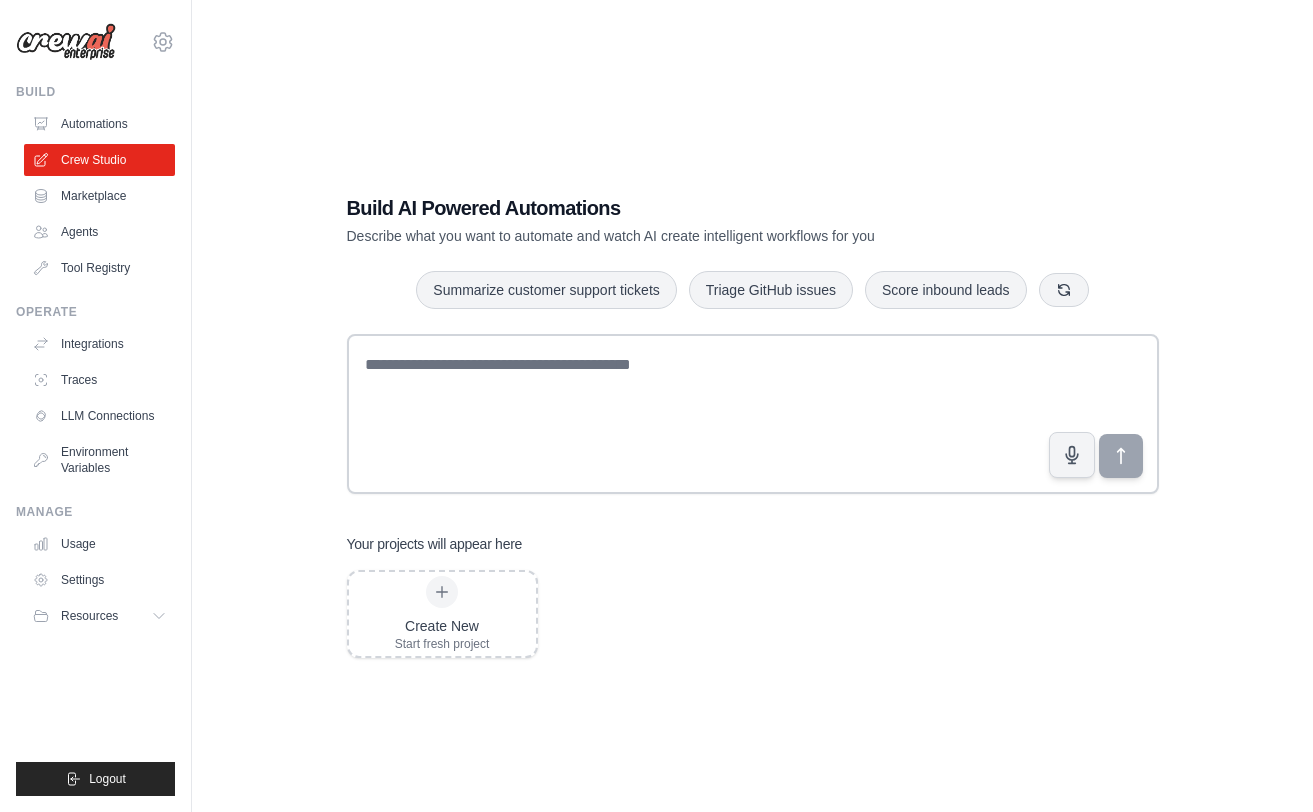 scroll, scrollTop: 0, scrollLeft: 0, axis: both 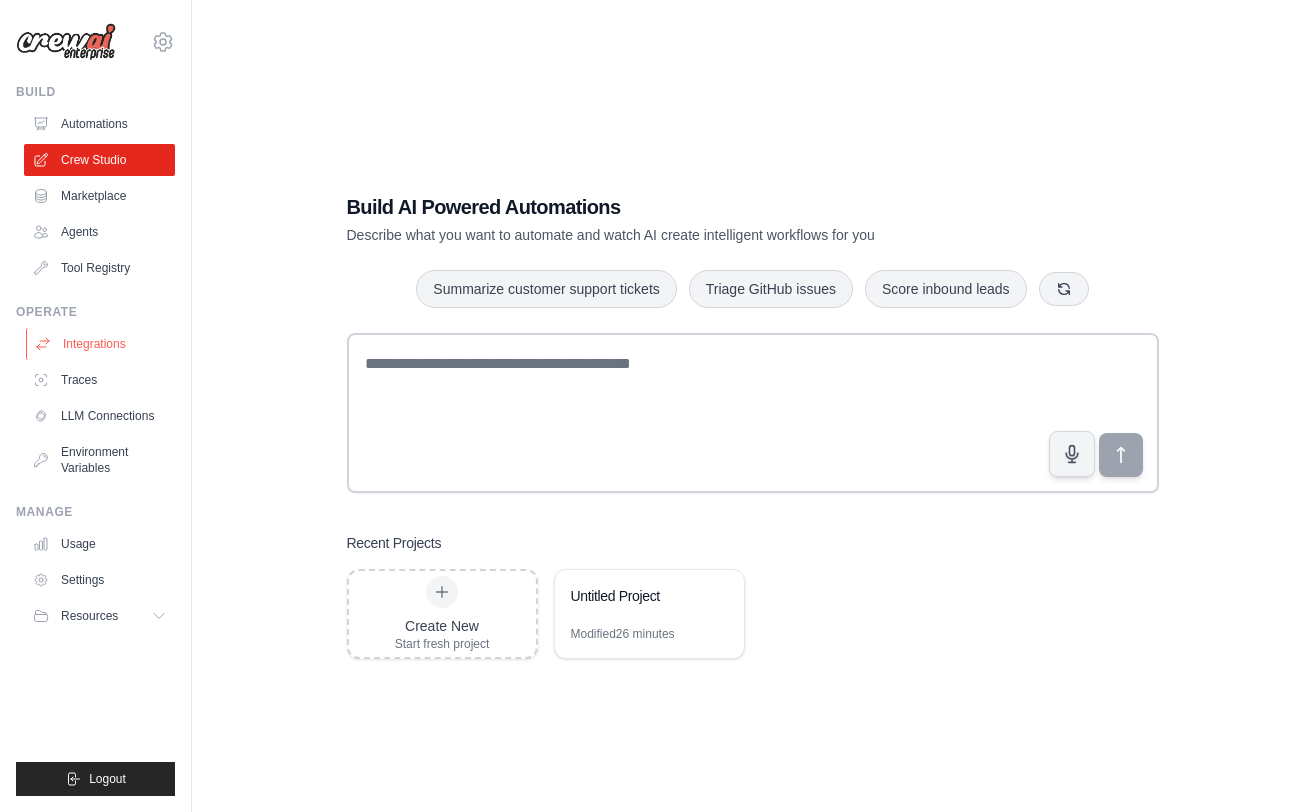 click on "Integrations" at bounding box center (101, 344) 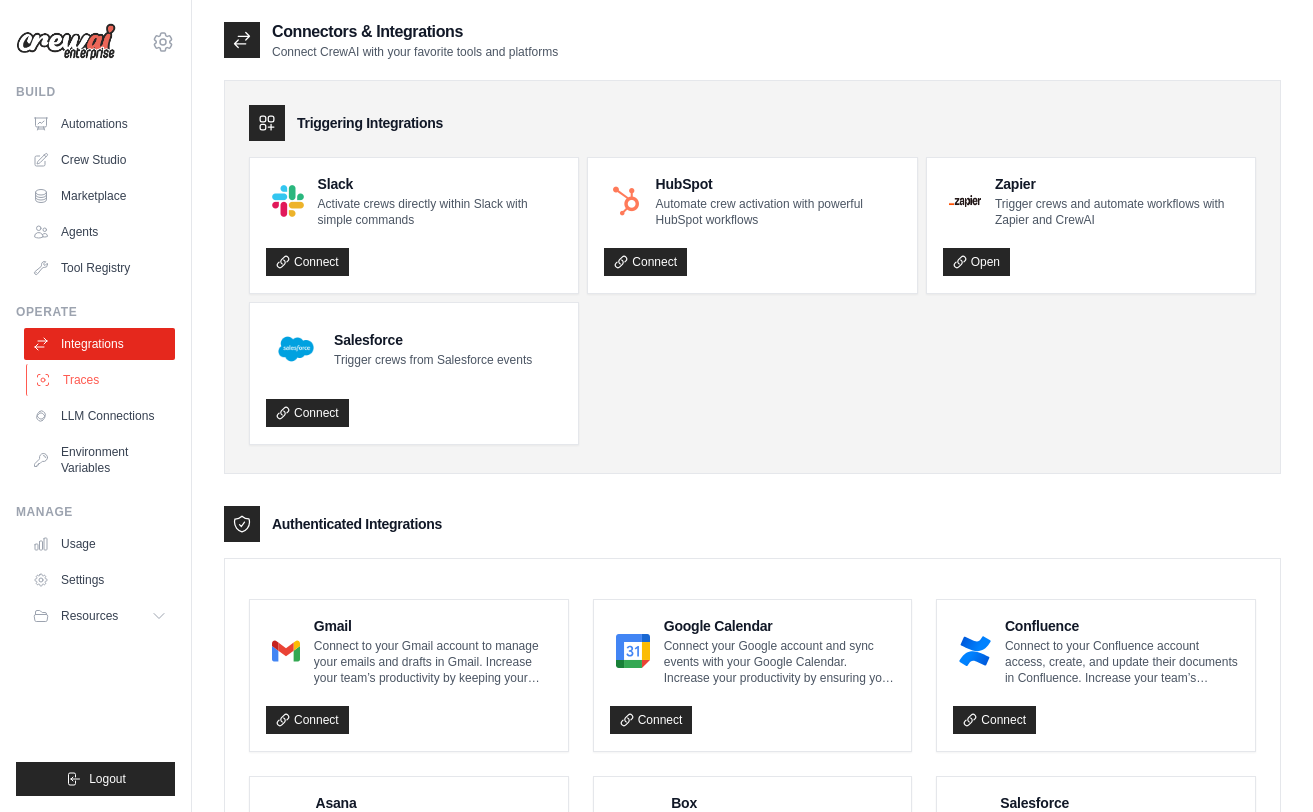 click on "Traces" at bounding box center [101, 380] 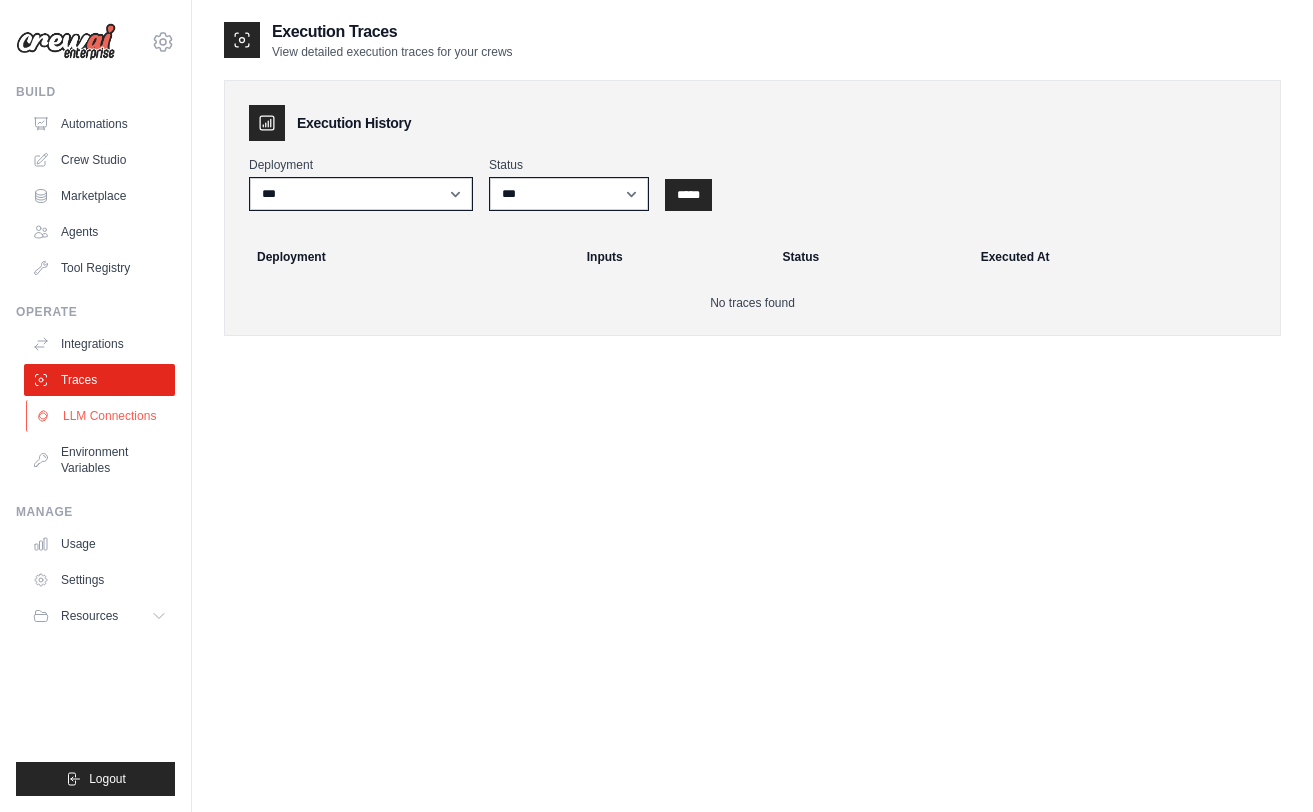 click on "LLM Connections" at bounding box center (101, 416) 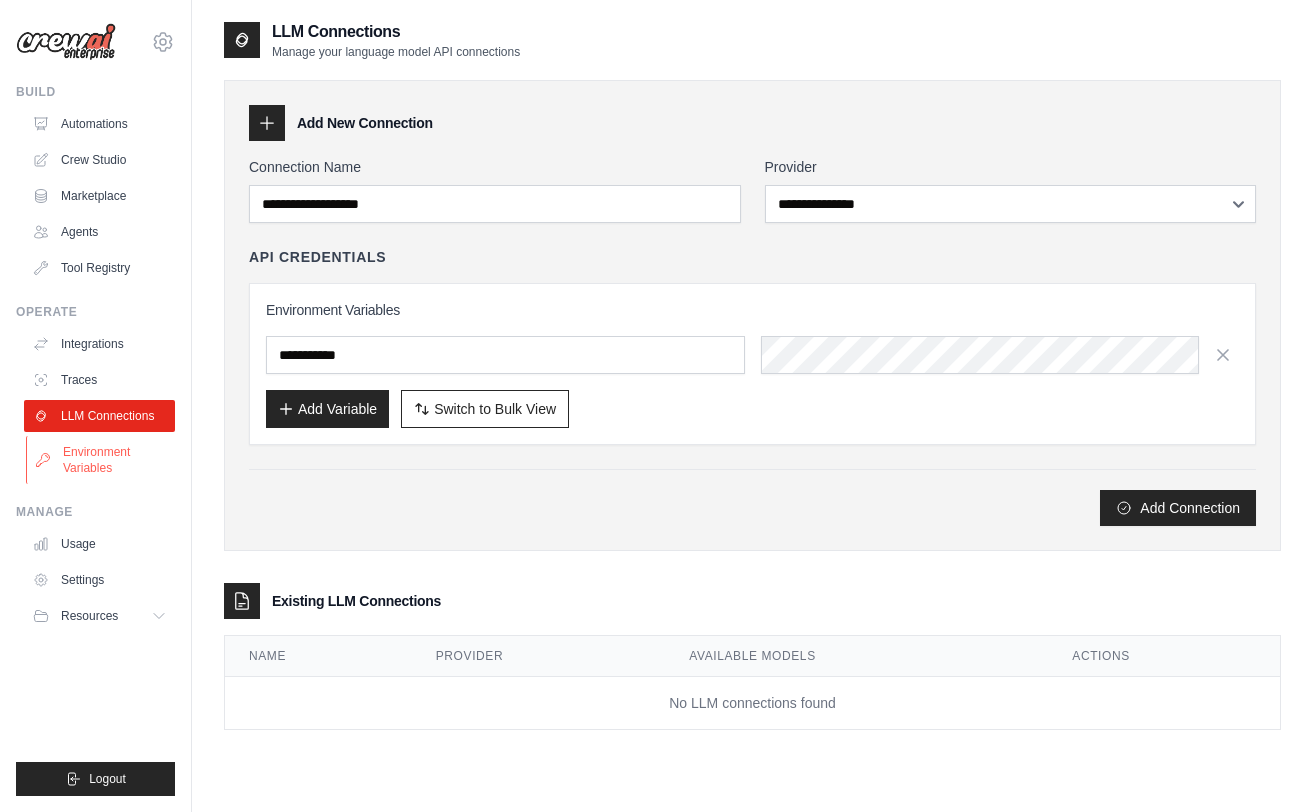 click on "Environment Variables" at bounding box center [101, 460] 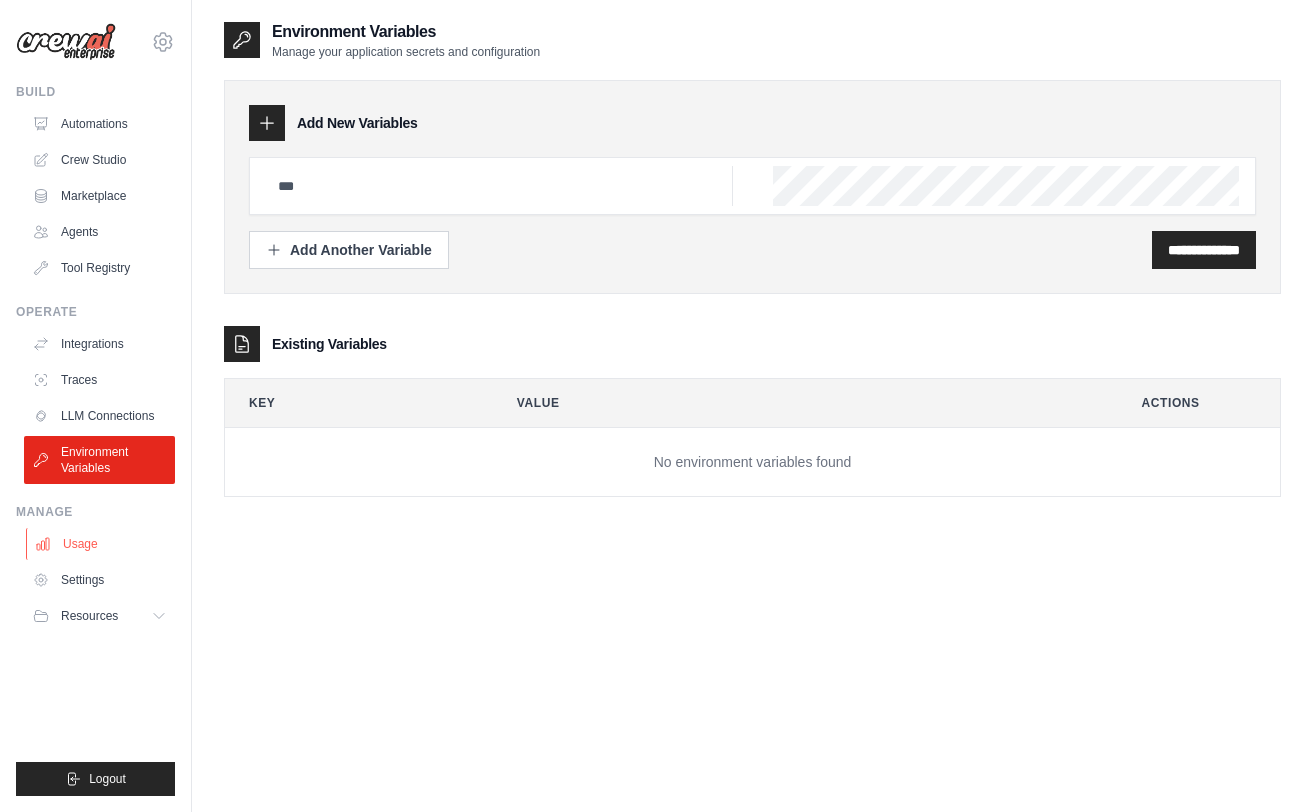 click on "Usage" at bounding box center [101, 544] 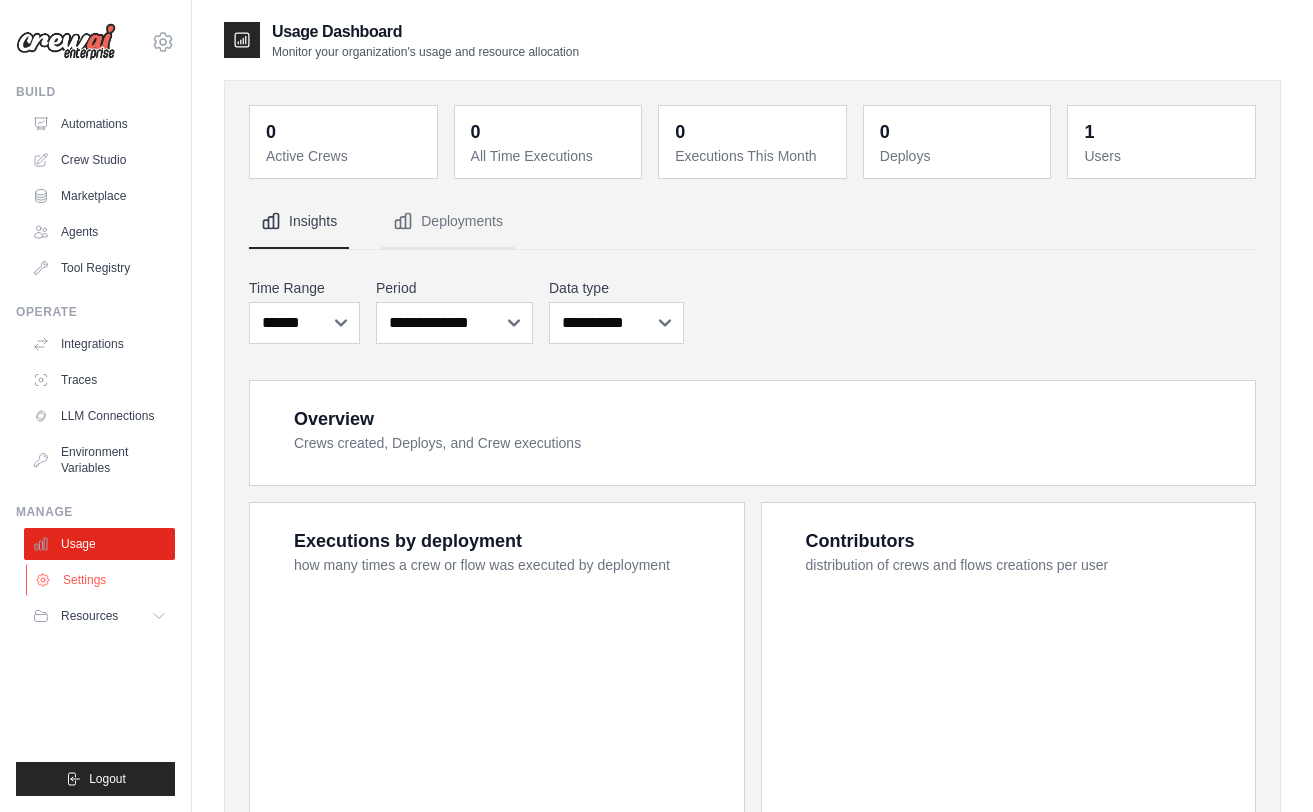 click on "Settings" at bounding box center (101, 580) 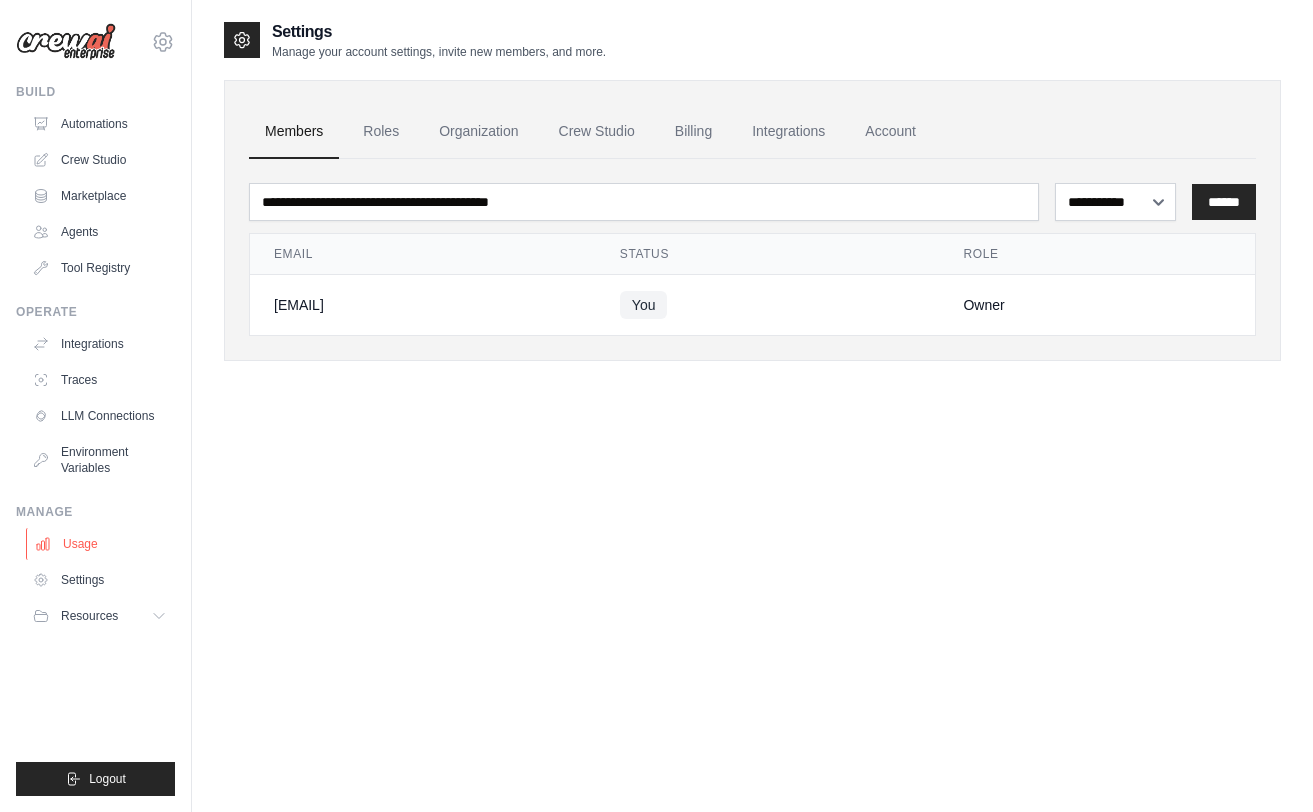 click on "Usage" at bounding box center [101, 544] 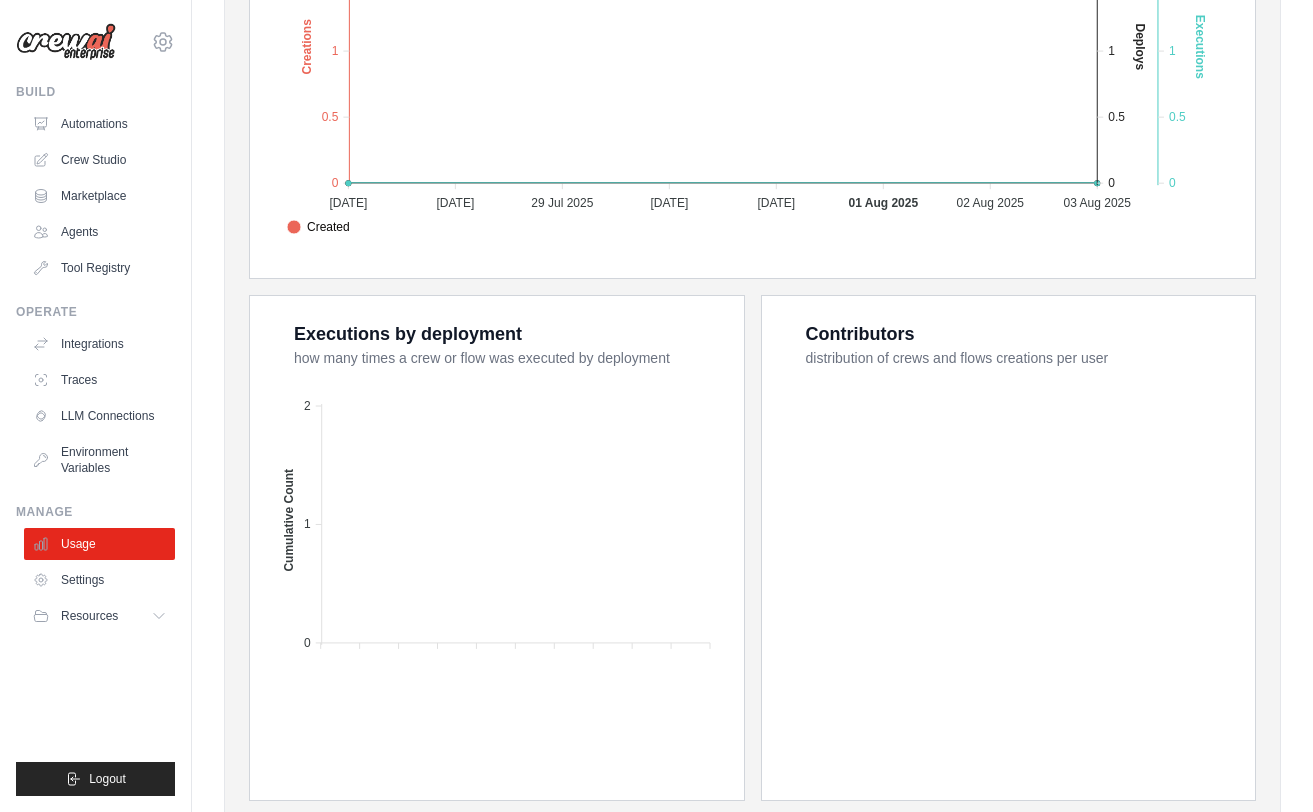scroll, scrollTop: 608, scrollLeft: 0, axis: vertical 